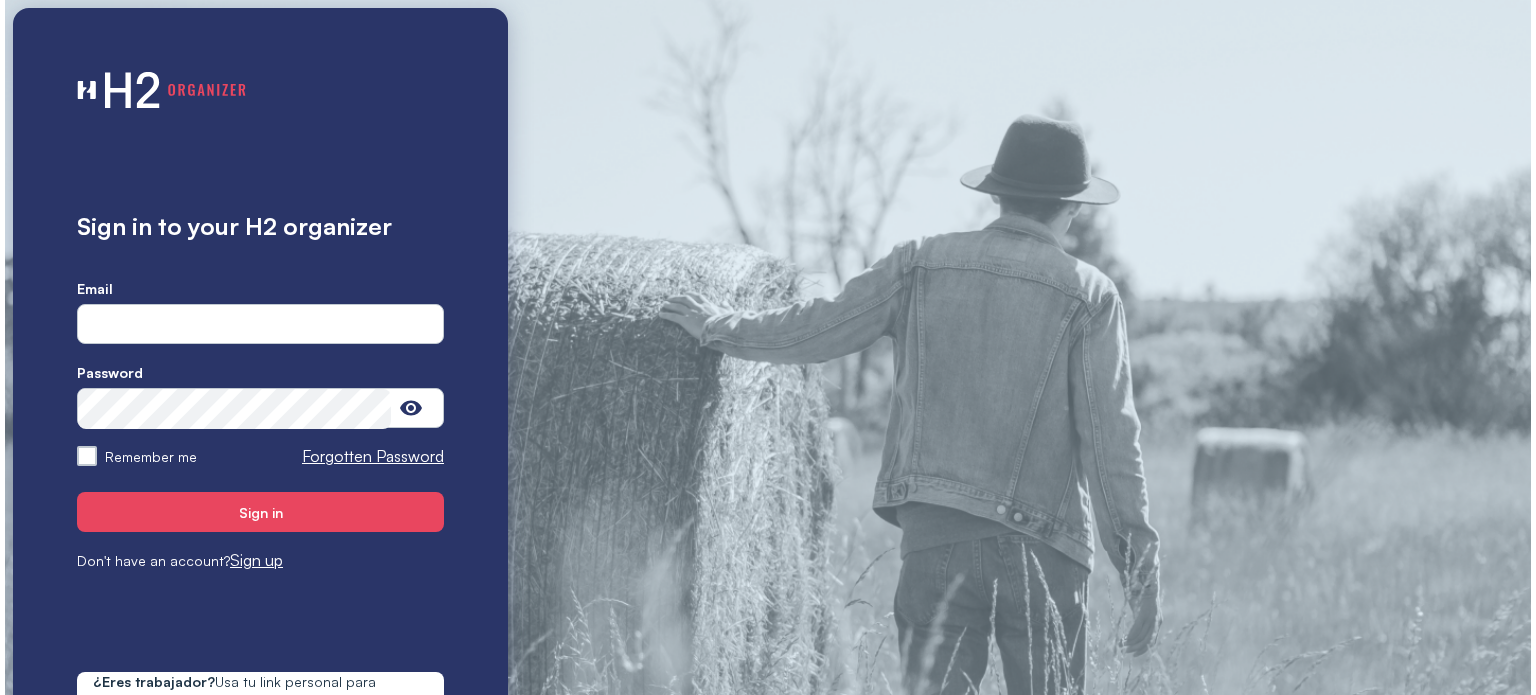 scroll, scrollTop: 0, scrollLeft: 0, axis: both 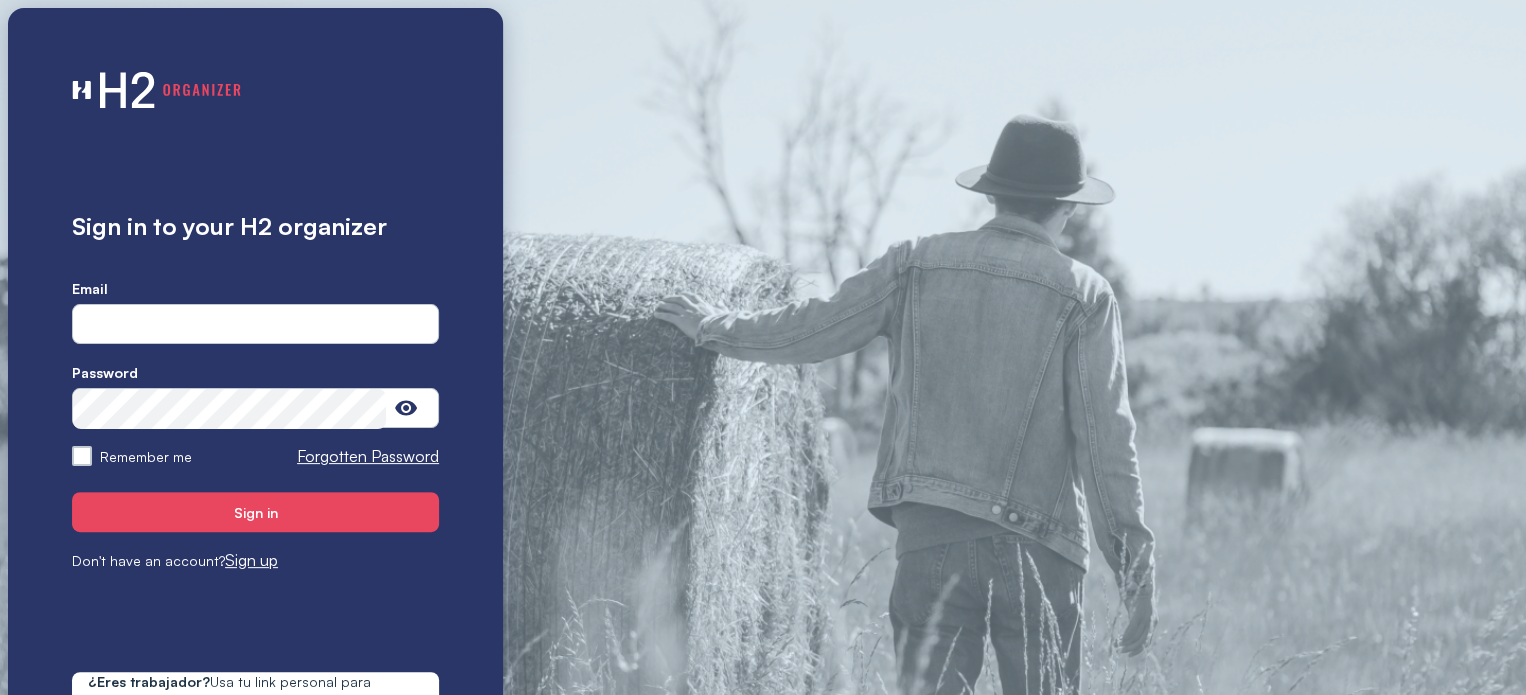 click at bounding box center [255, 325] 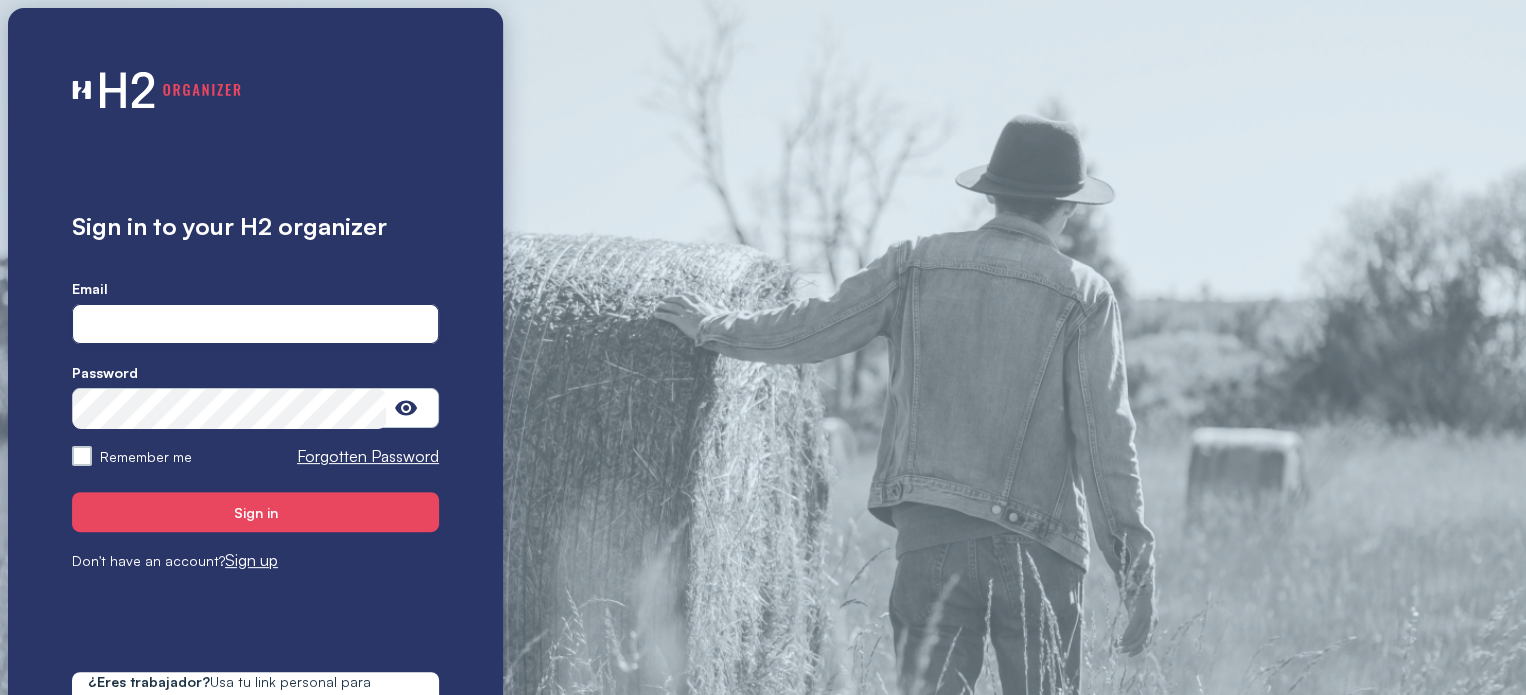 type on "**********" 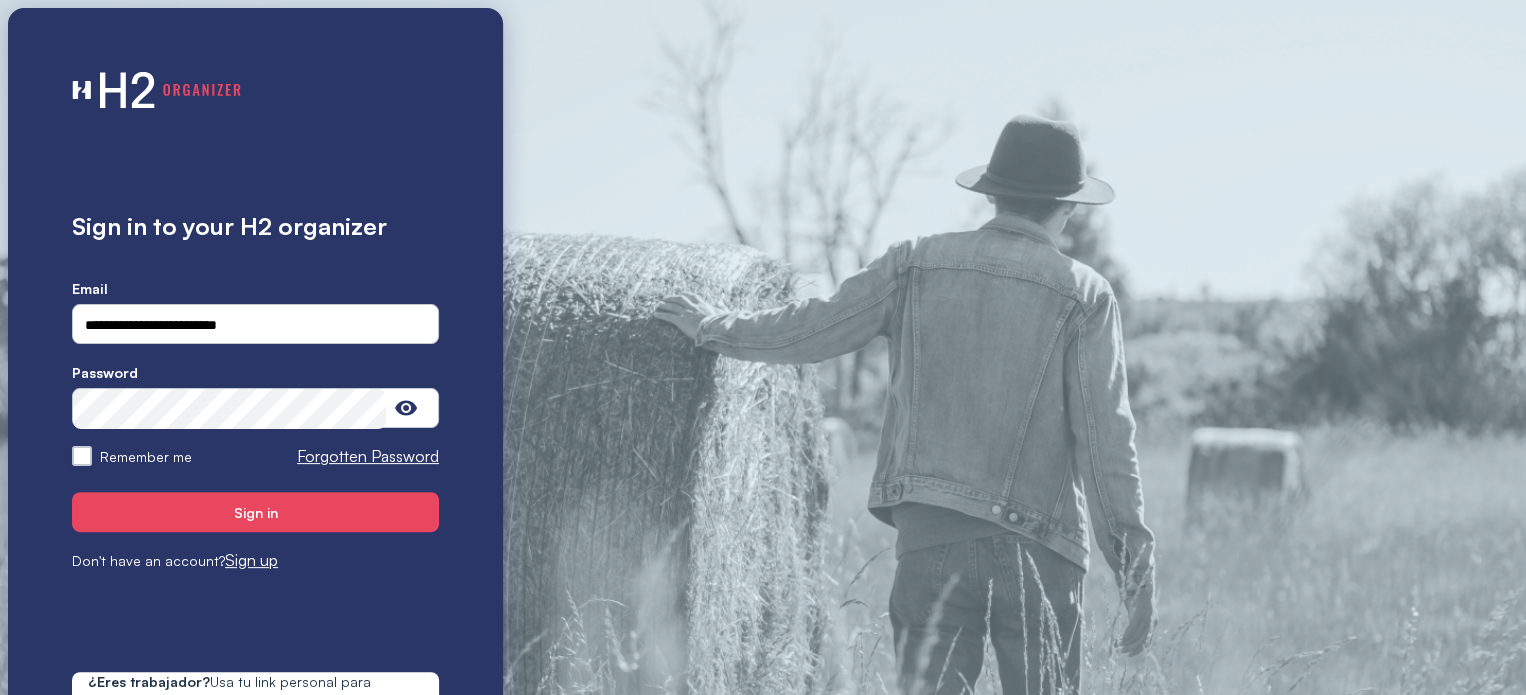 click on "Remember me" at bounding box center (82, 456) 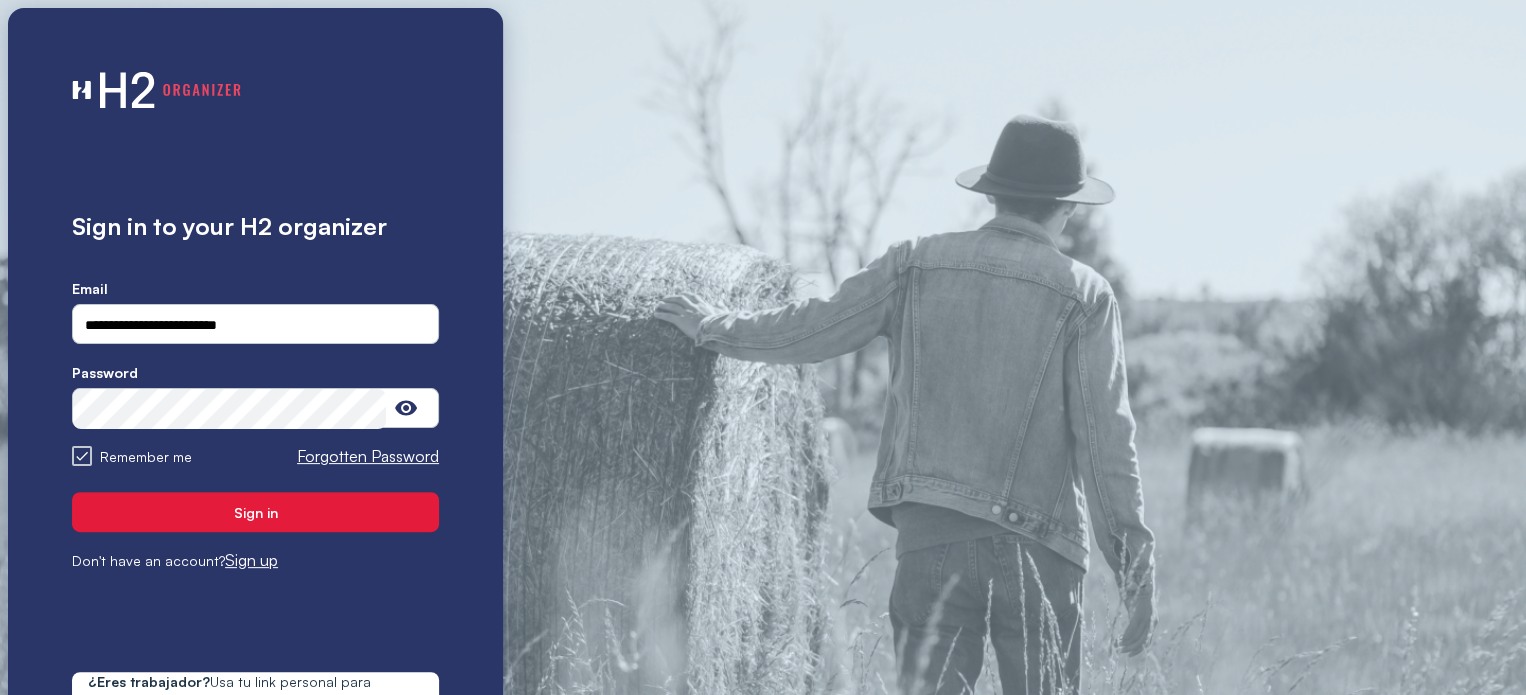 click on "Sign in" at bounding box center (255, 512) 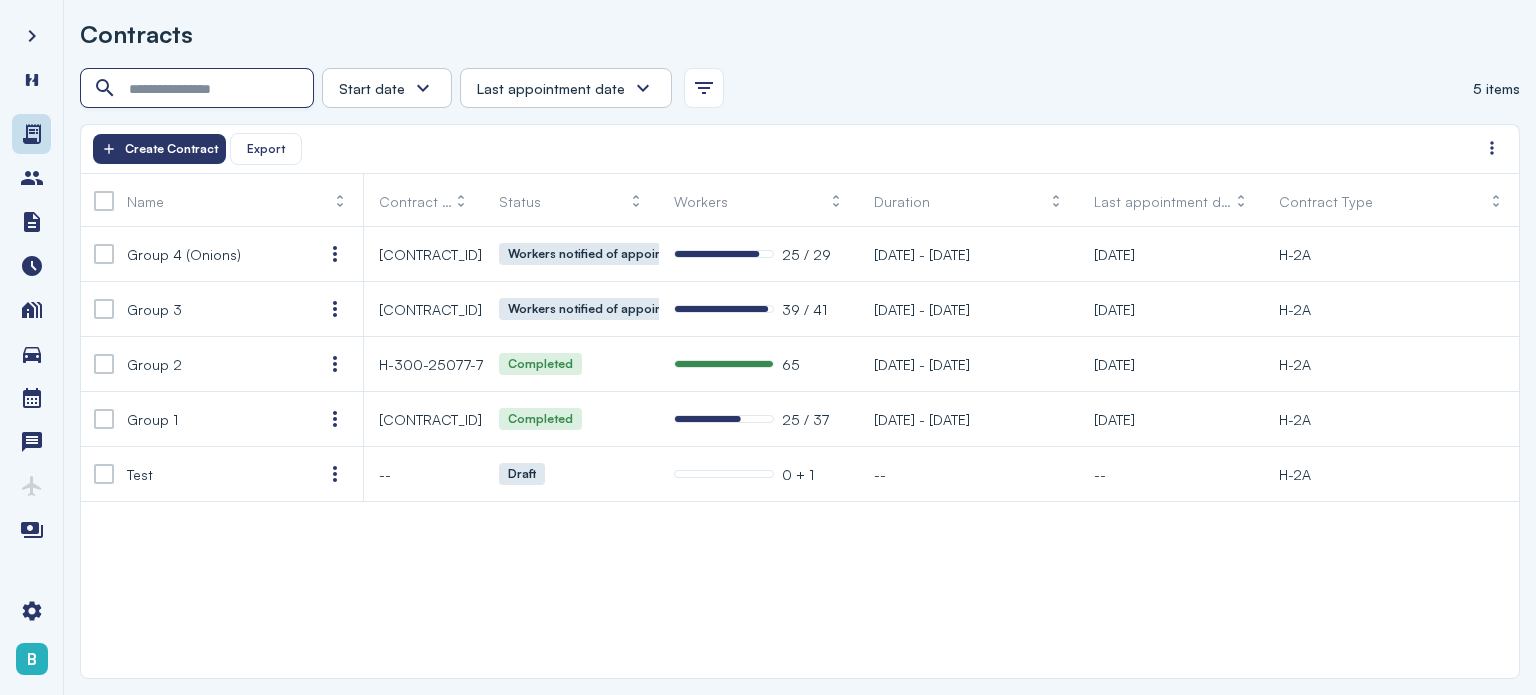 click at bounding box center [199, 89] 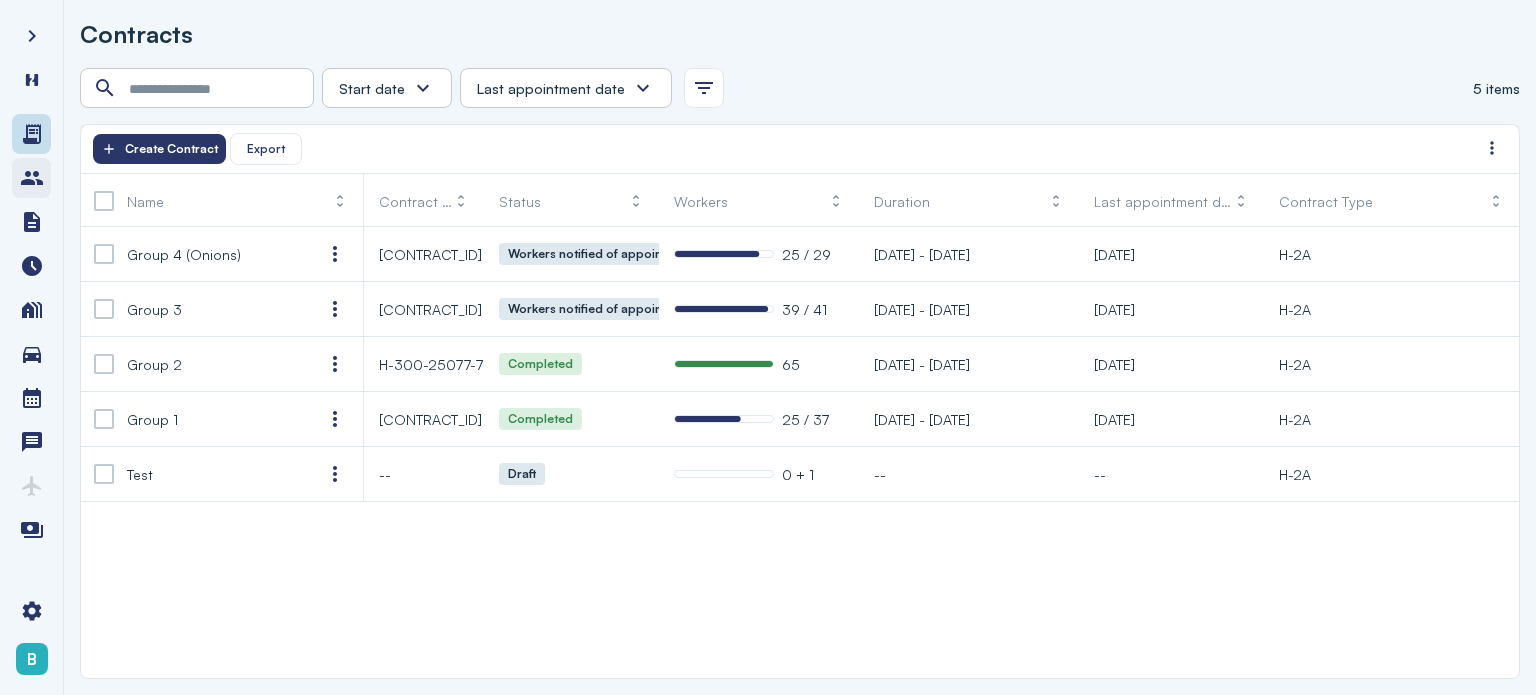 click at bounding box center [32, 178] 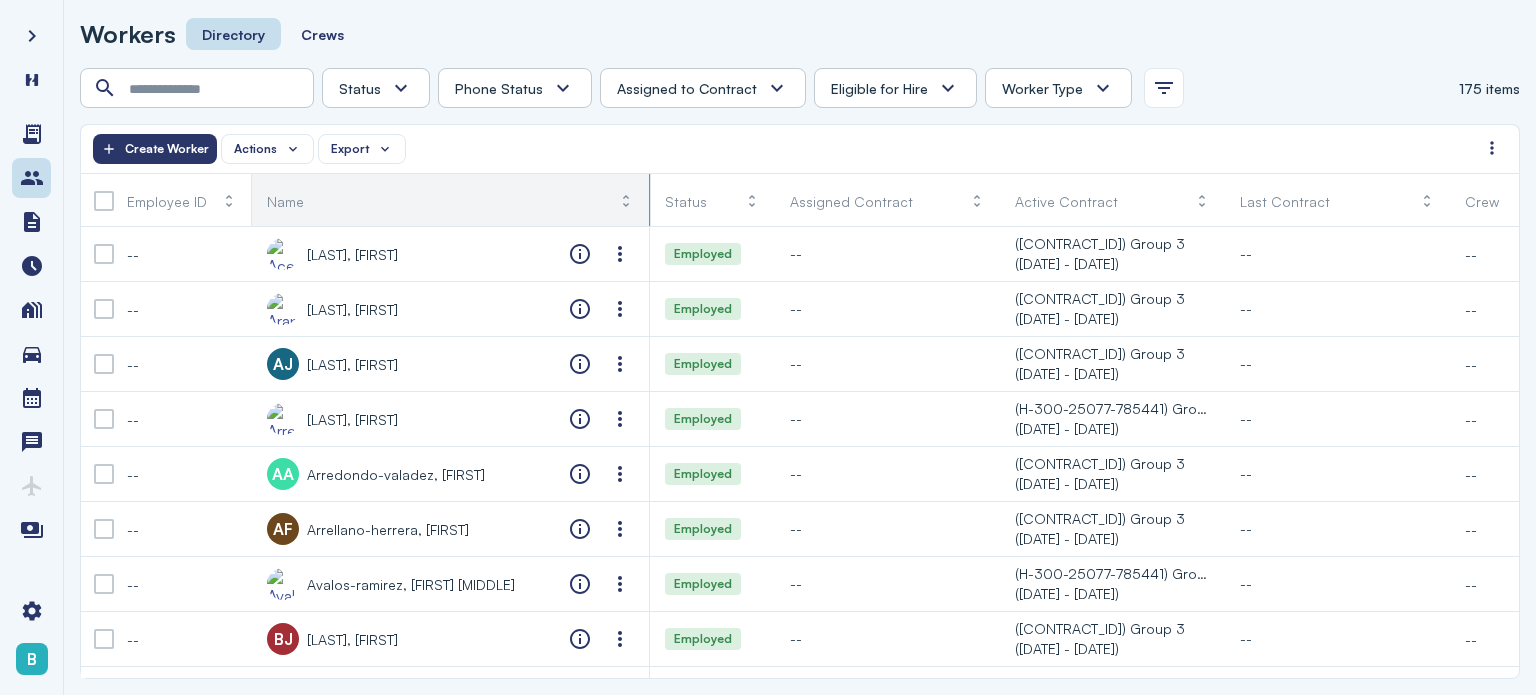 click on "Name" at bounding box center [450, 201] 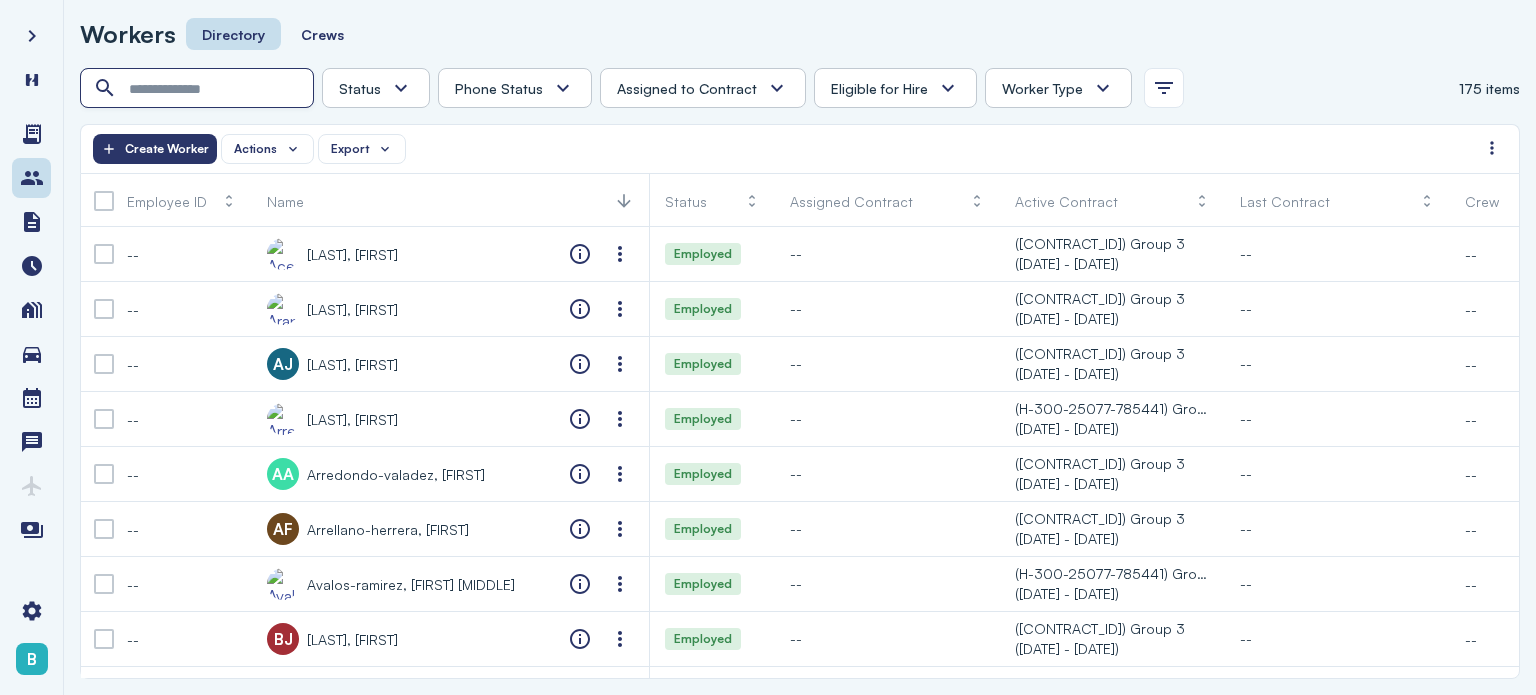 click at bounding box center [199, 89] 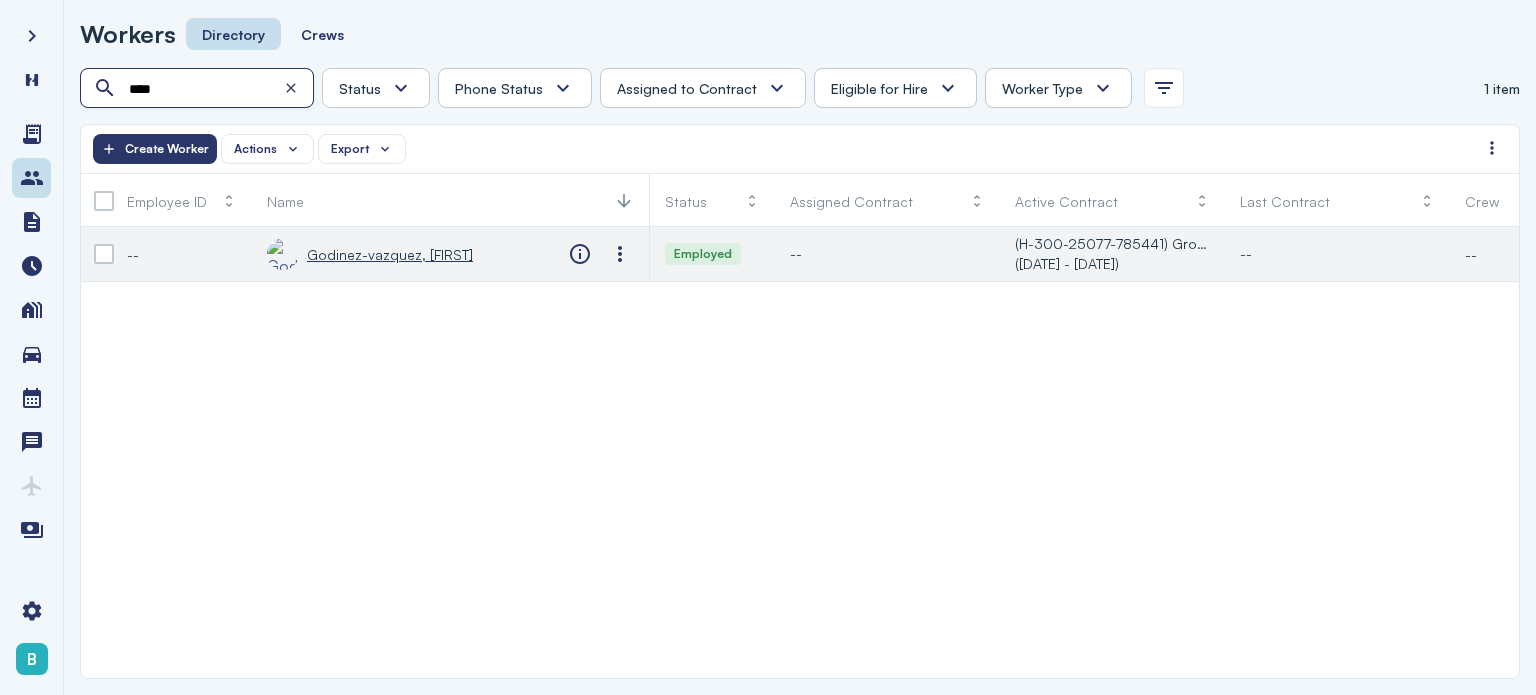 type on "****" 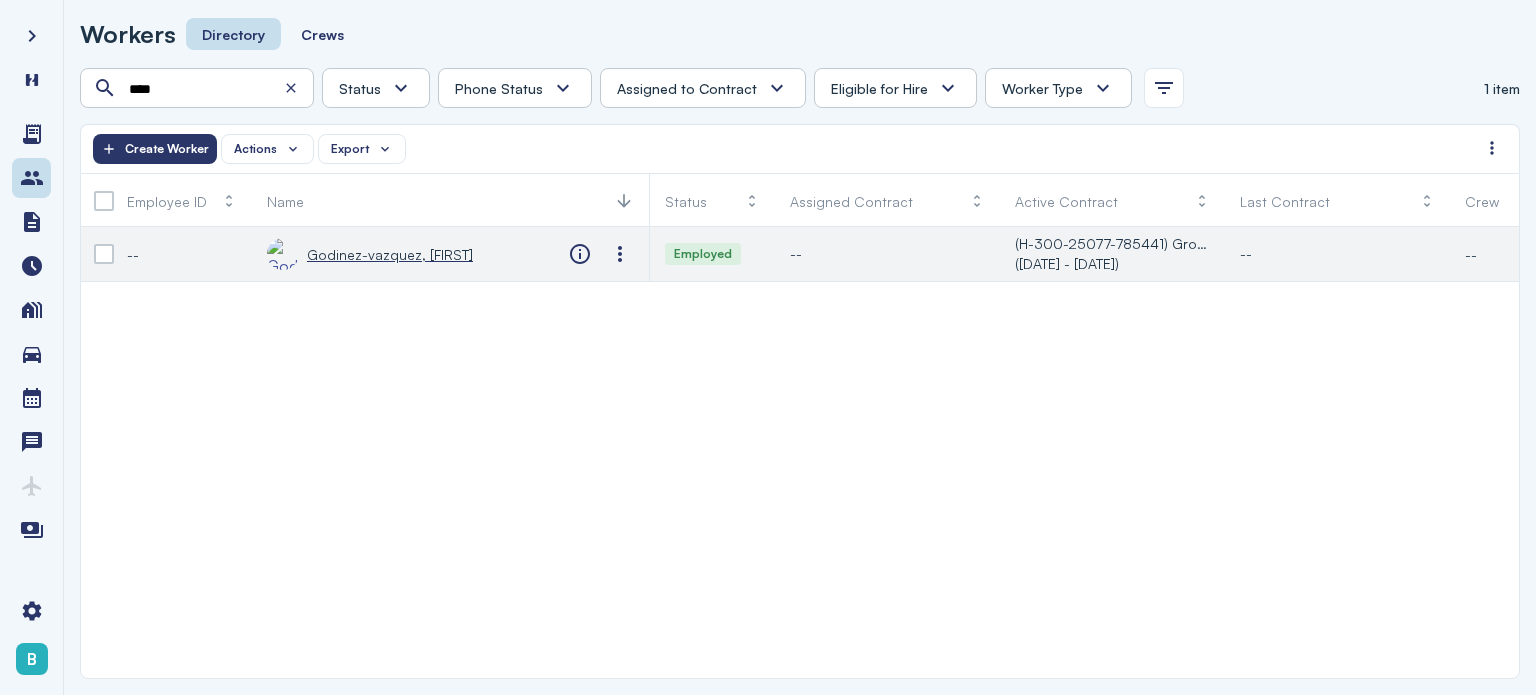 click on "Godinez-vazquez, Celestino" at bounding box center (390, 254) 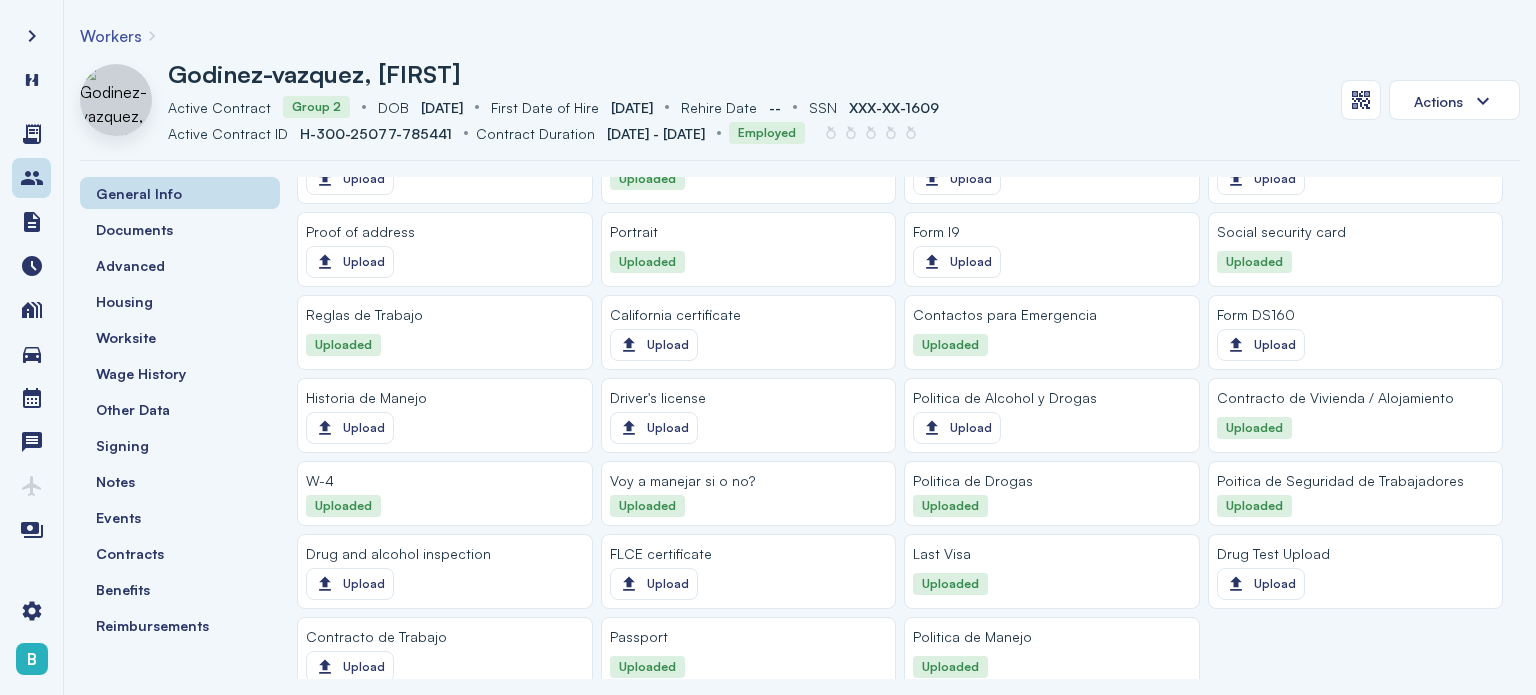 scroll, scrollTop: 1736, scrollLeft: 0, axis: vertical 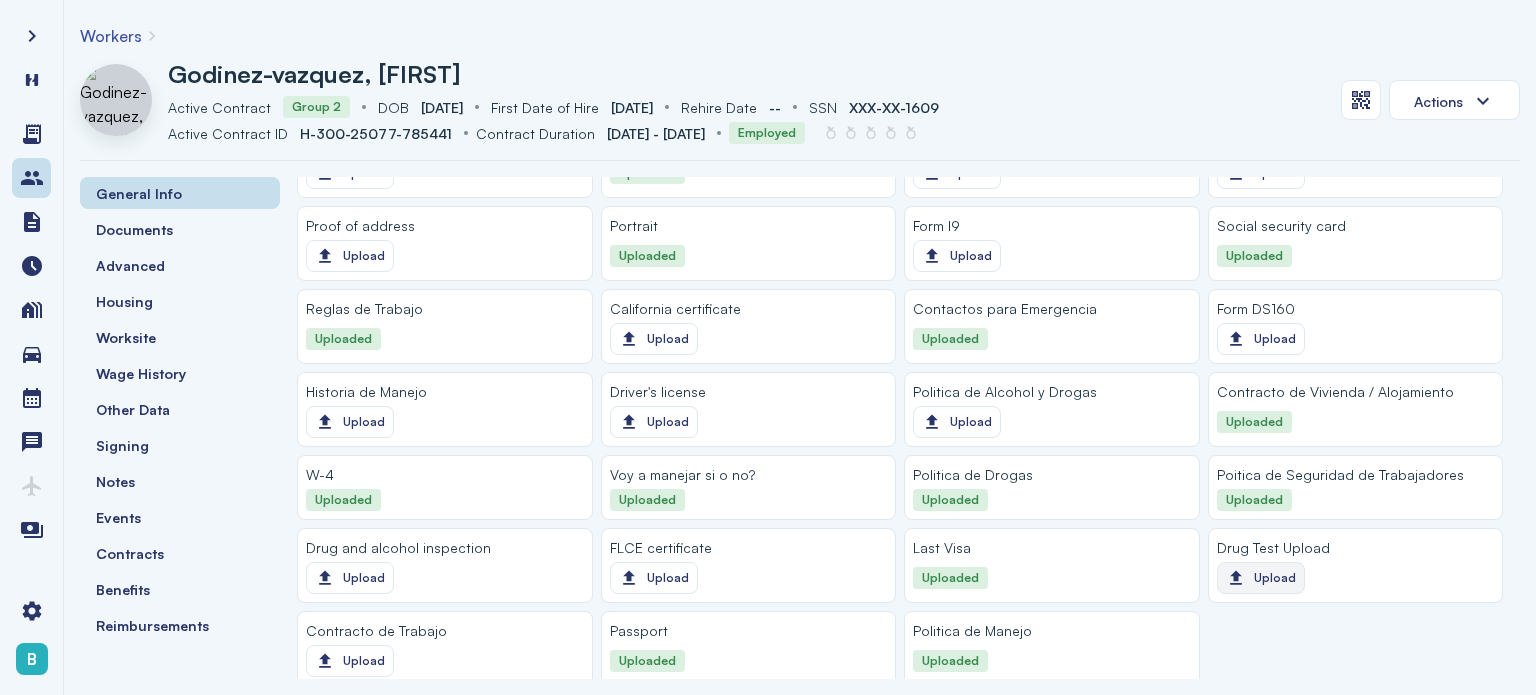click on "Upload" 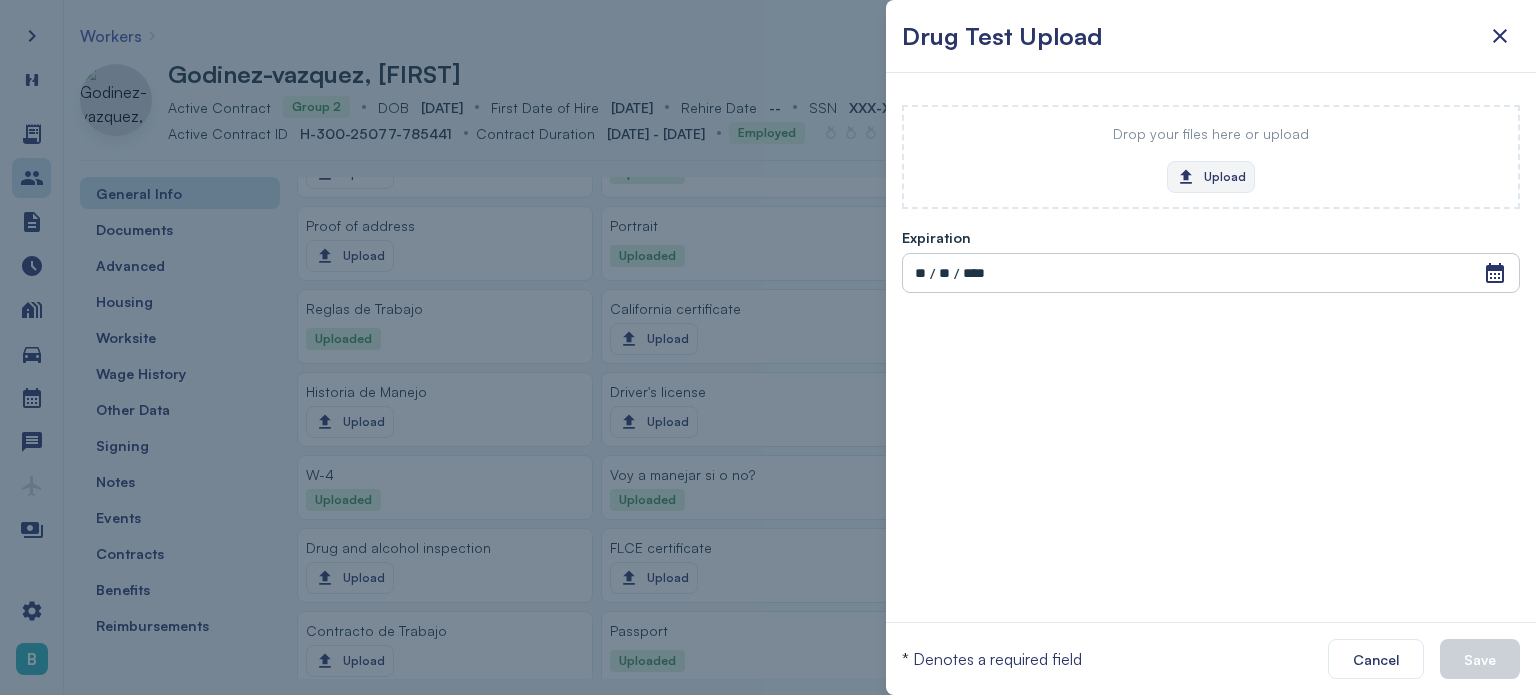 click on "Upload" at bounding box center [1211, 177] 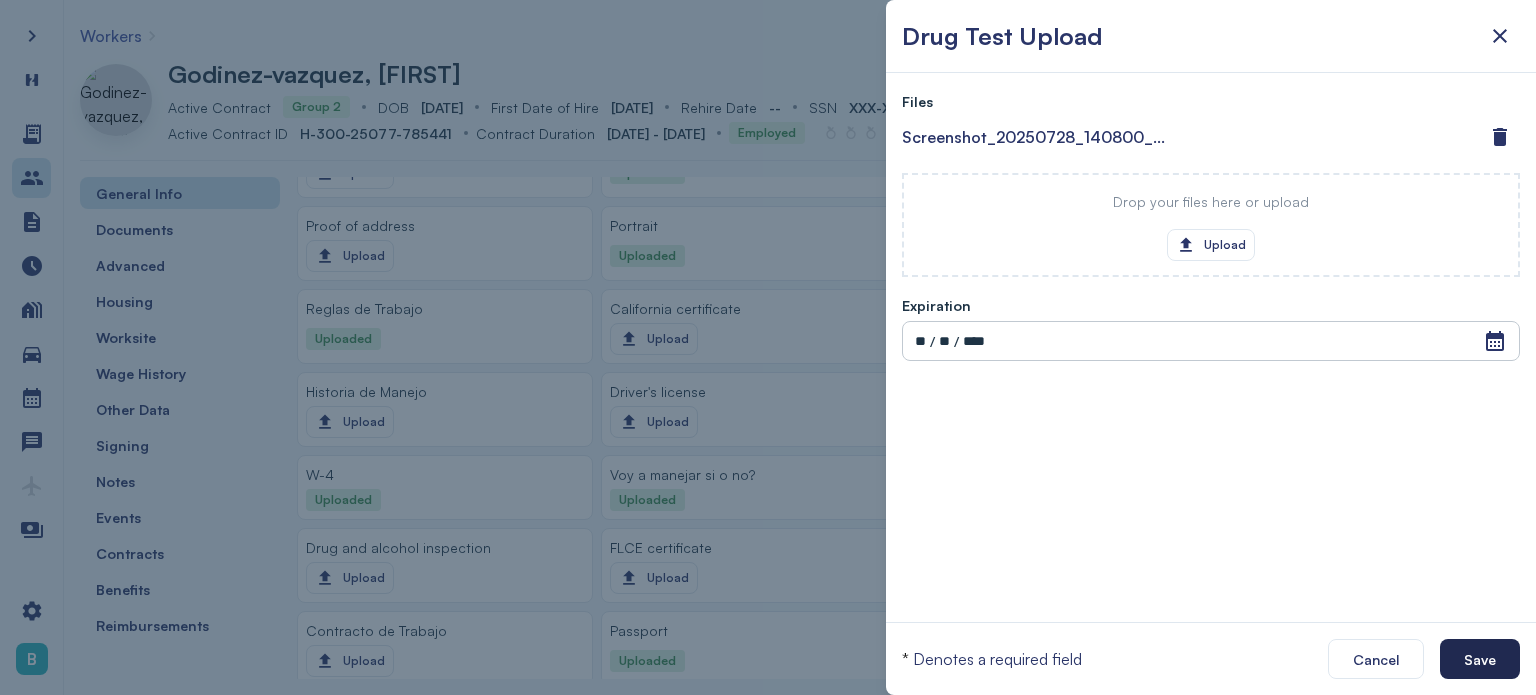 click on "Save" at bounding box center [1480, 659] 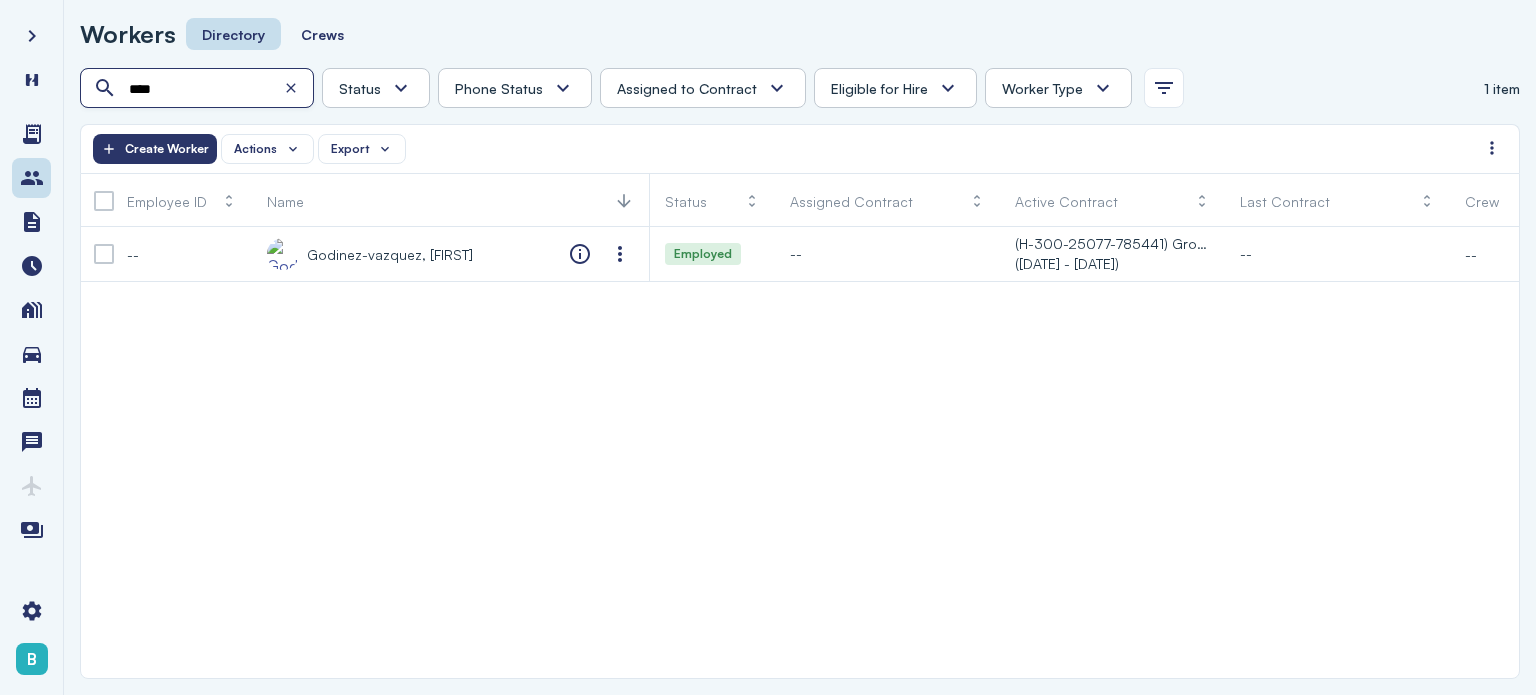 click on "****" at bounding box center (199, 89) 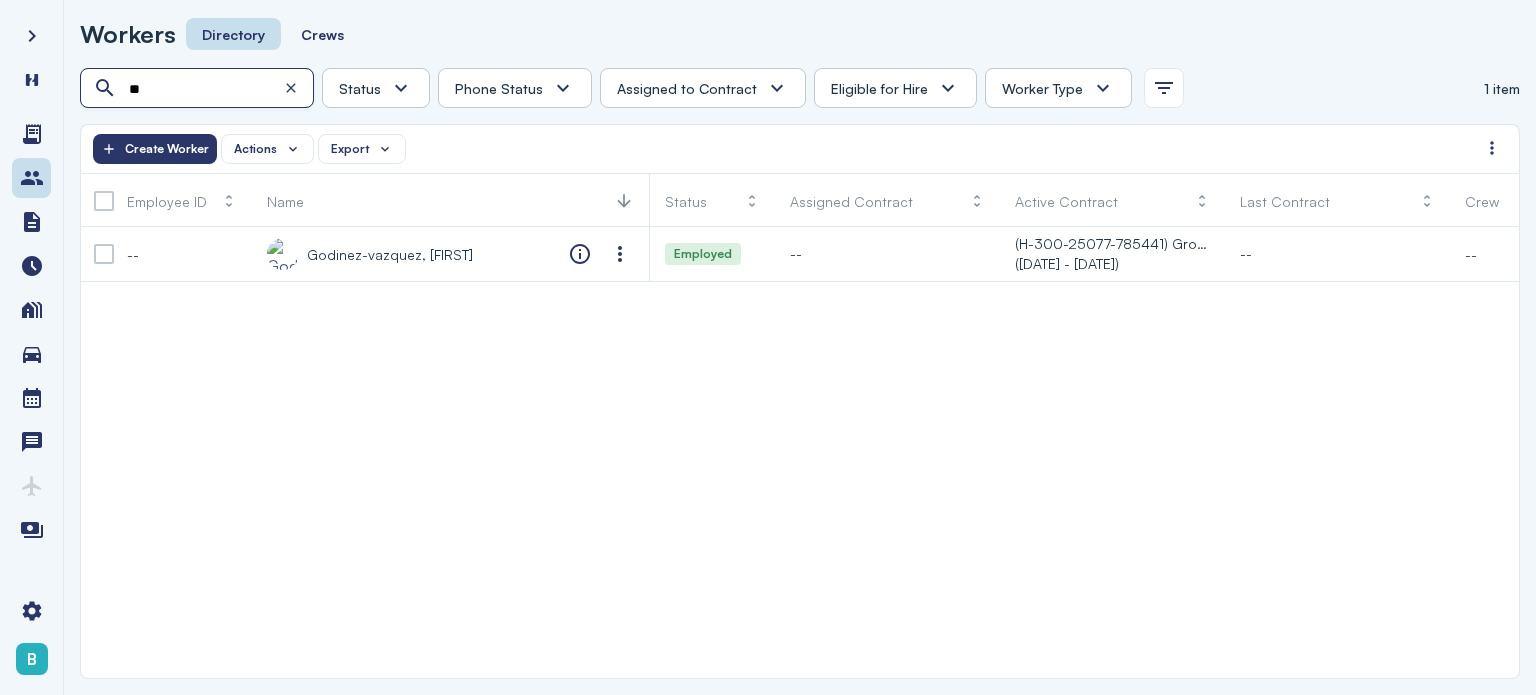 type on "*" 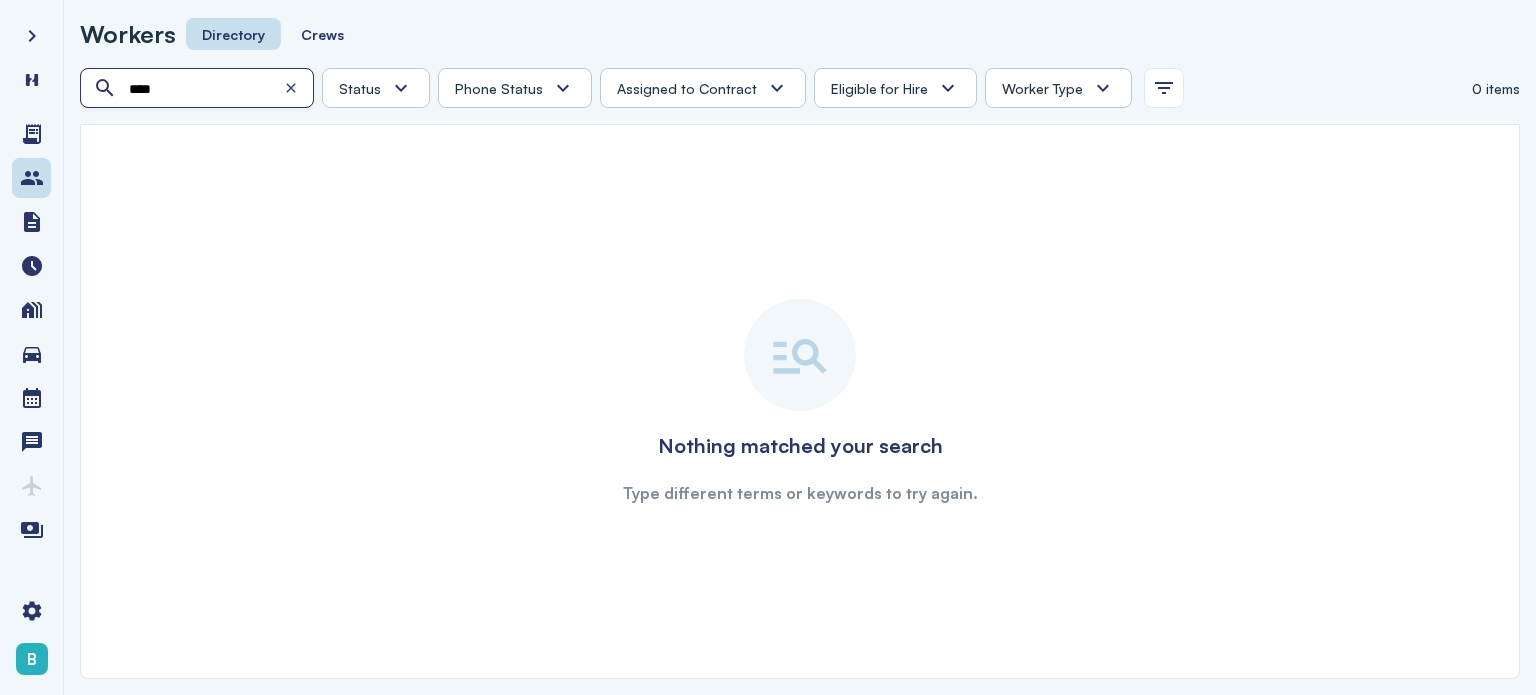 click on "****" at bounding box center [199, 89] 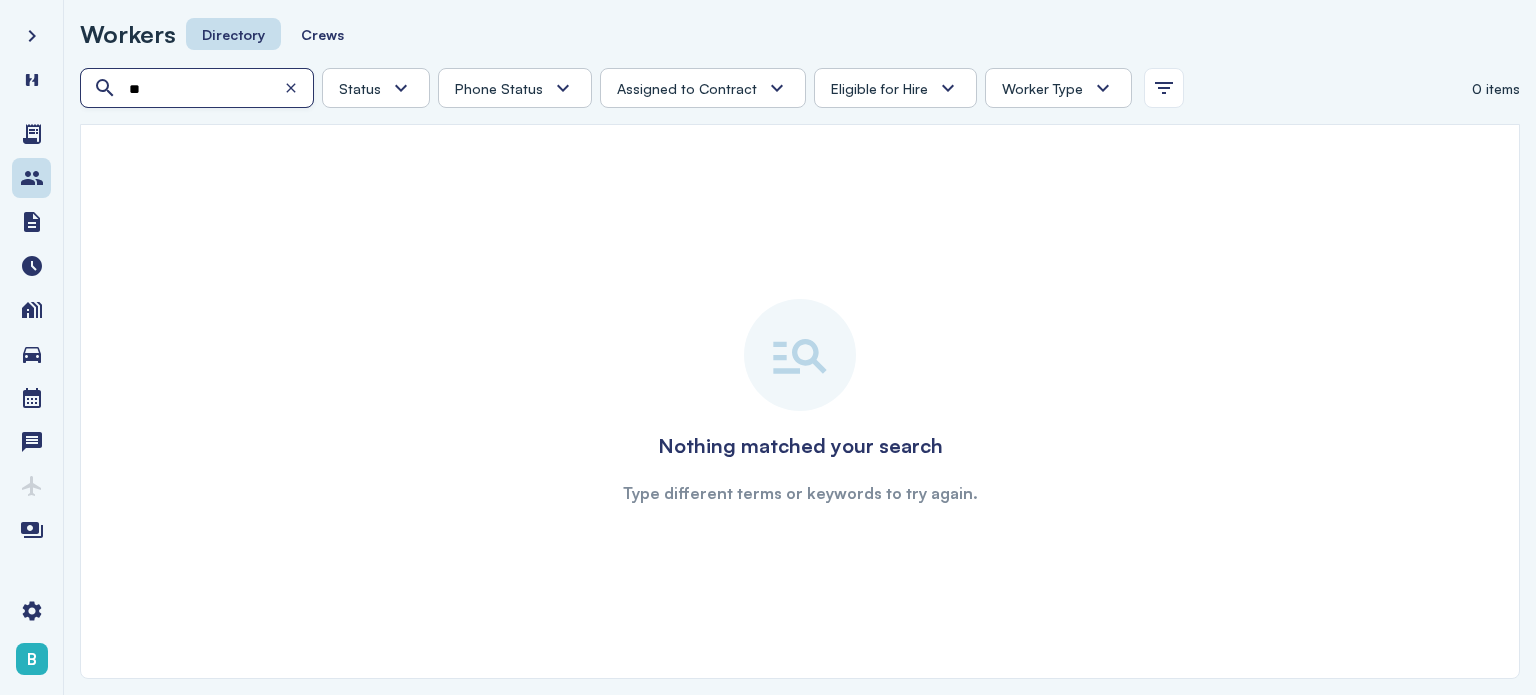 click on "**" at bounding box center (199, 89) 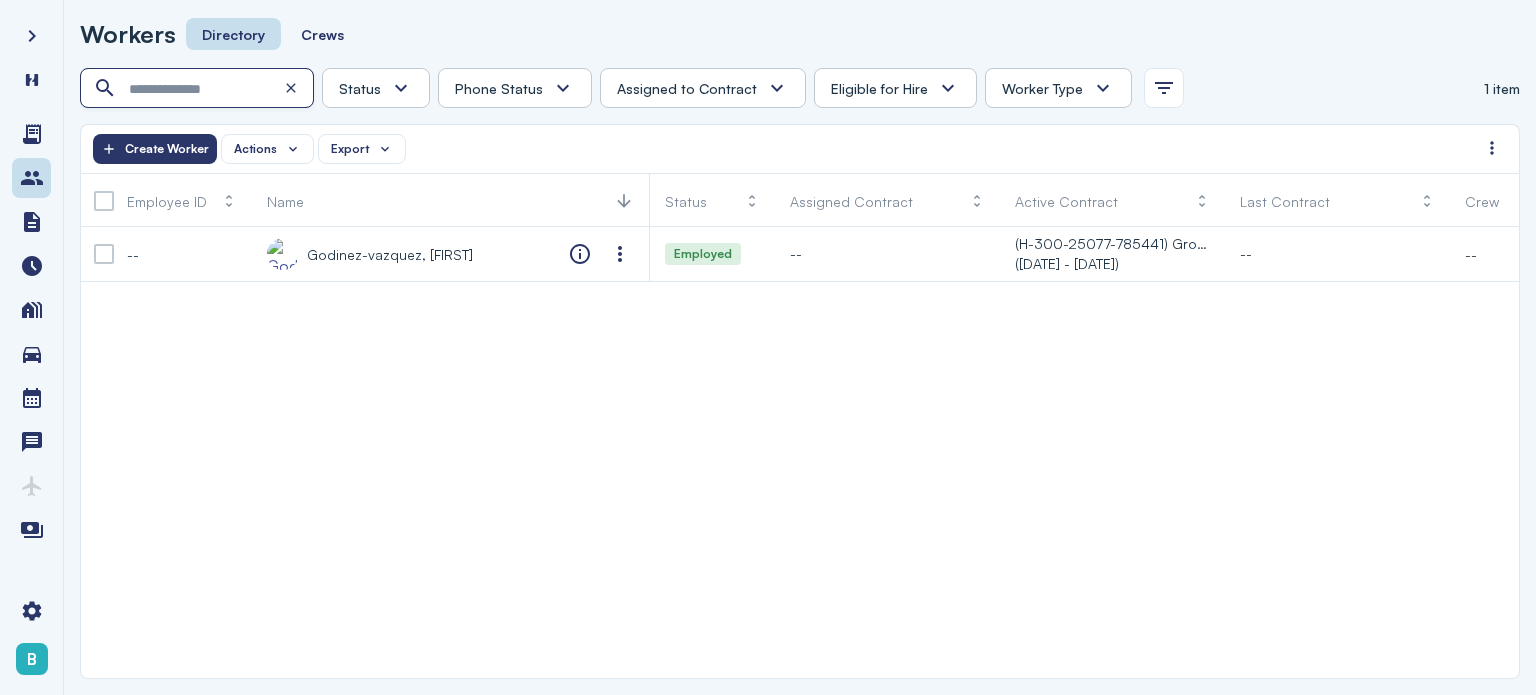 click at bounding box center [199, 89] 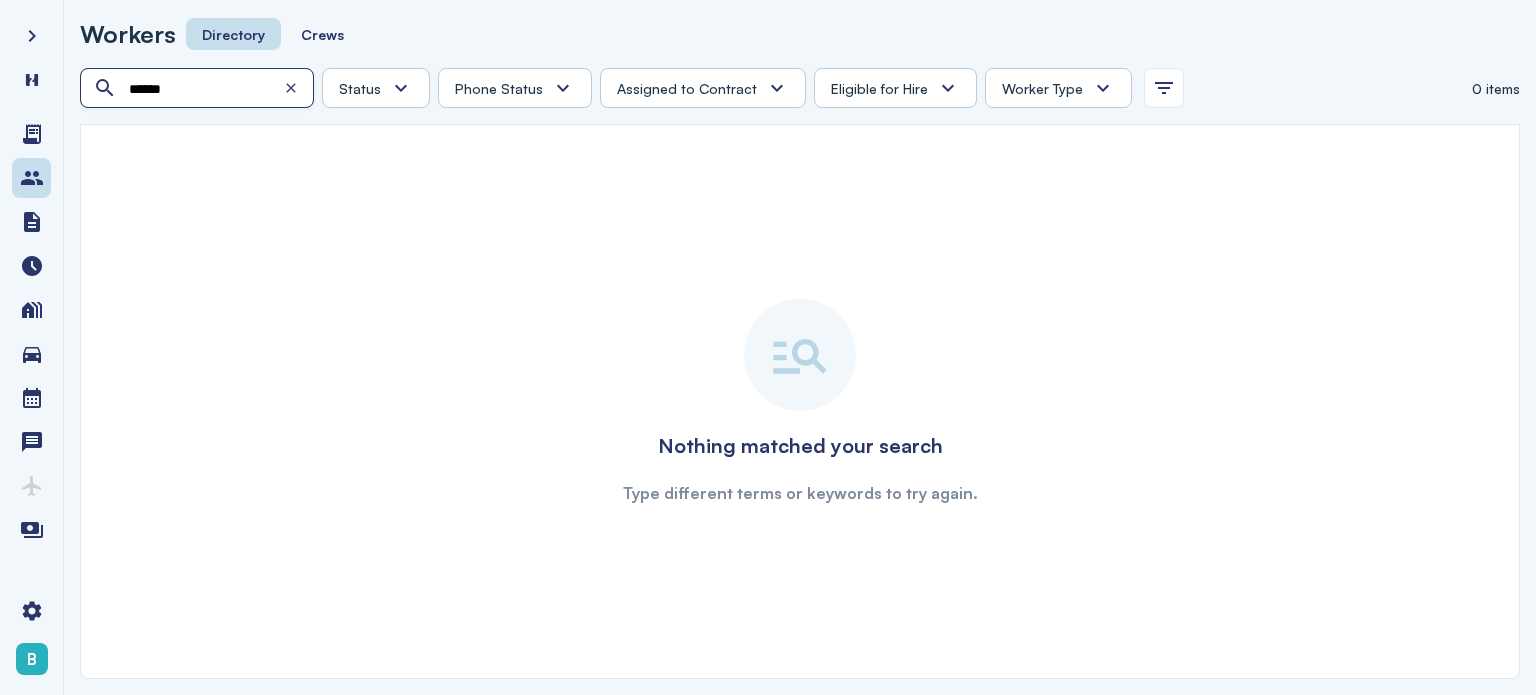 type on "*******" 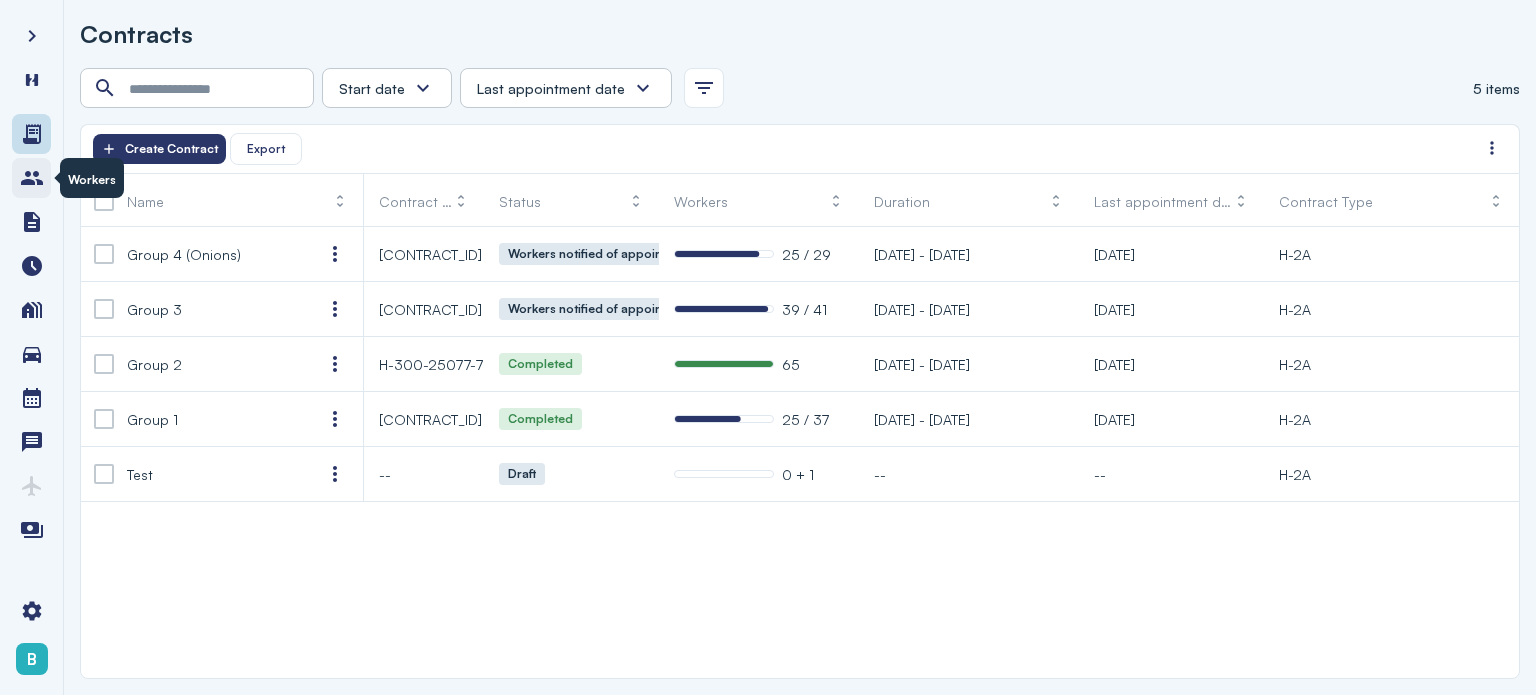 click at bounding box center (32, 178) 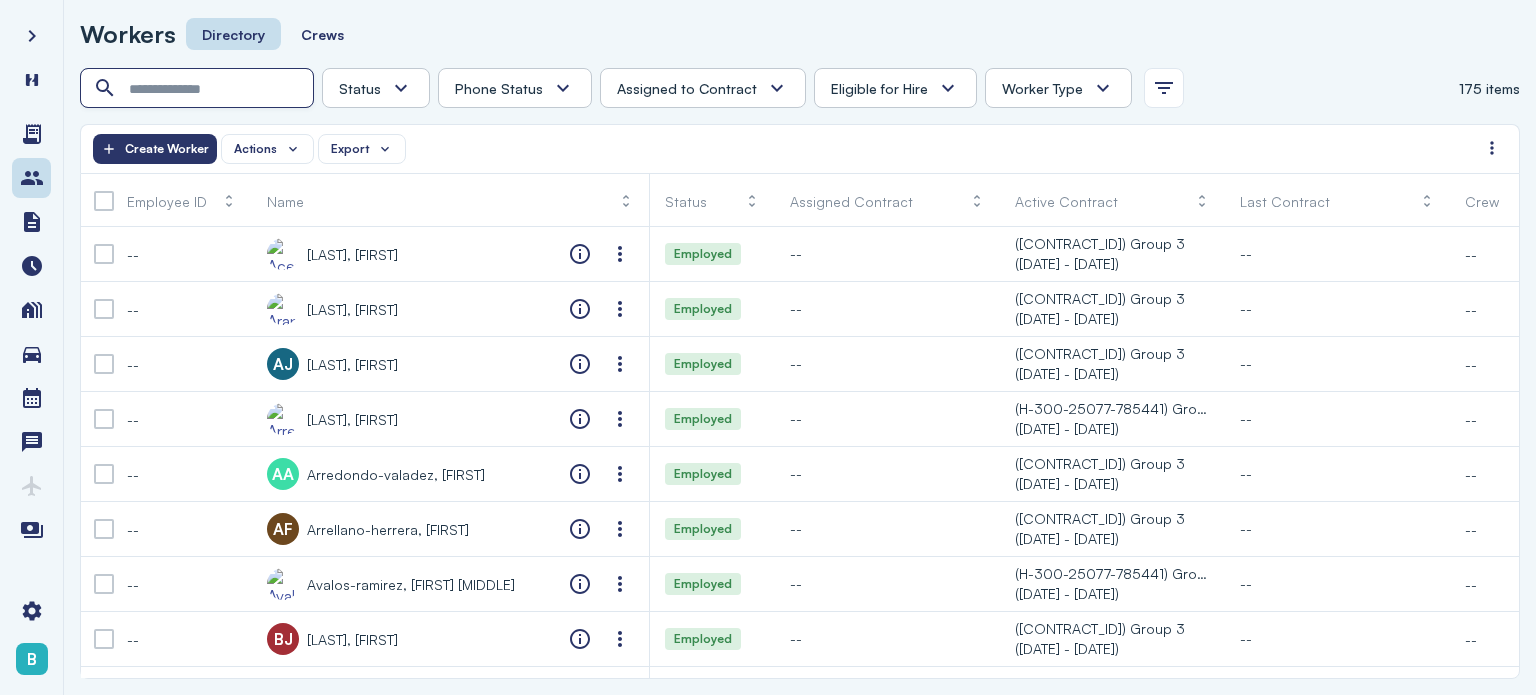 click at bounding box center [199, 89] 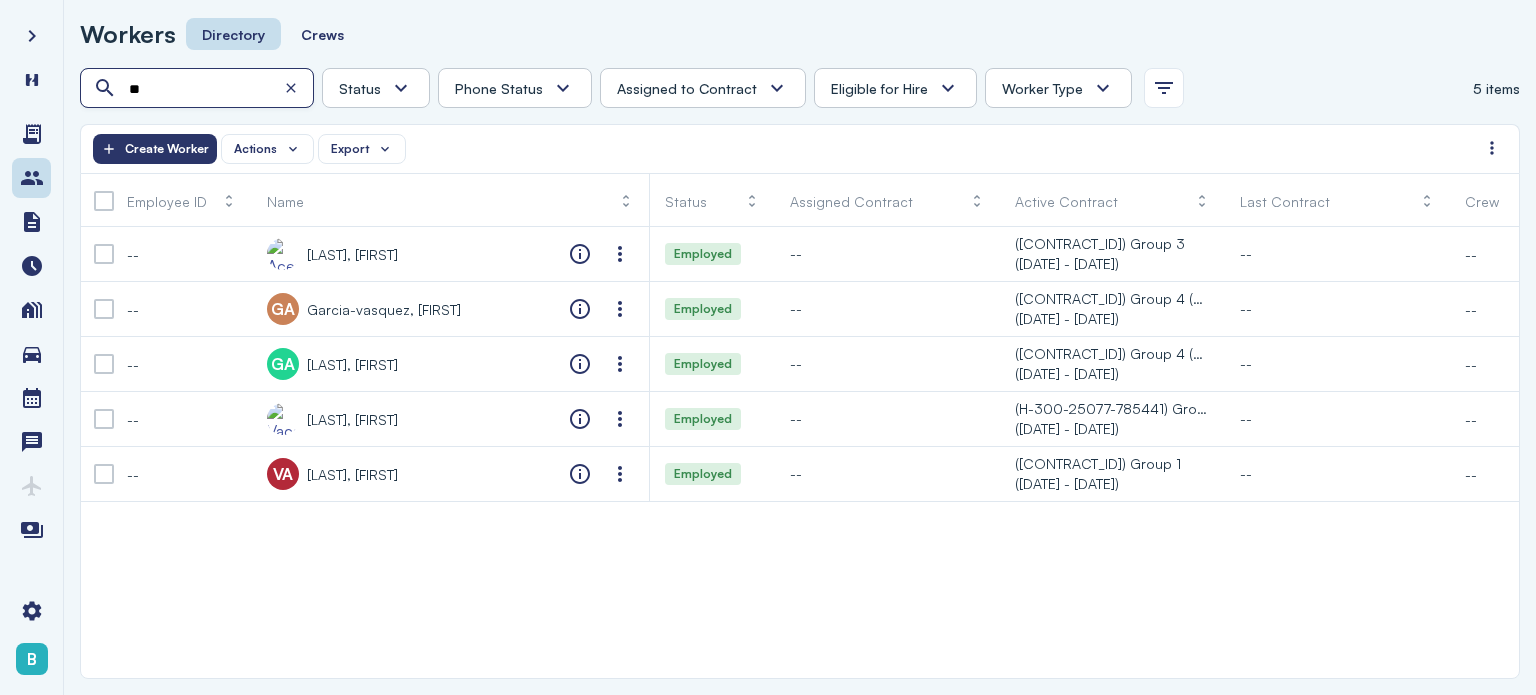 type on "*" 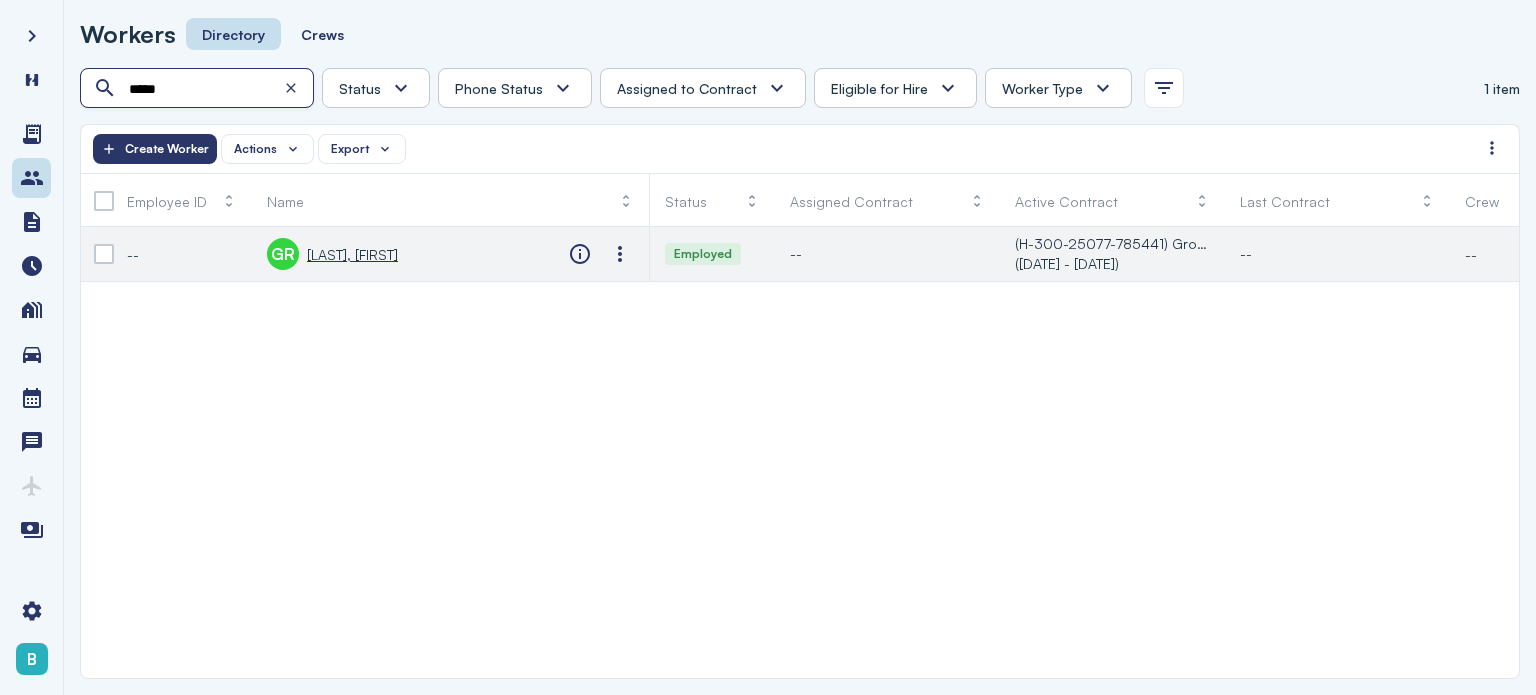 type on "*****" 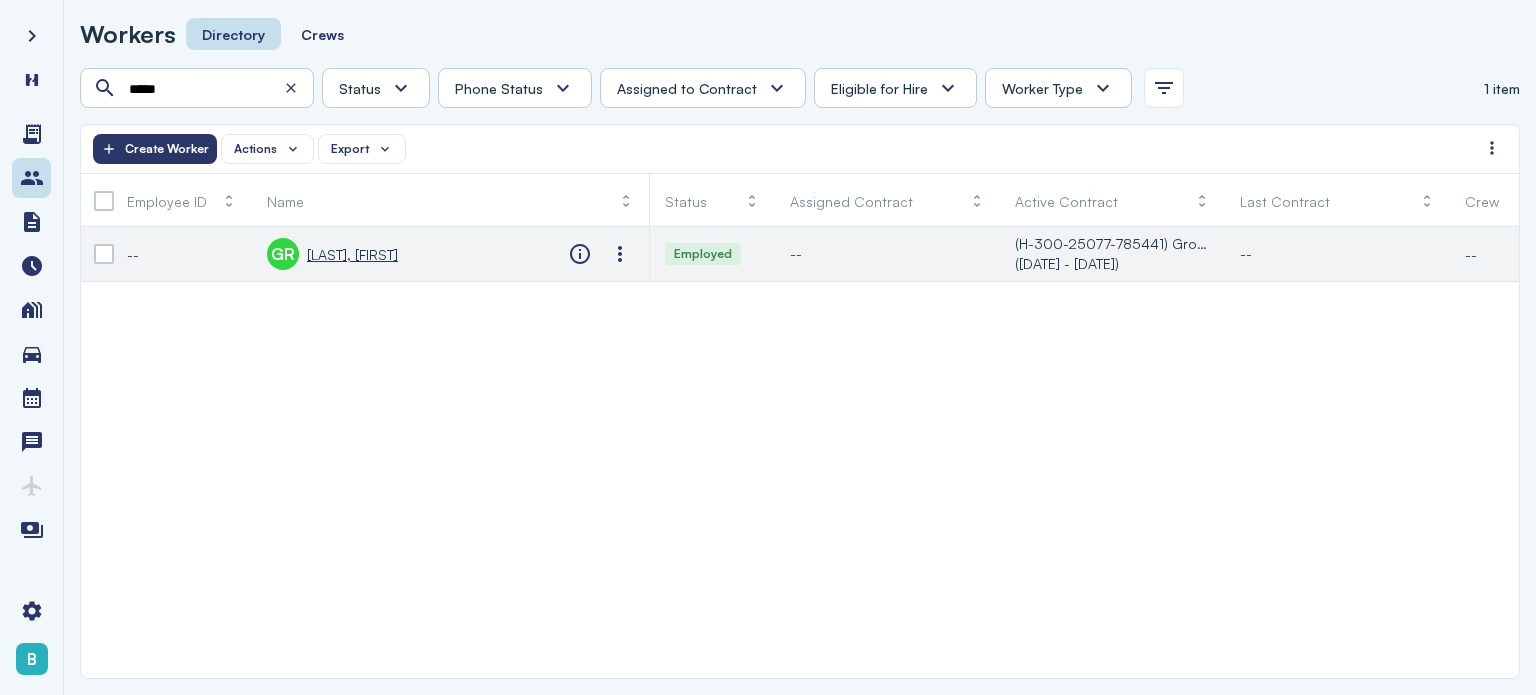 click on "[LAST], [FIRST]" at bounding box center (352, 254) 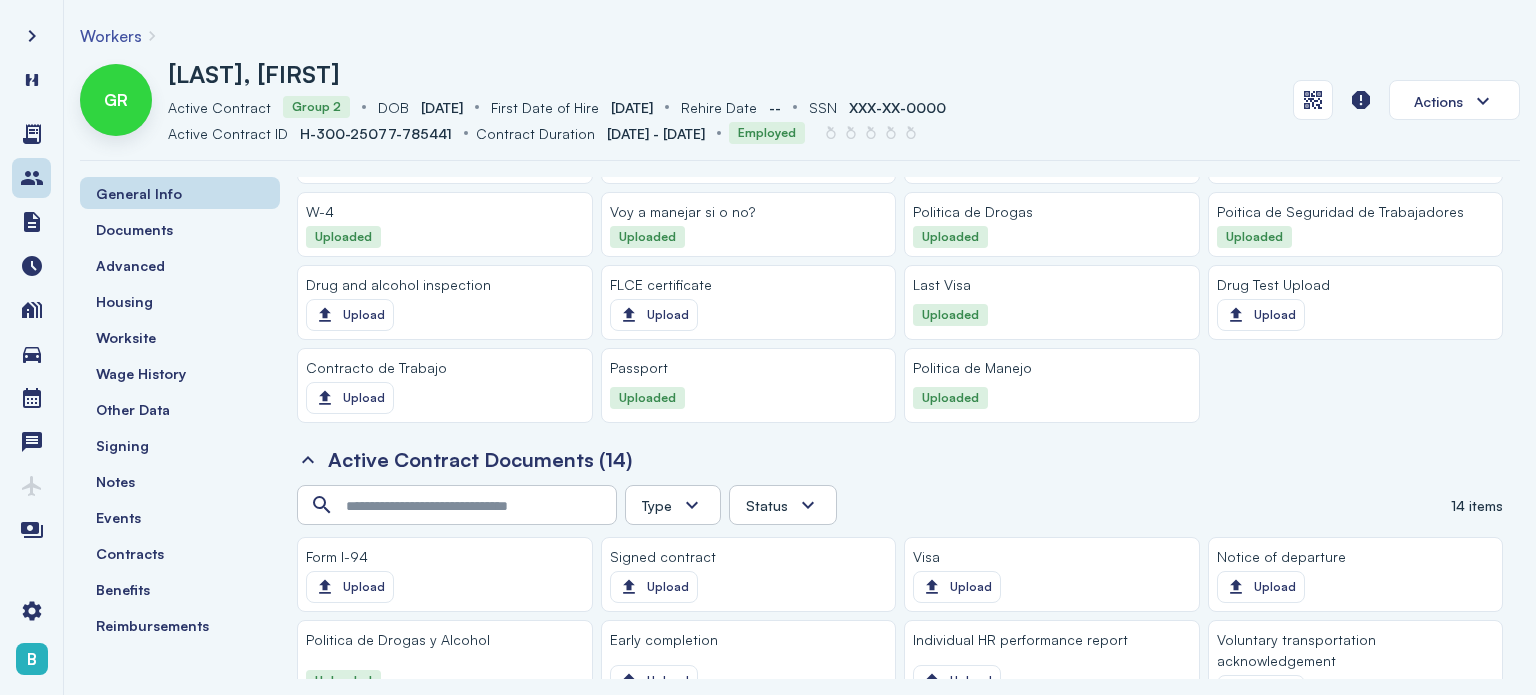 scroll, scrollTop: 2037, scrollLeft: 0, axis: vertical 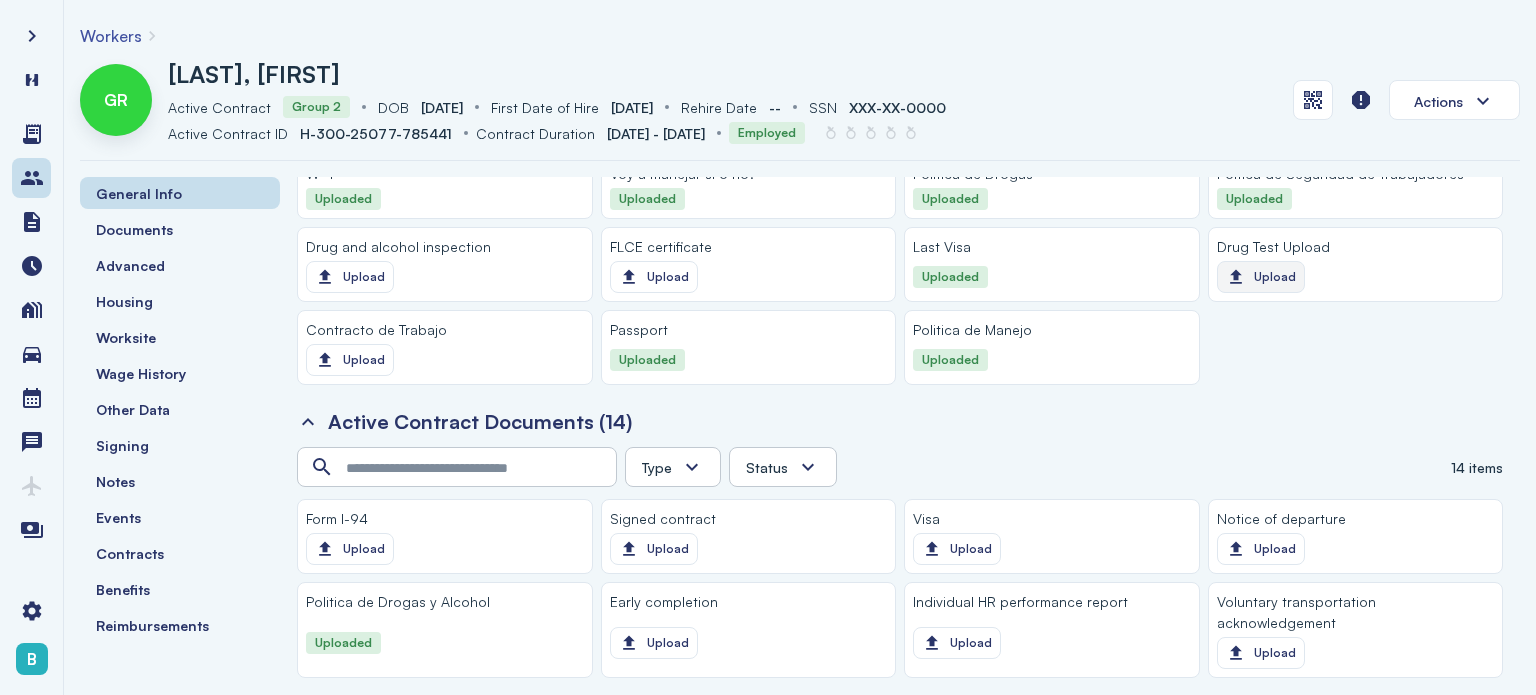 click on "Upload" 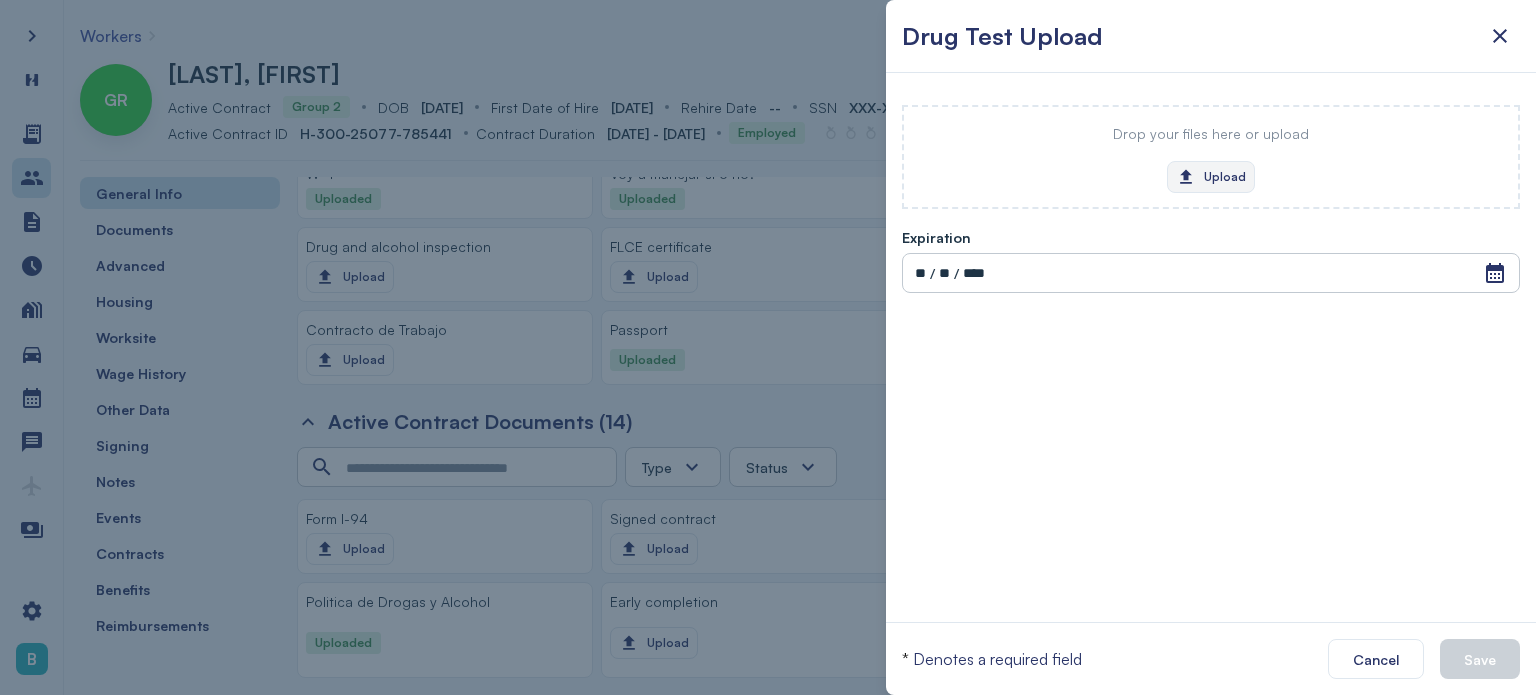click on "Upload" at bounding box center (1211, 177) 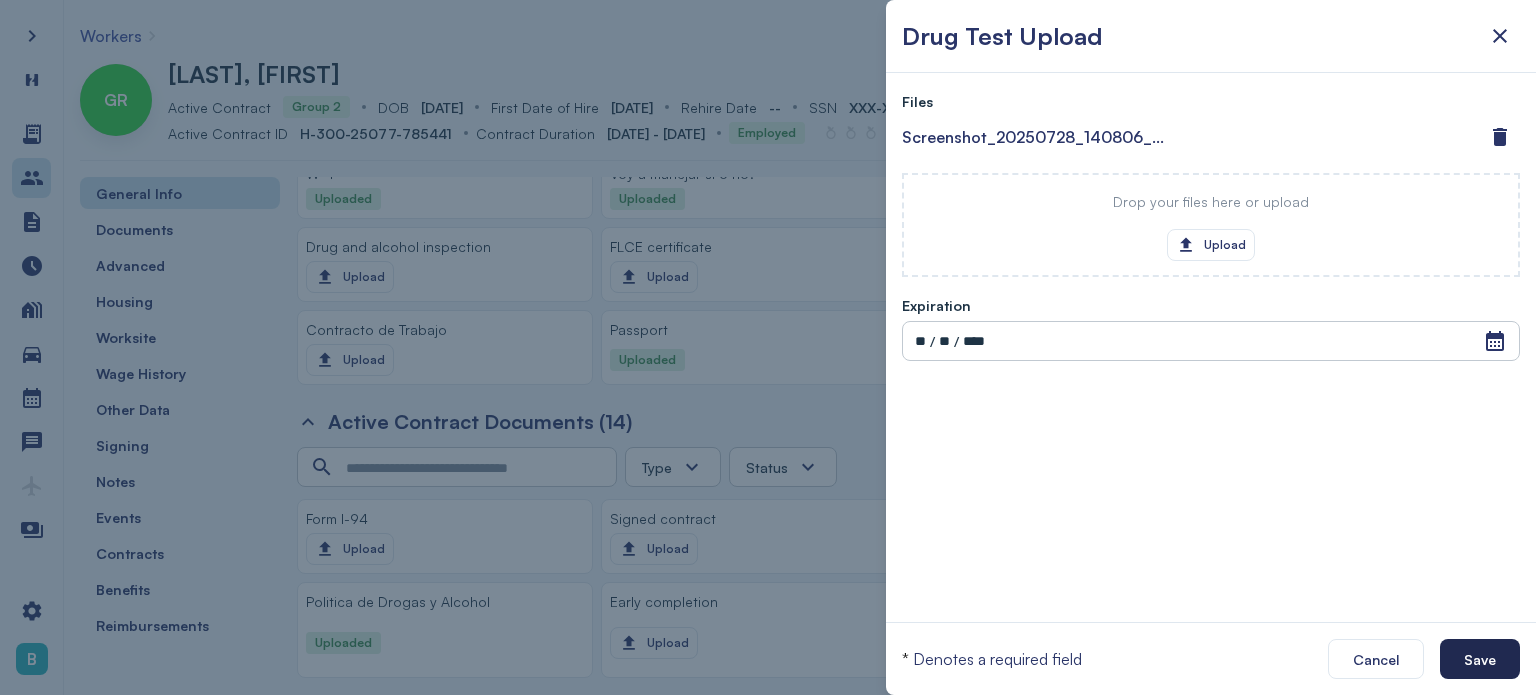 click on "Save" at bounding box center [1480, 659] 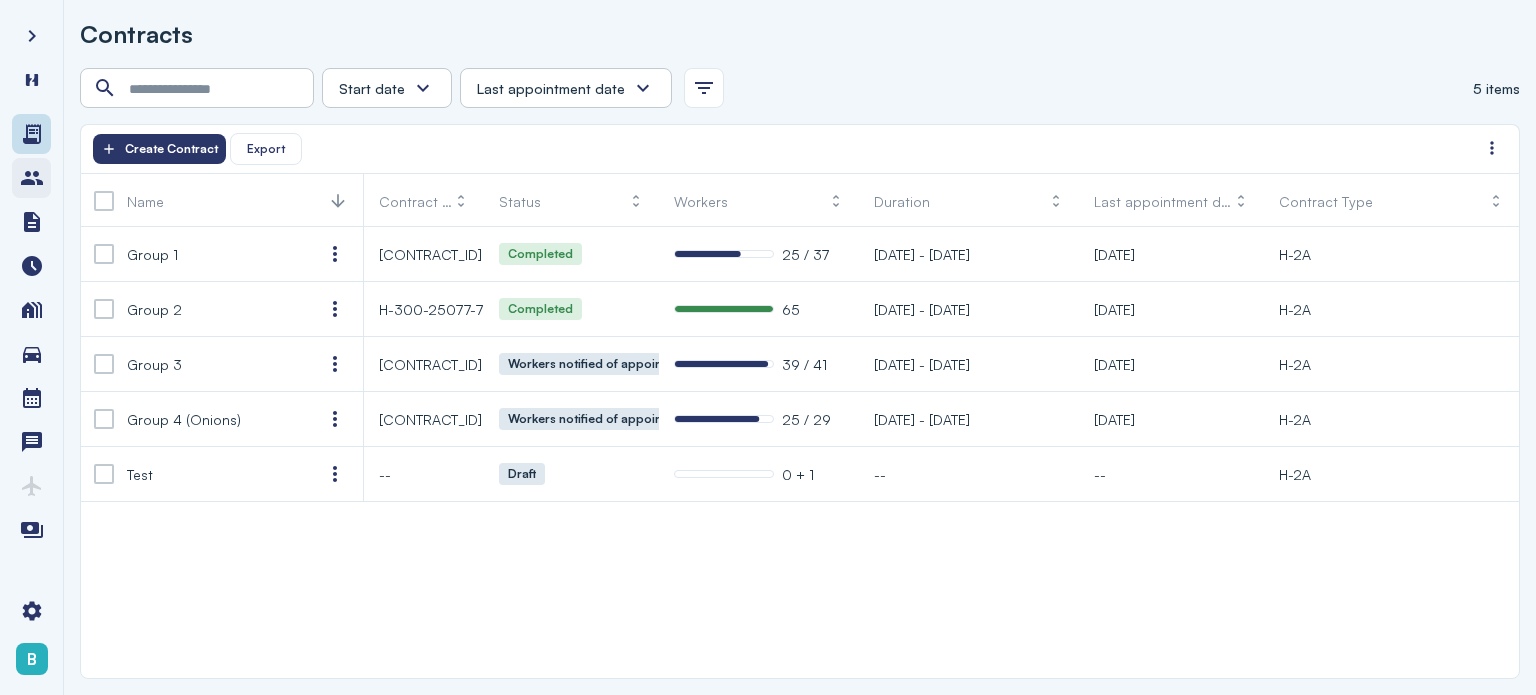 click at bounding box center [32, 178] 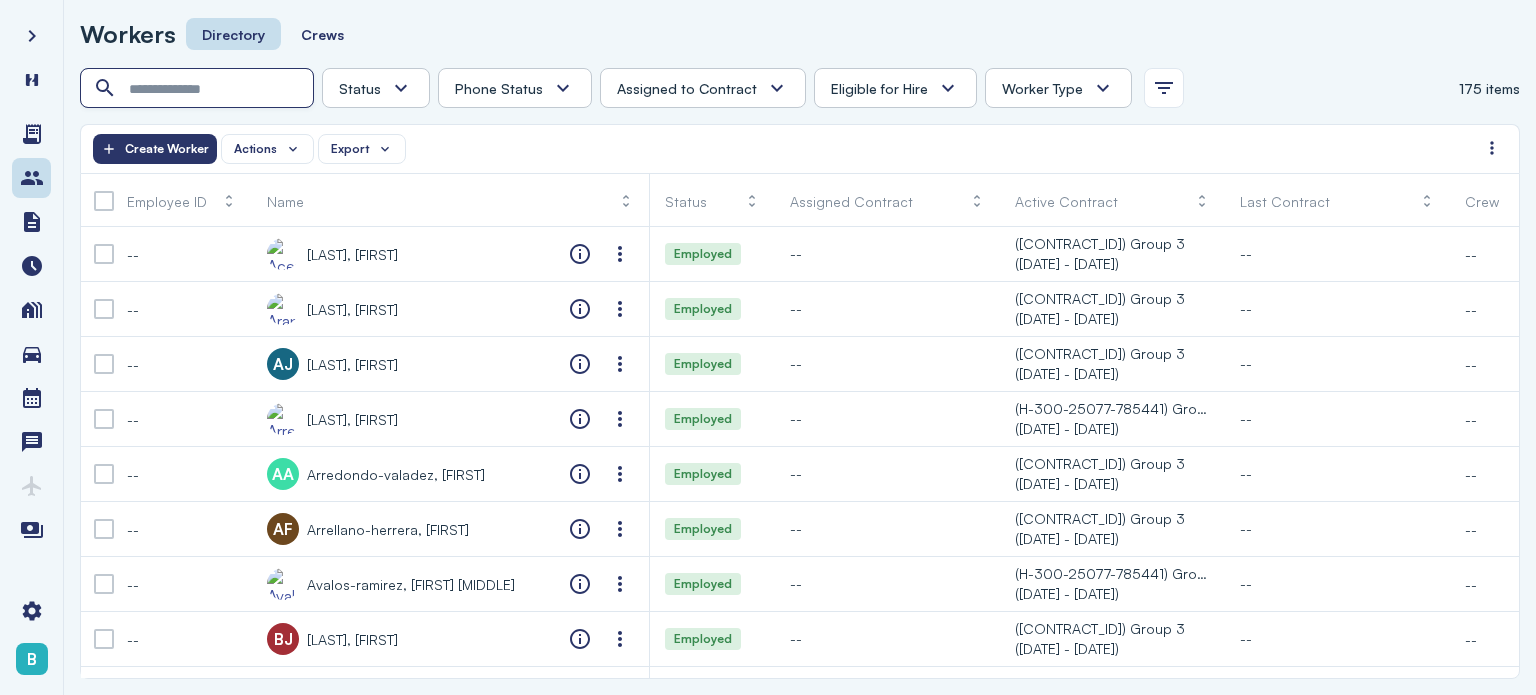 click at bounding box center [199, 89] 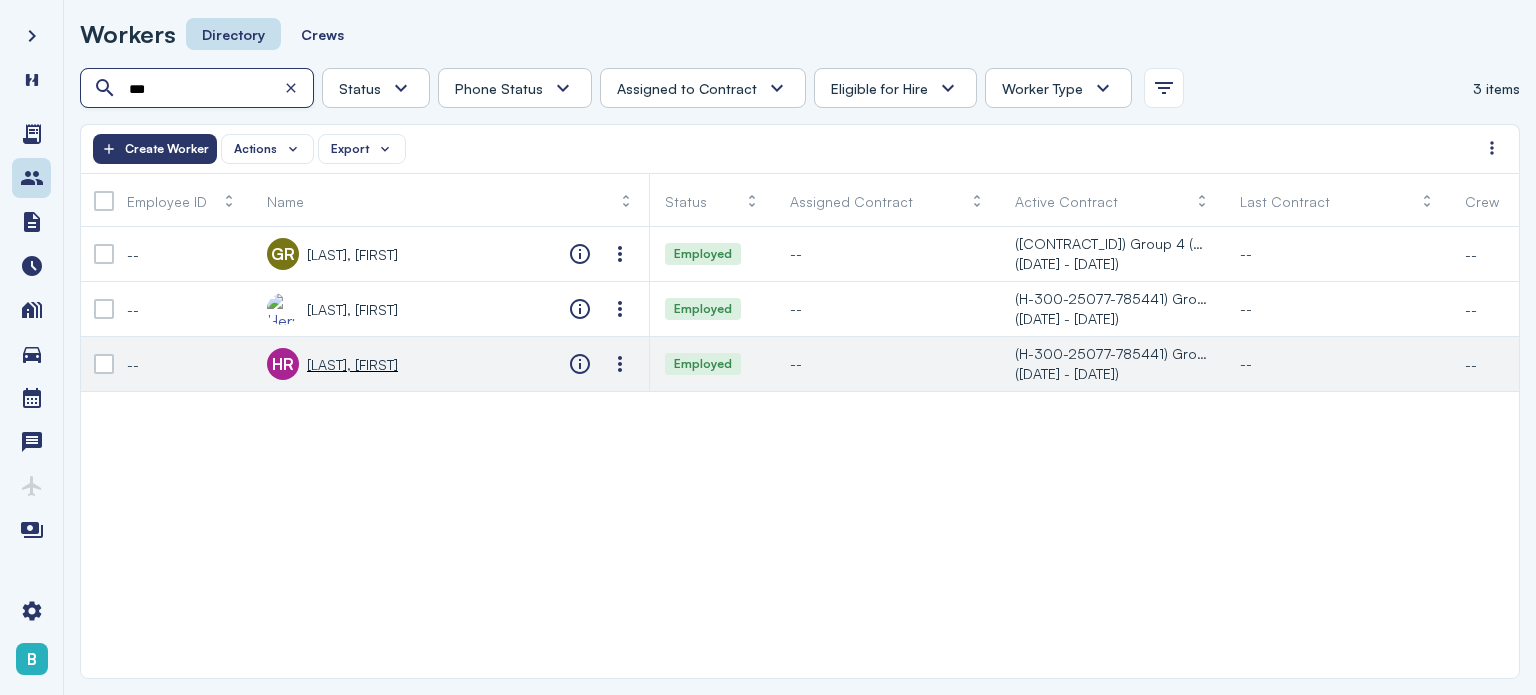type on "***" 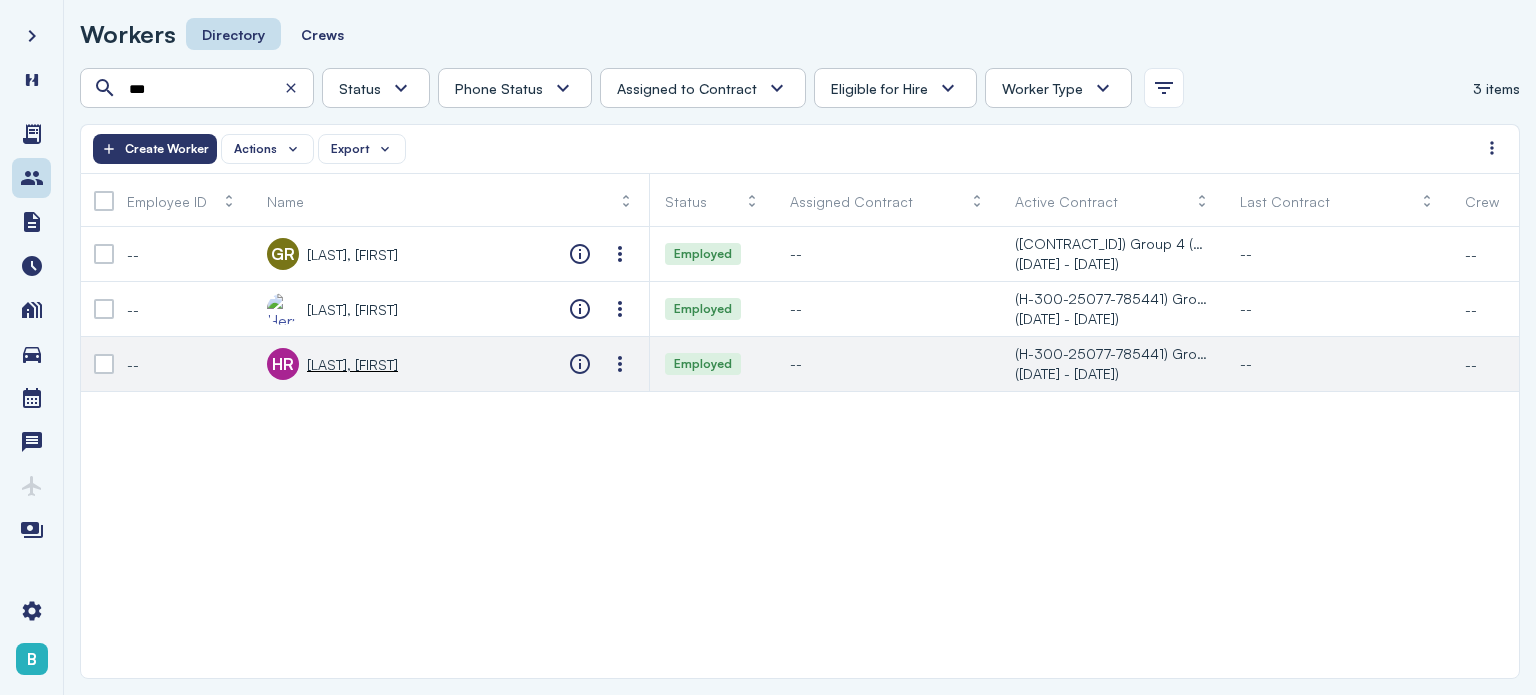 click on "HR       Hernandez-jimenez, Raul" 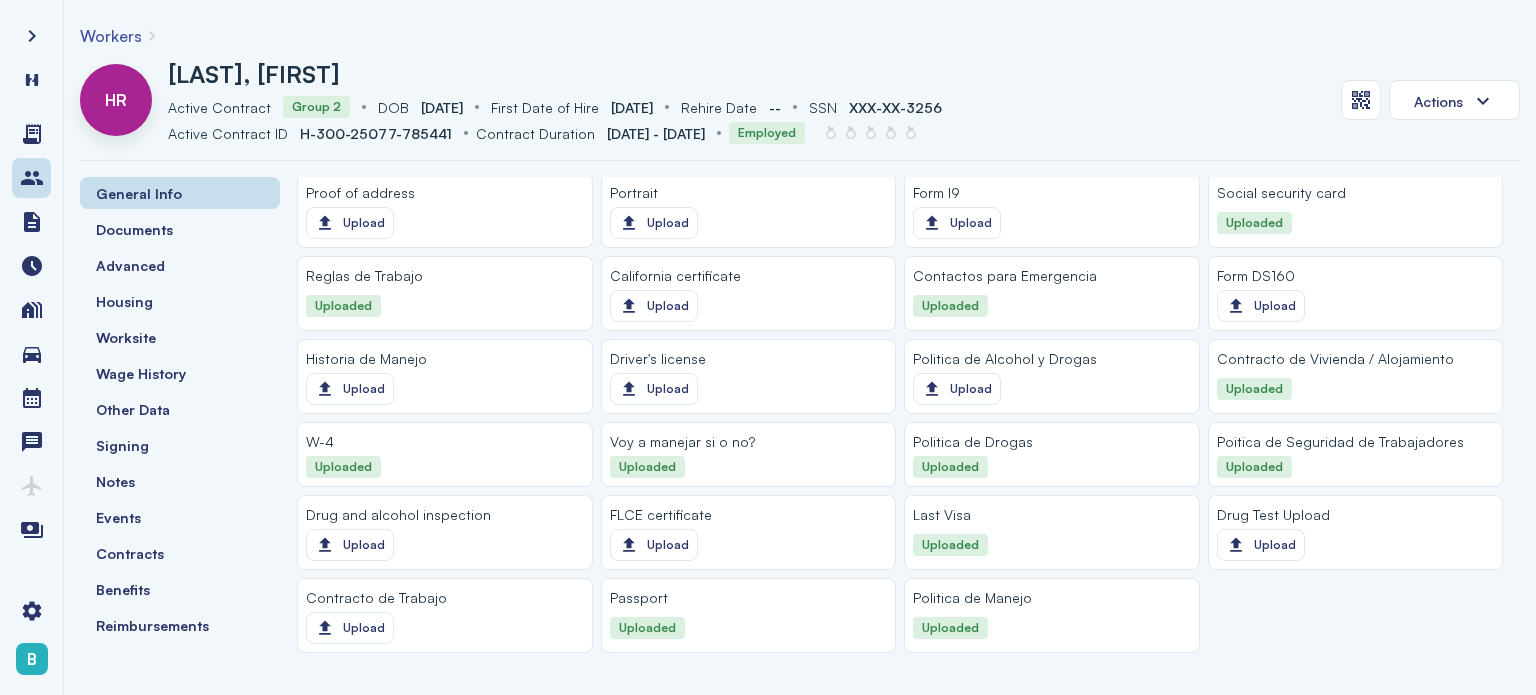 scroll, scrollTop: 1828, scrollLeft: 0, axis: vertical 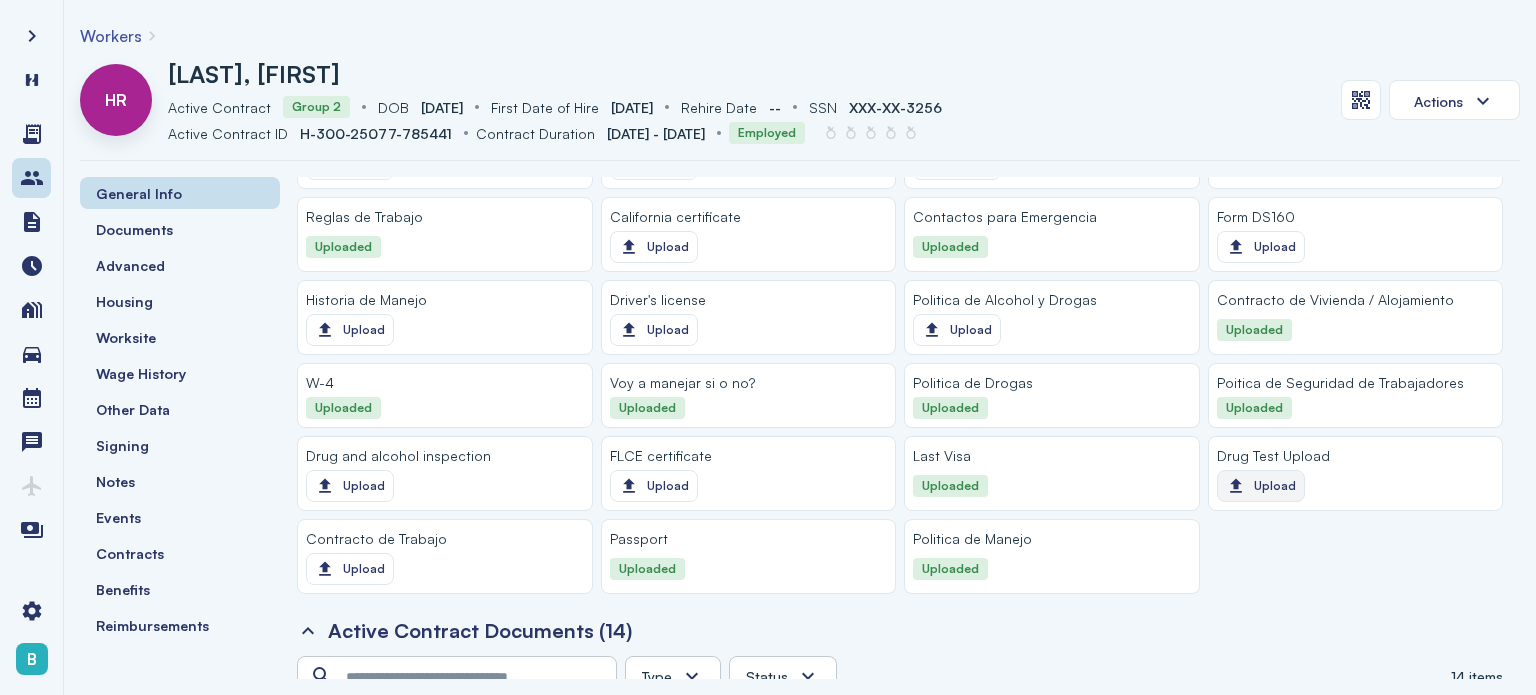 click on "Upload" 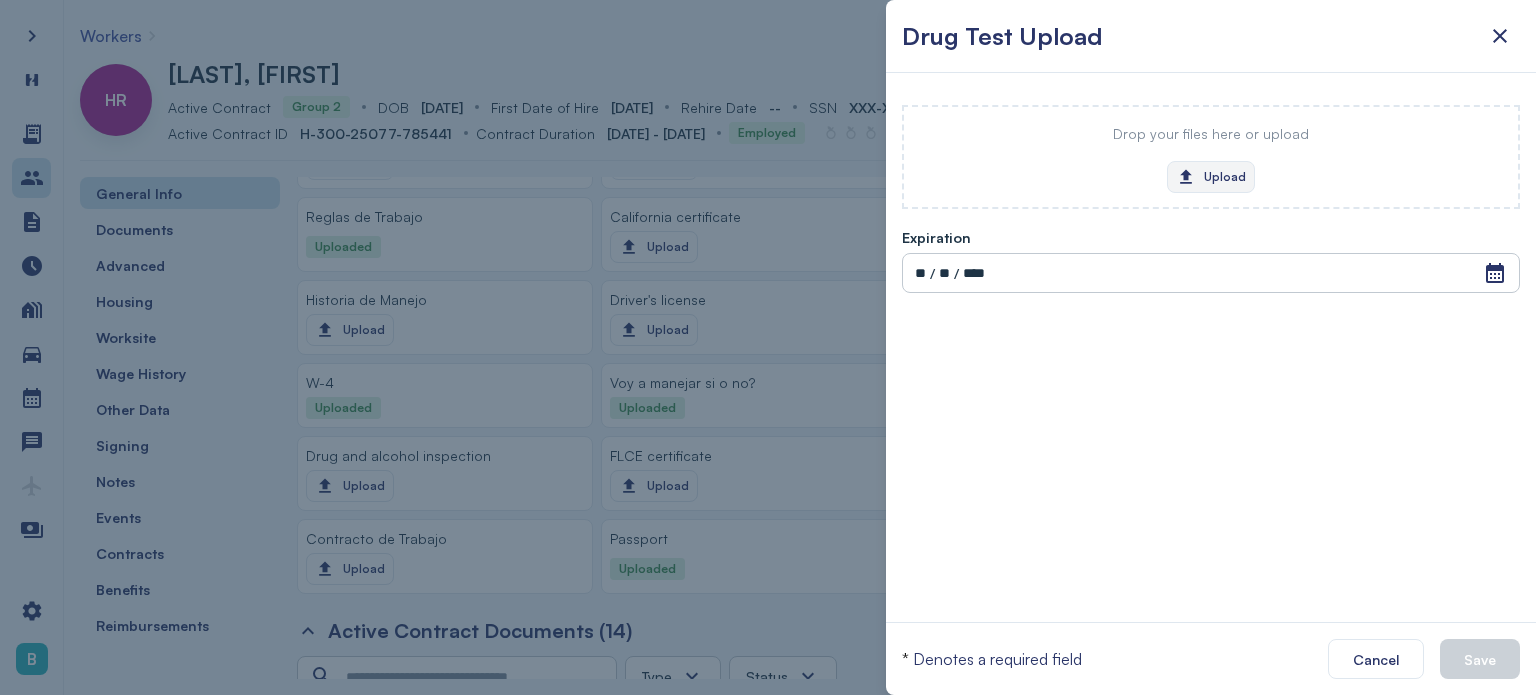 click on "Upload" at bounding box center (1211, 177) 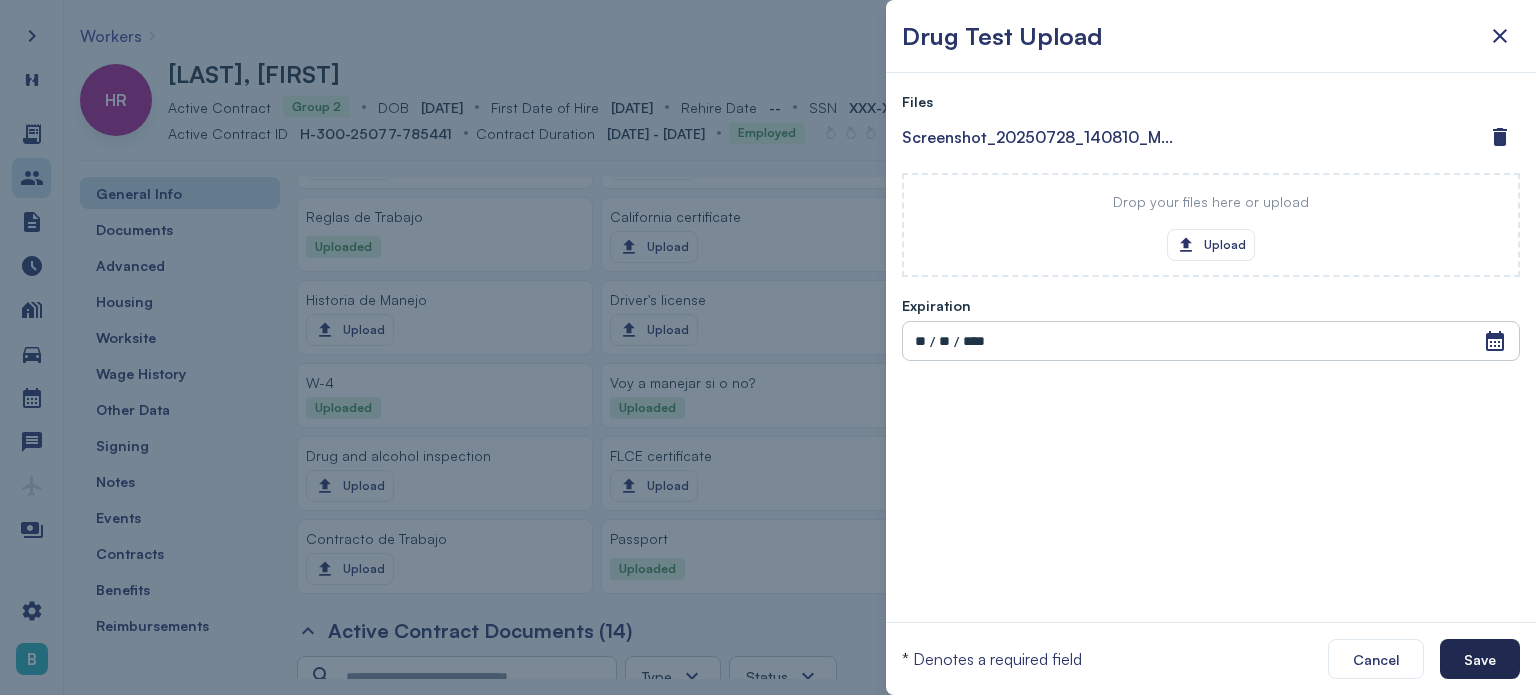 click on "Save" at bounding box center (1480, 659) 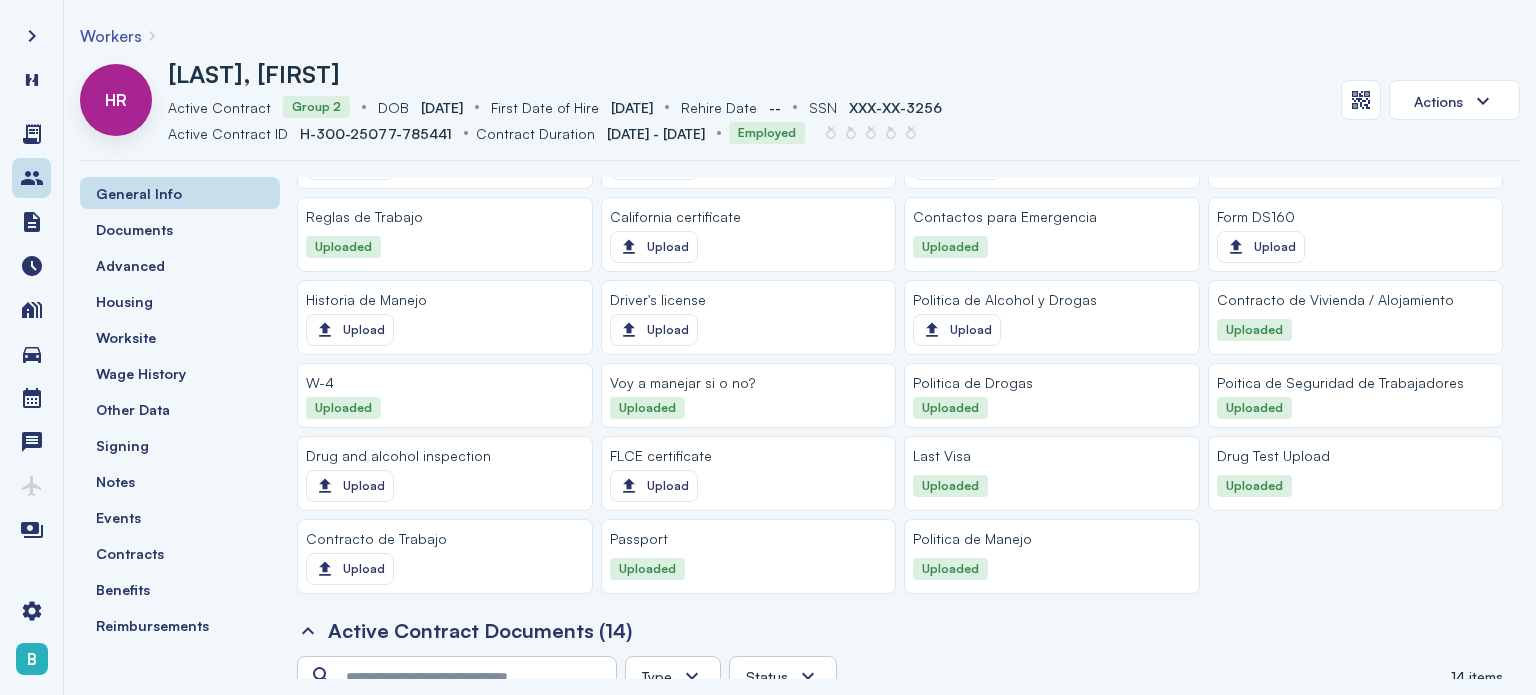 click on "Workers" at bounding box center [800, 36] 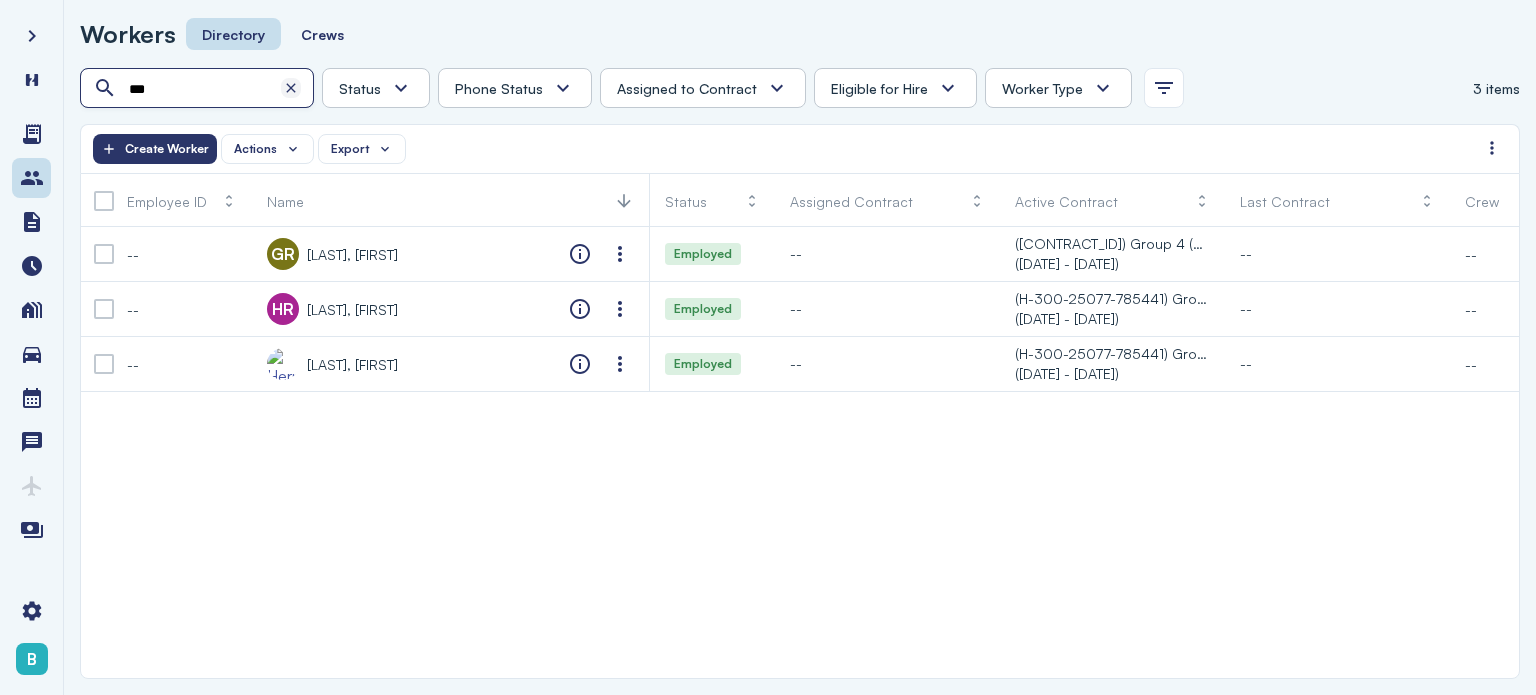 click at bounding box center [291, 88] 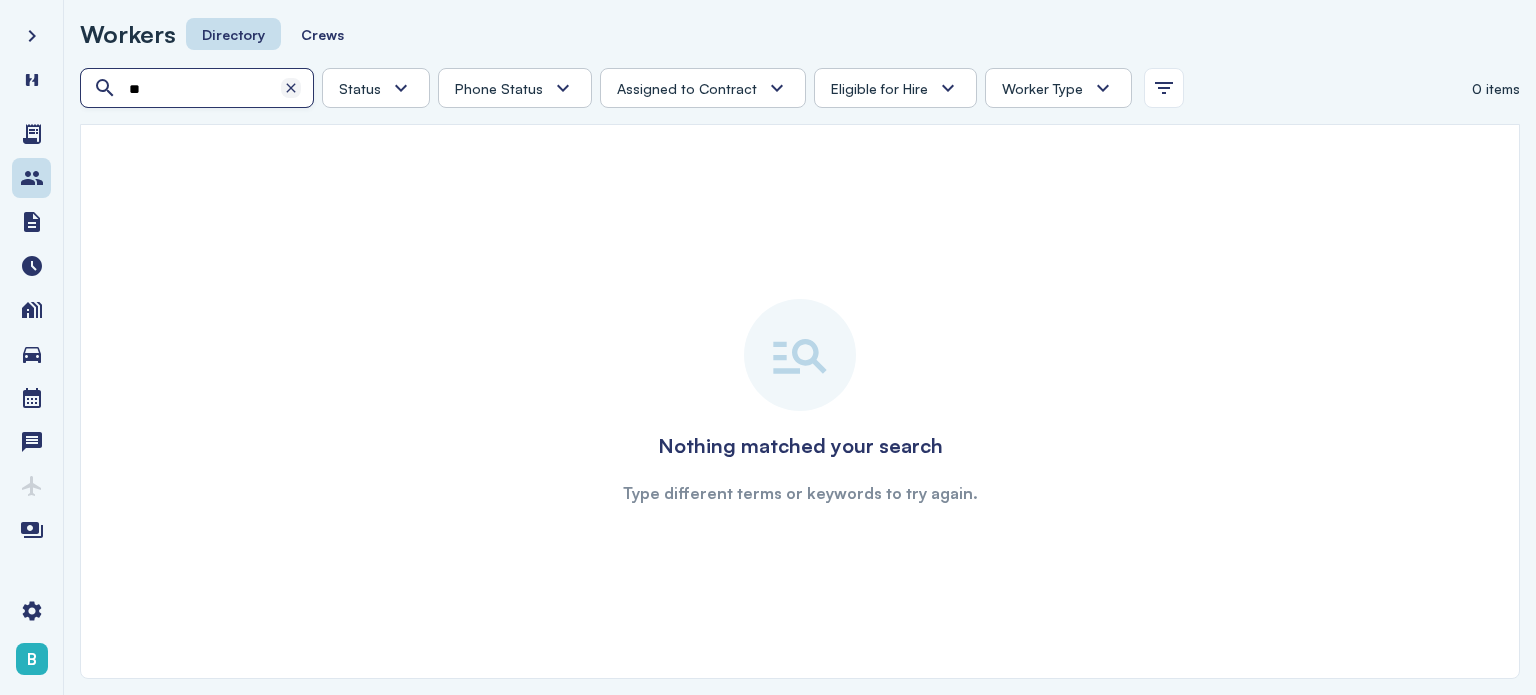 type on "*" 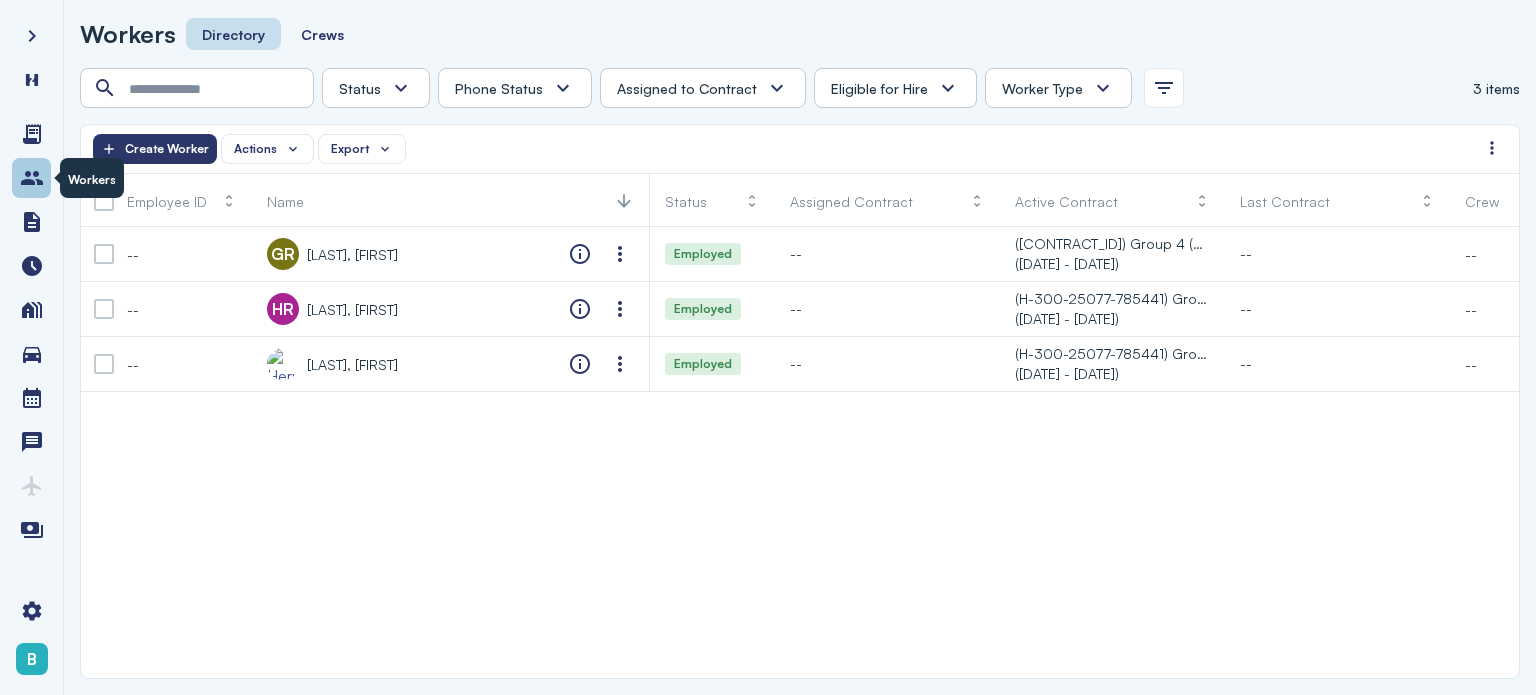 click at bounding box center [31, 178] 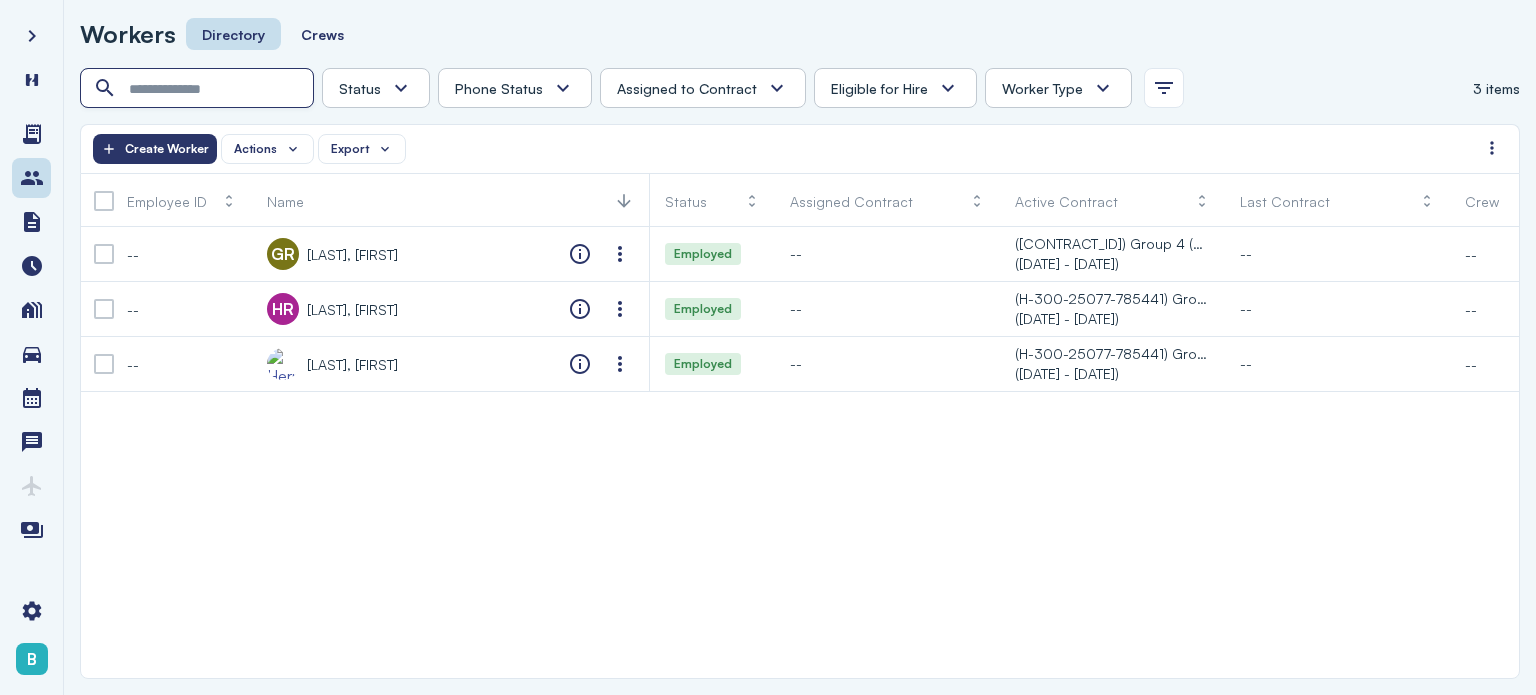 click at bounding box center (199, 89) 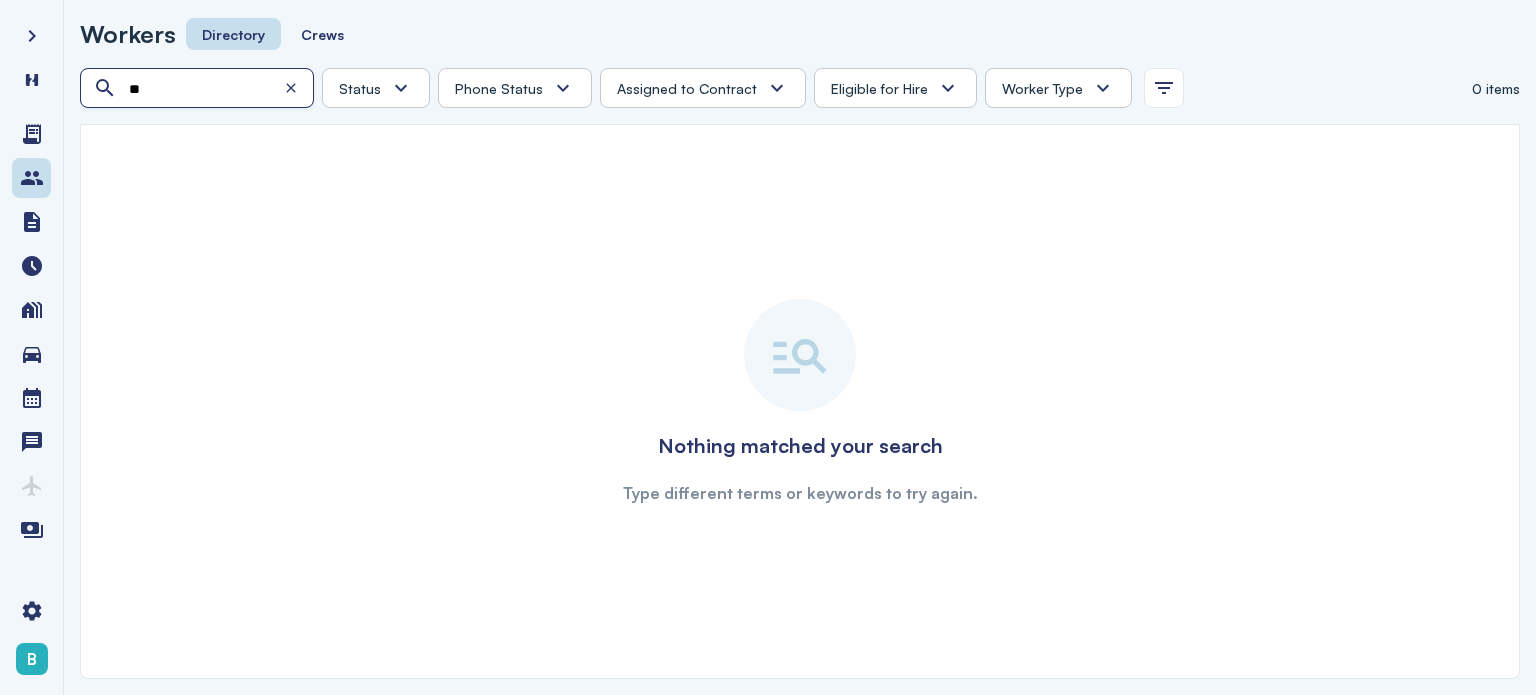 type on "**" 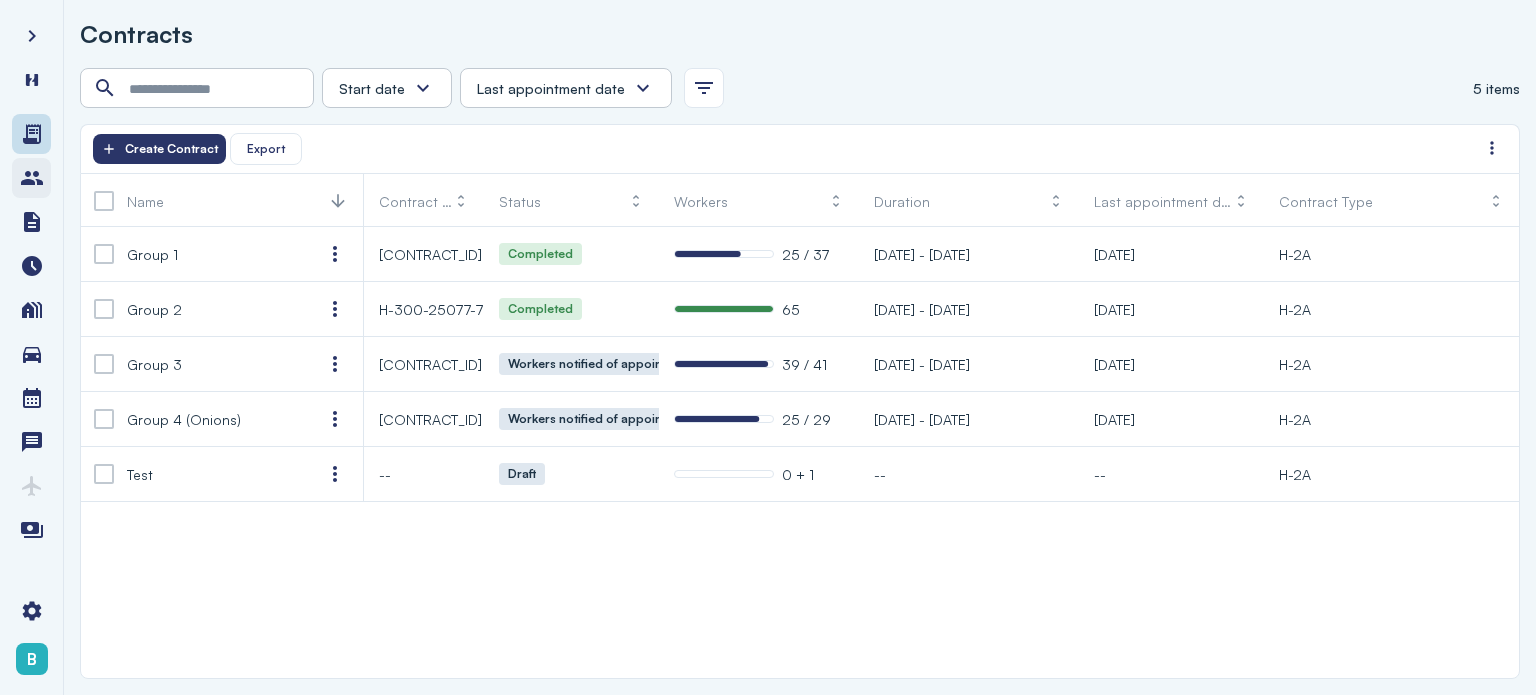 click at bounding box center (32, 178) 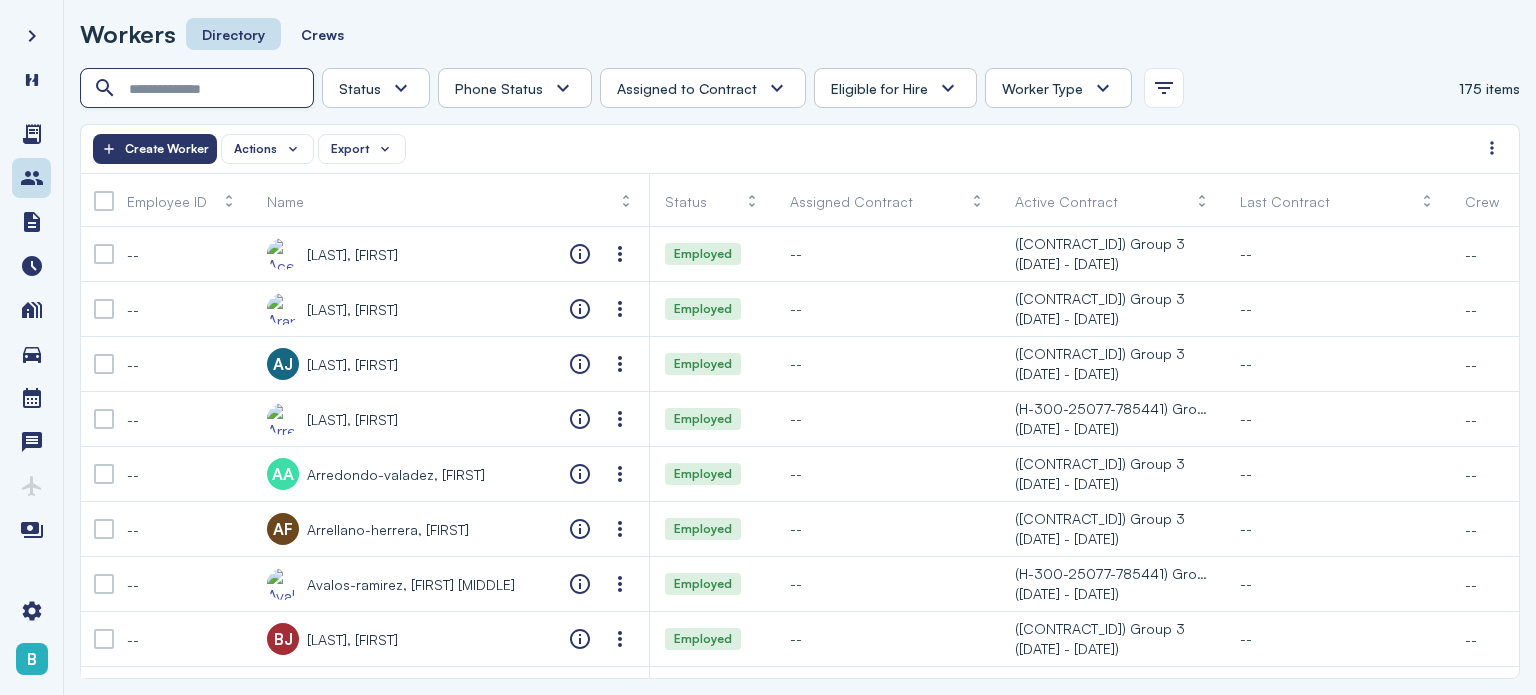 click at bounding box center (199, 89) 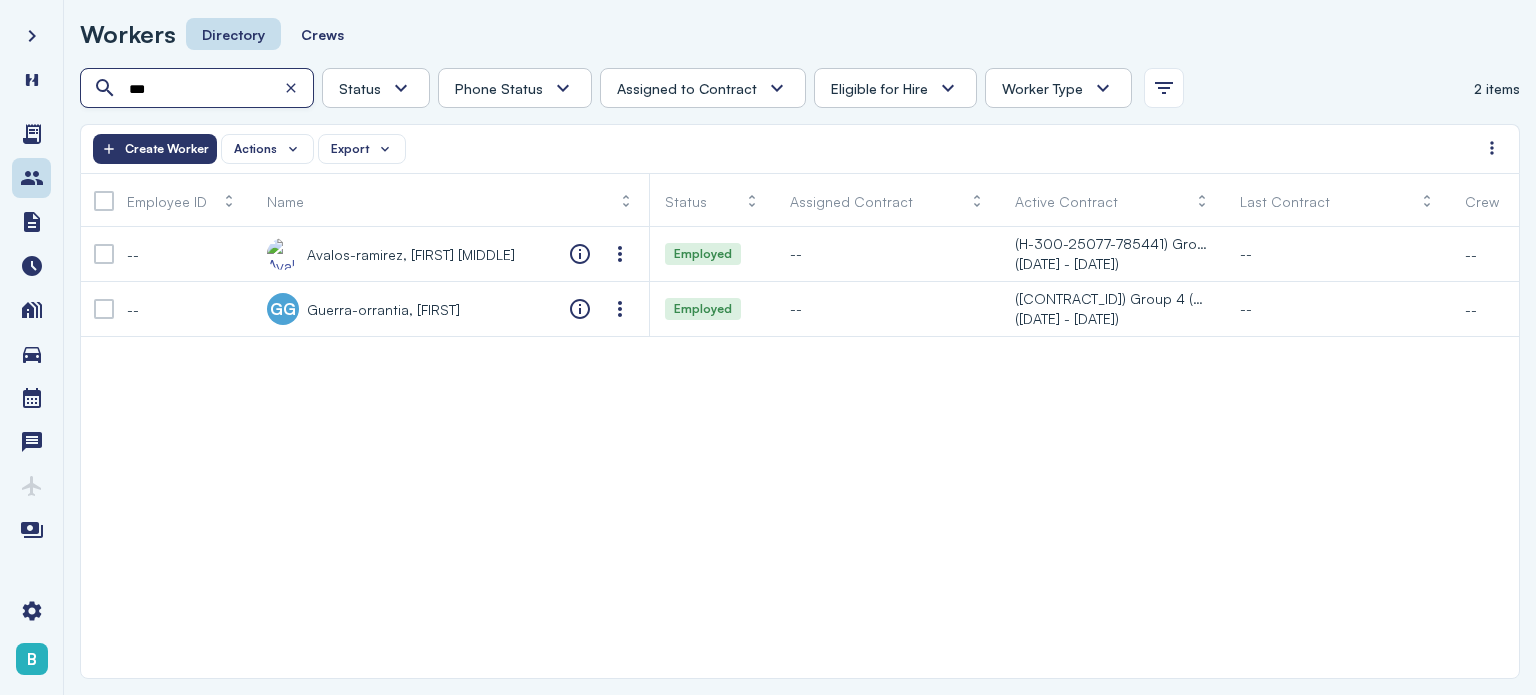 click on "***" at bounding box center [199, 89] 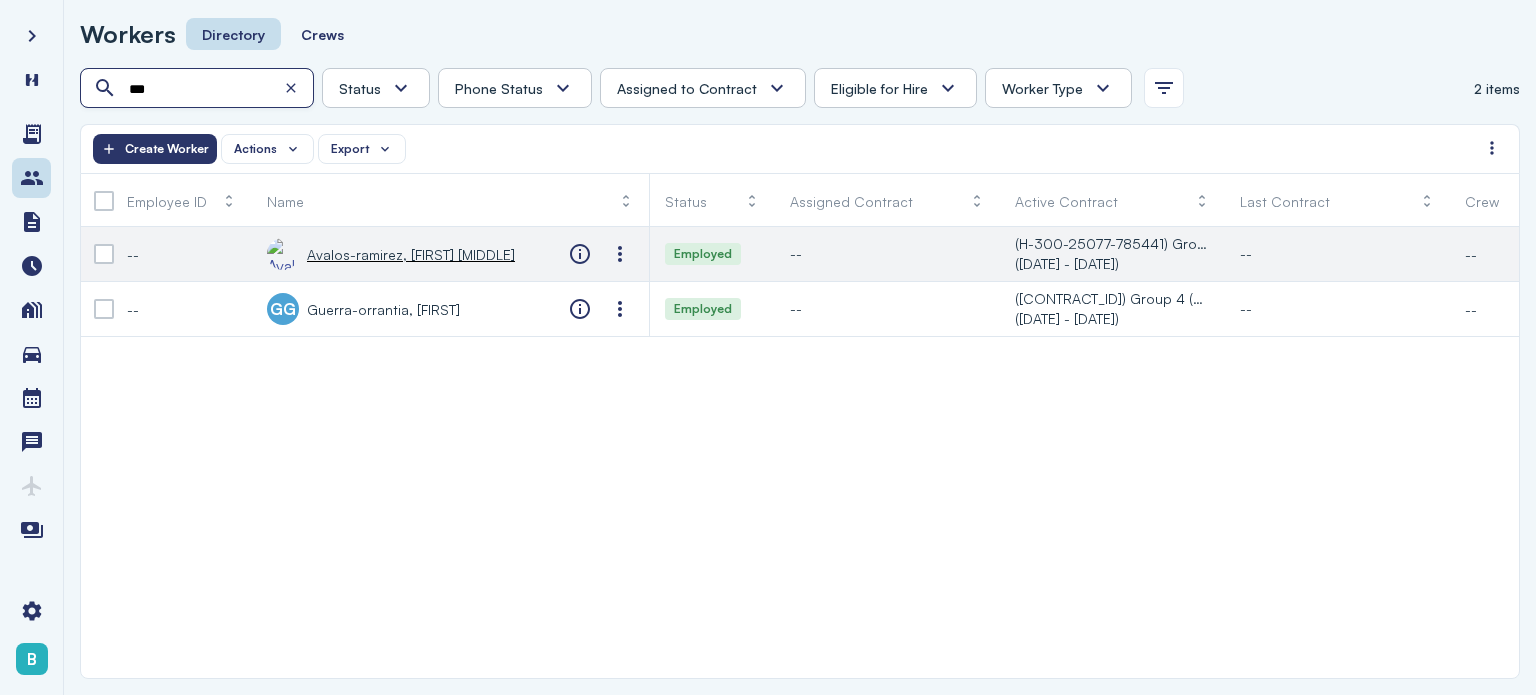 type on "***" 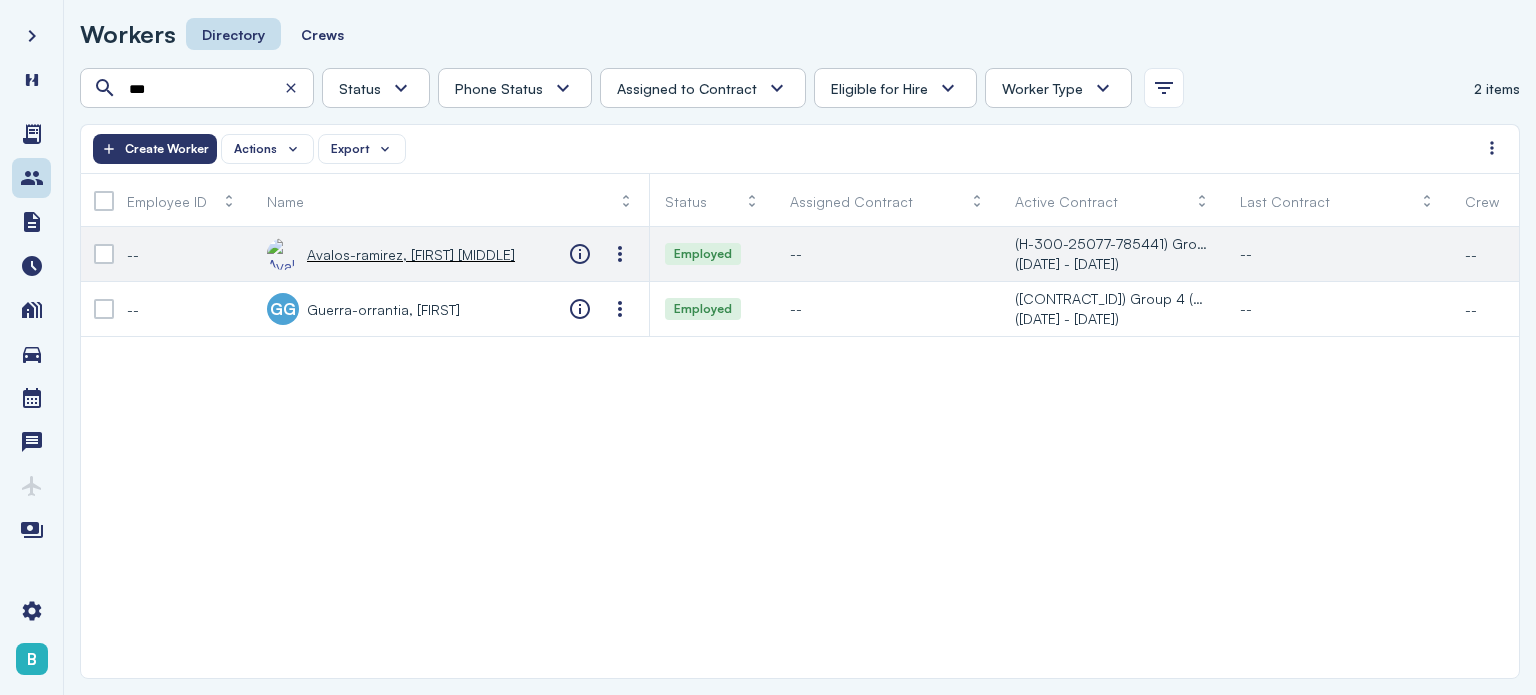 click on "[LAST], [FIRST]" at bounding box center [391, 254] 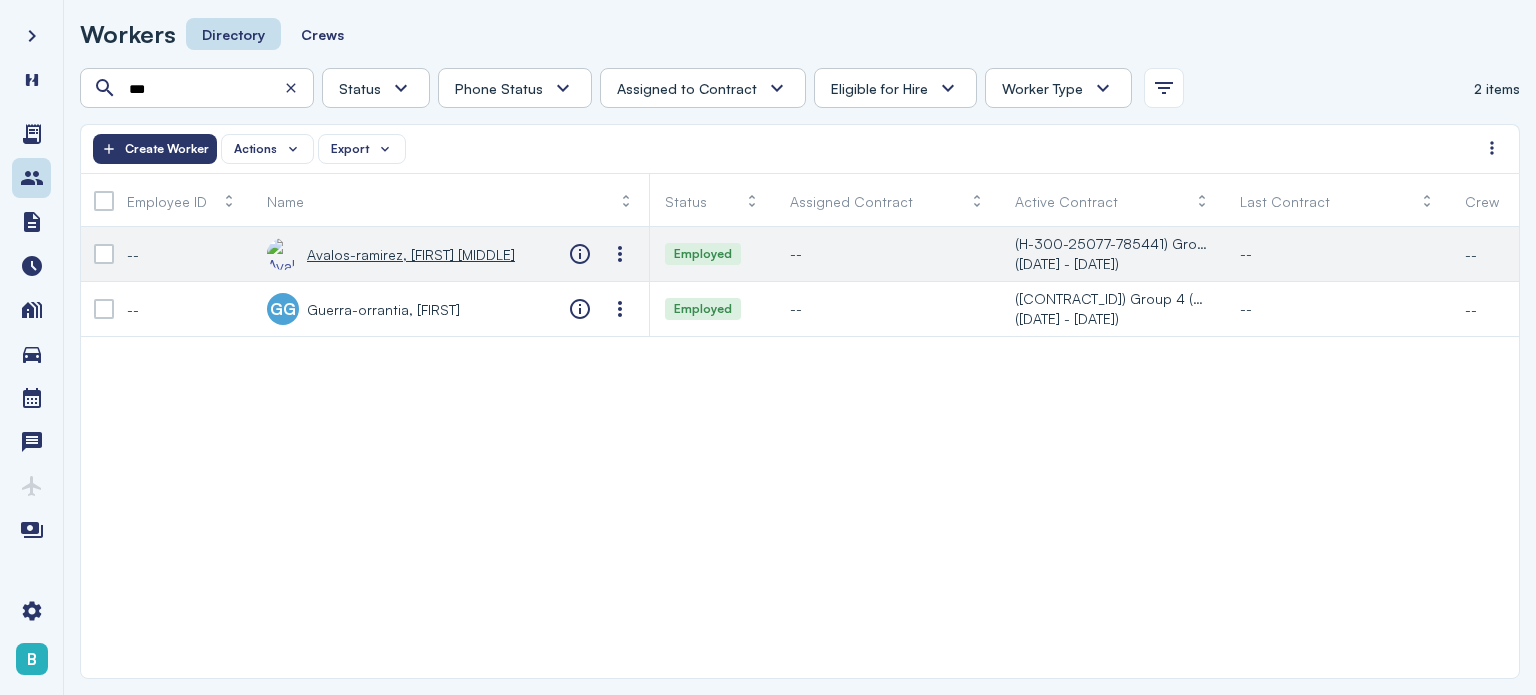 click on "[LAST], [FIRST]" at bounding box center [411, 254] 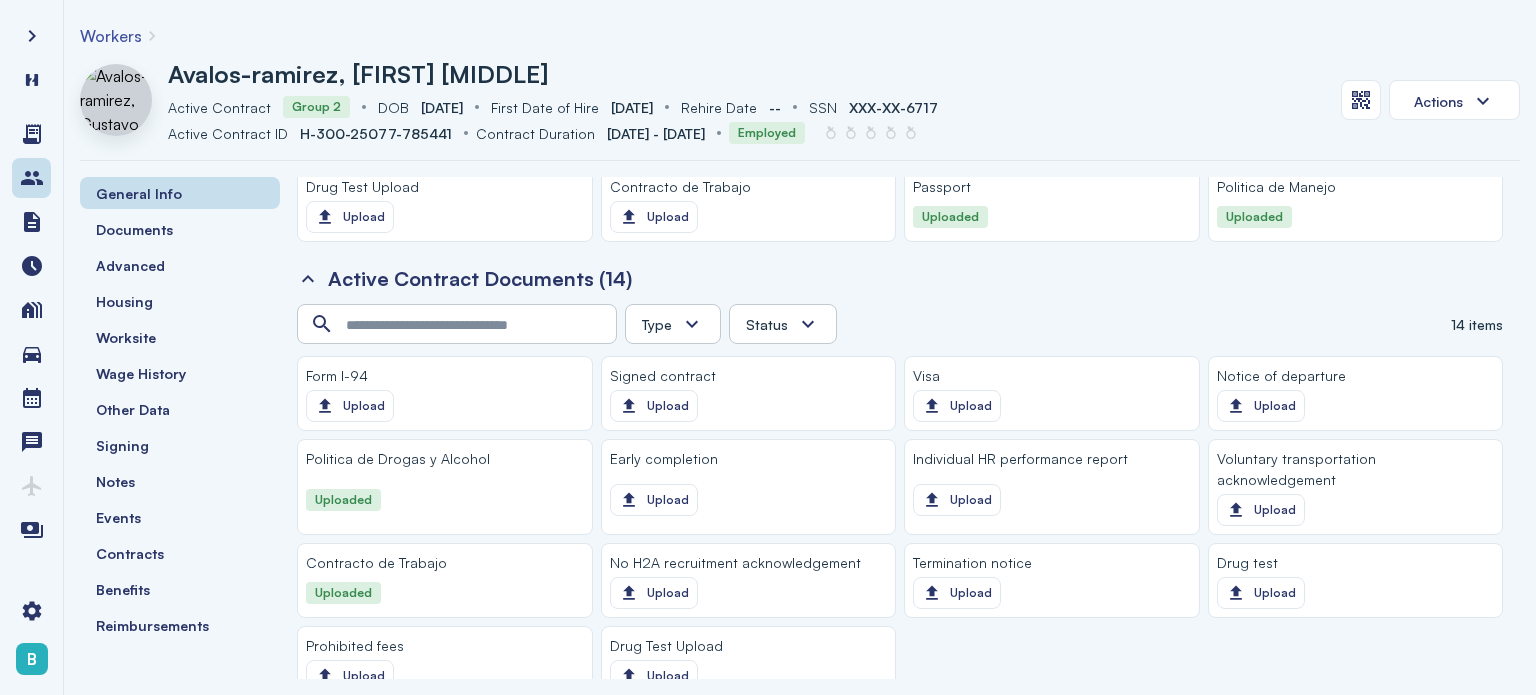 scroll, scrollTop: 2187, scrollLeft: 0, axis: vertical 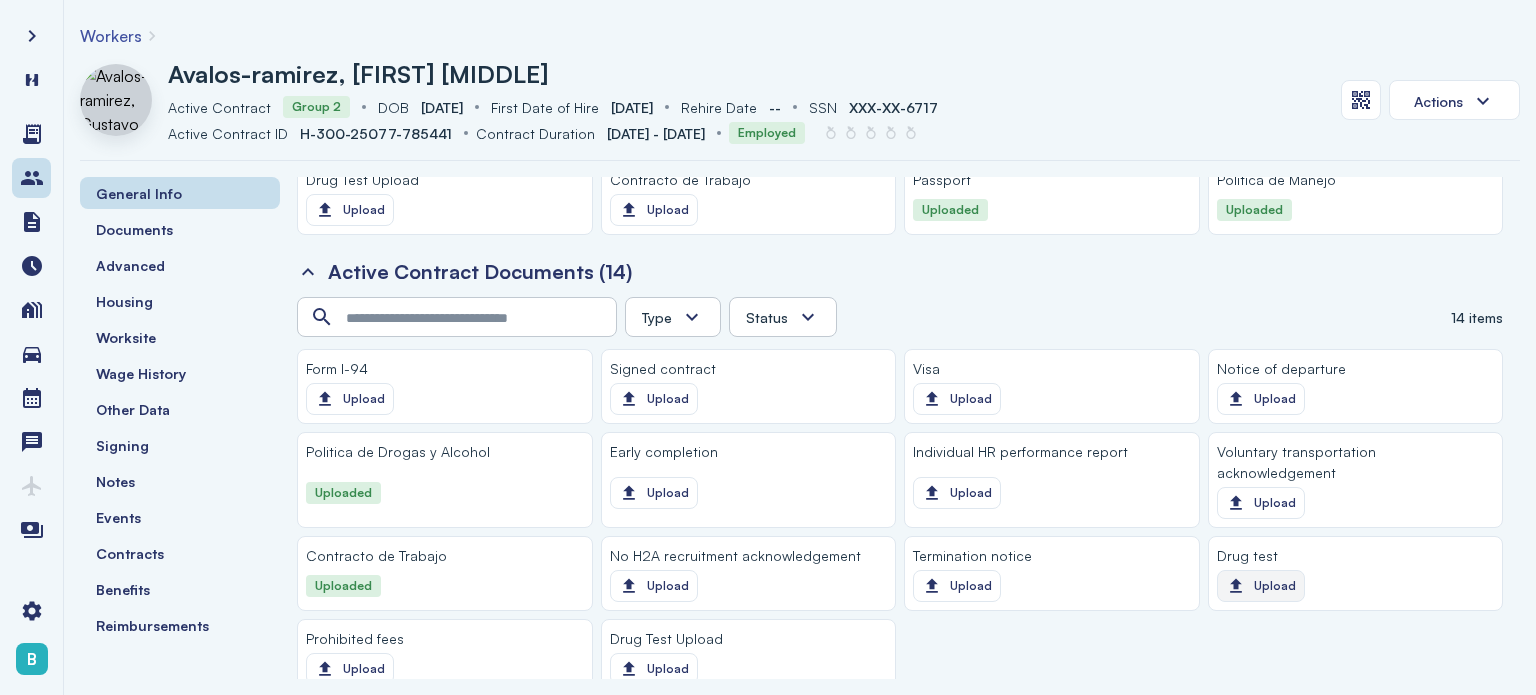 click on "Upload" 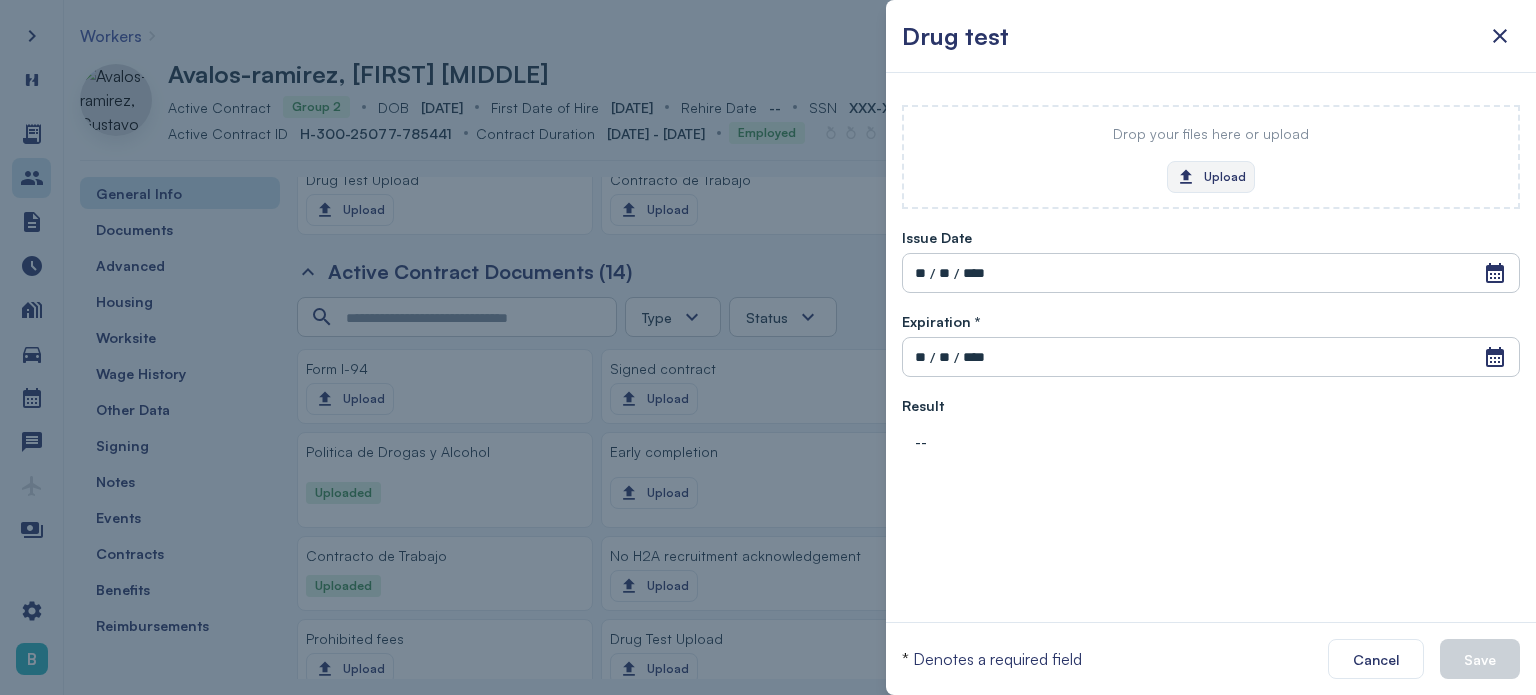 click on "Upload" 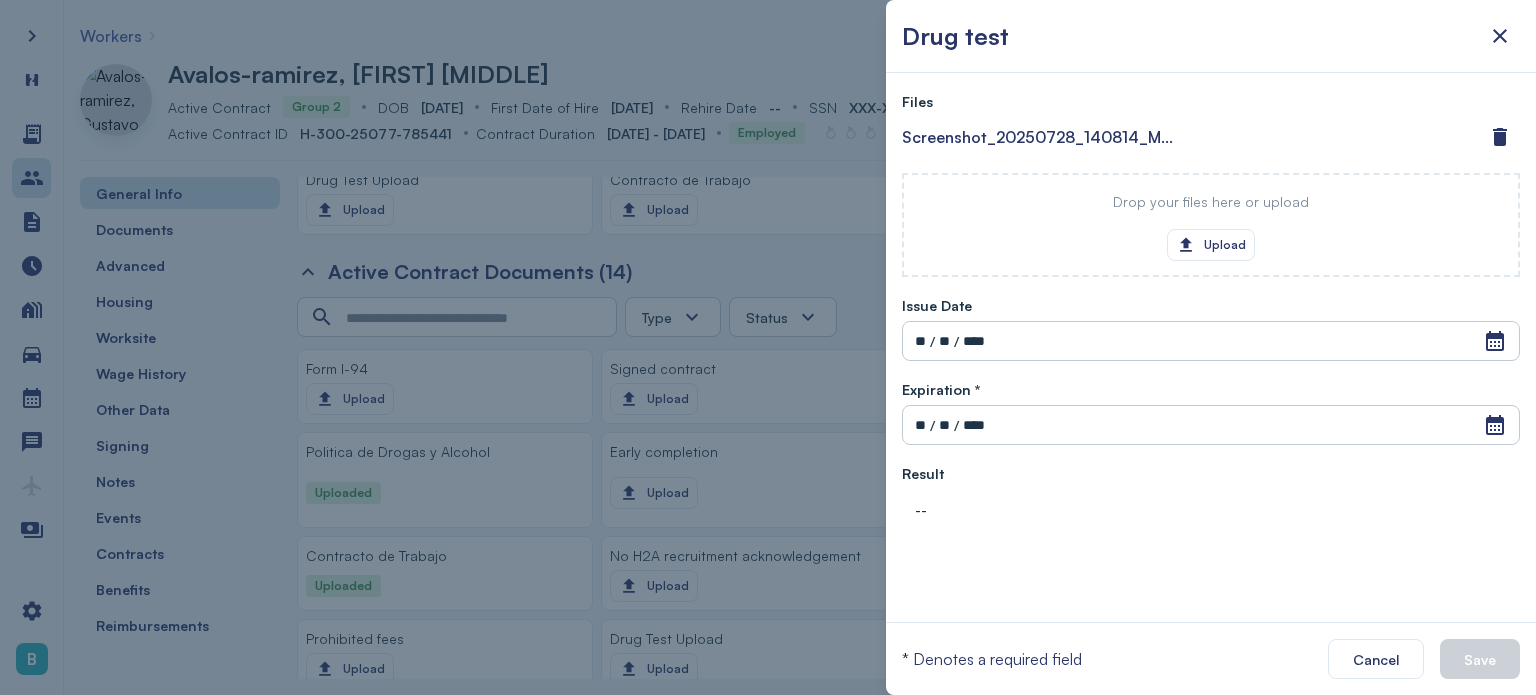 drag, startPoint x: 1346, startPoint y: 573, endPoint x: 1256, endPoint y: 541, distance: 95.51963 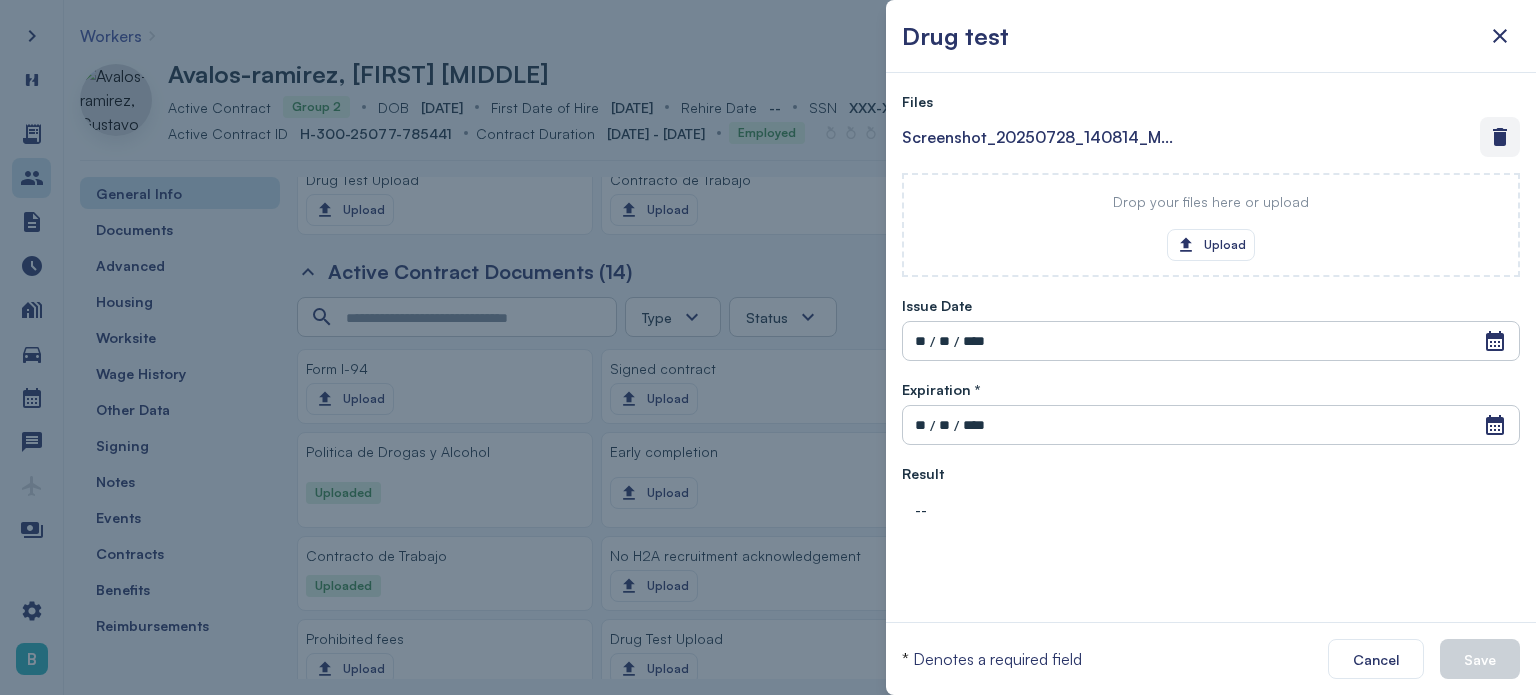 click at bounding box center (1500, 137) 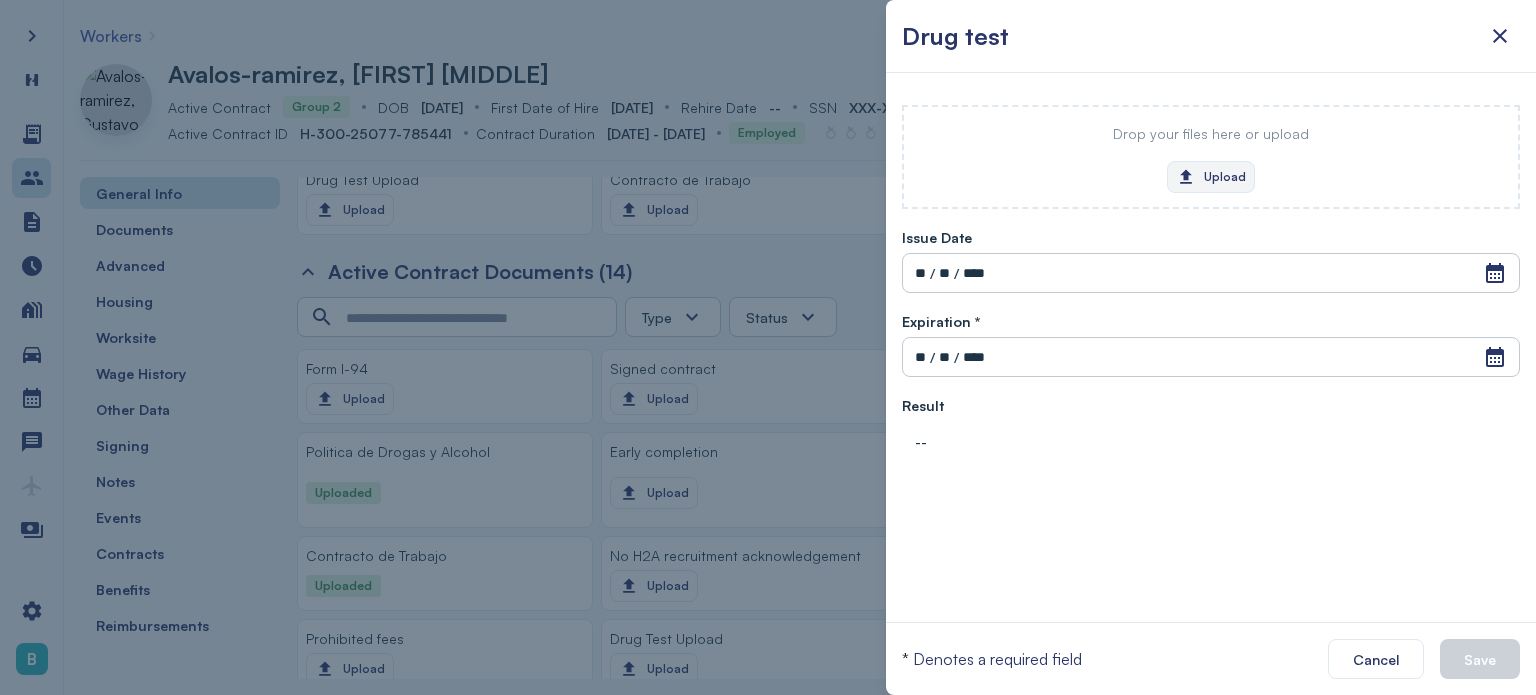 click on "Upload" 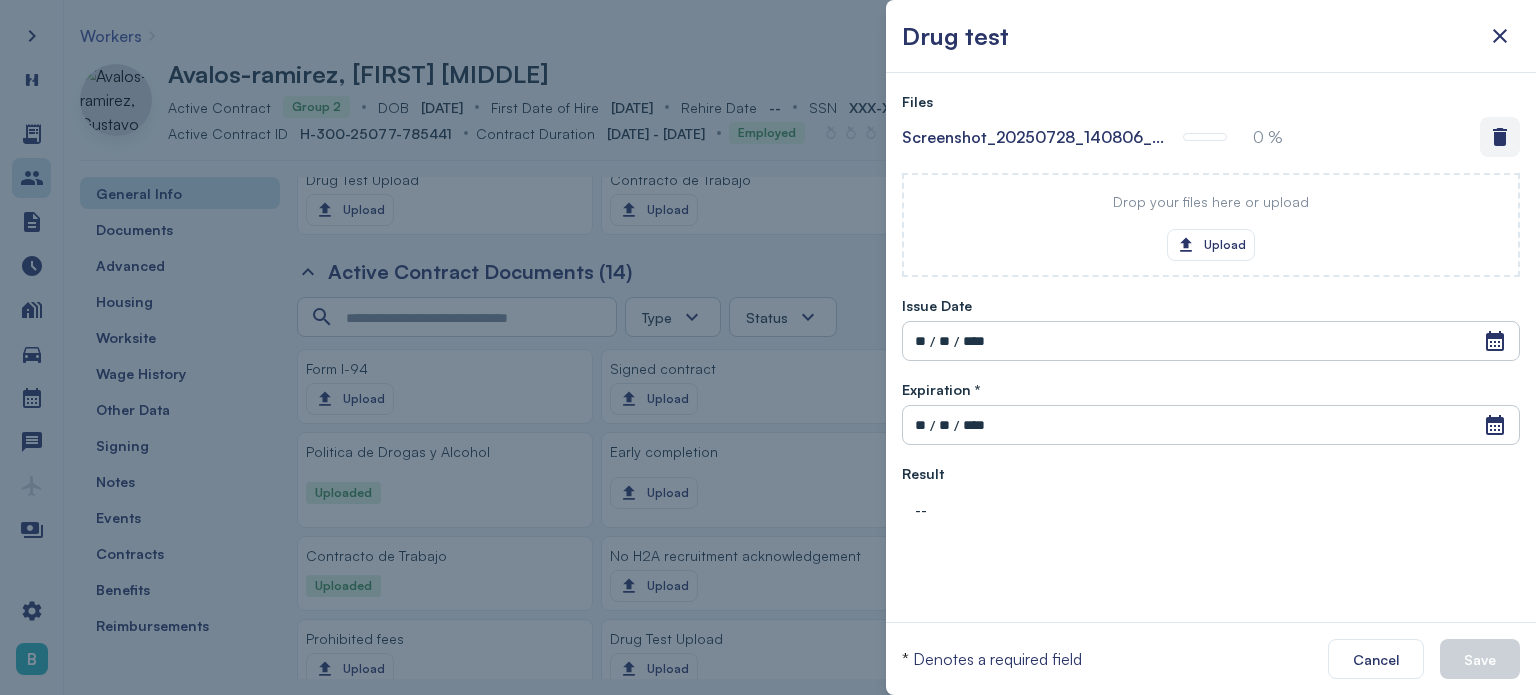 click at bounding box center [1500, 137] 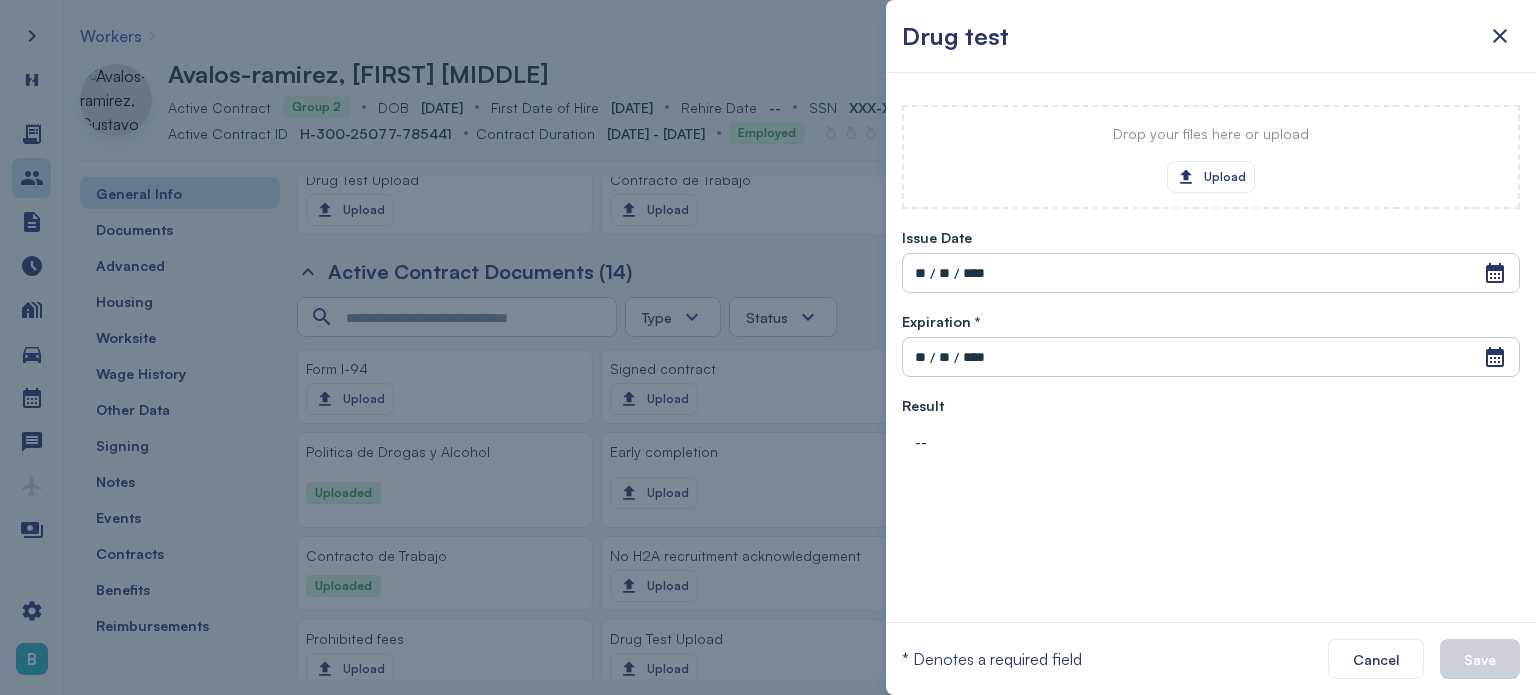 click at bounding box center [768, 347] 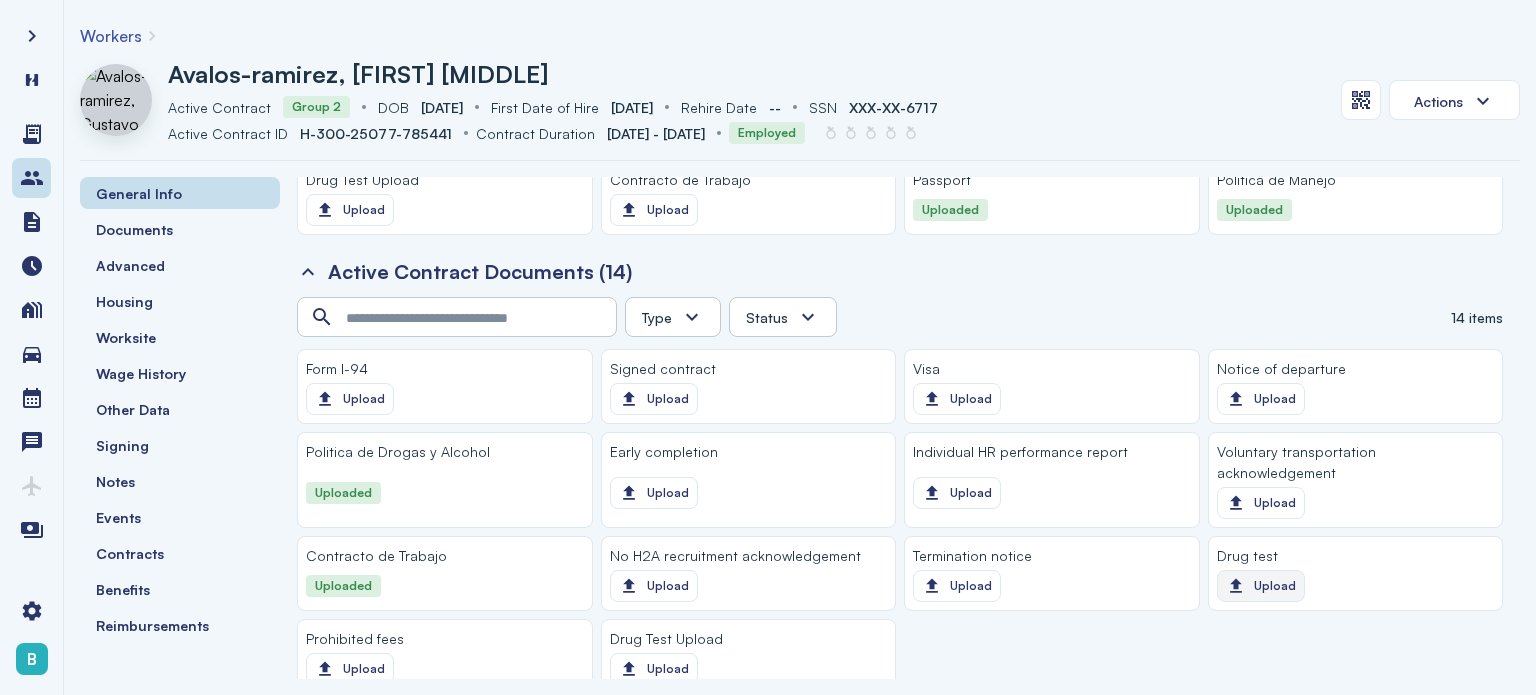 click on "Upload" 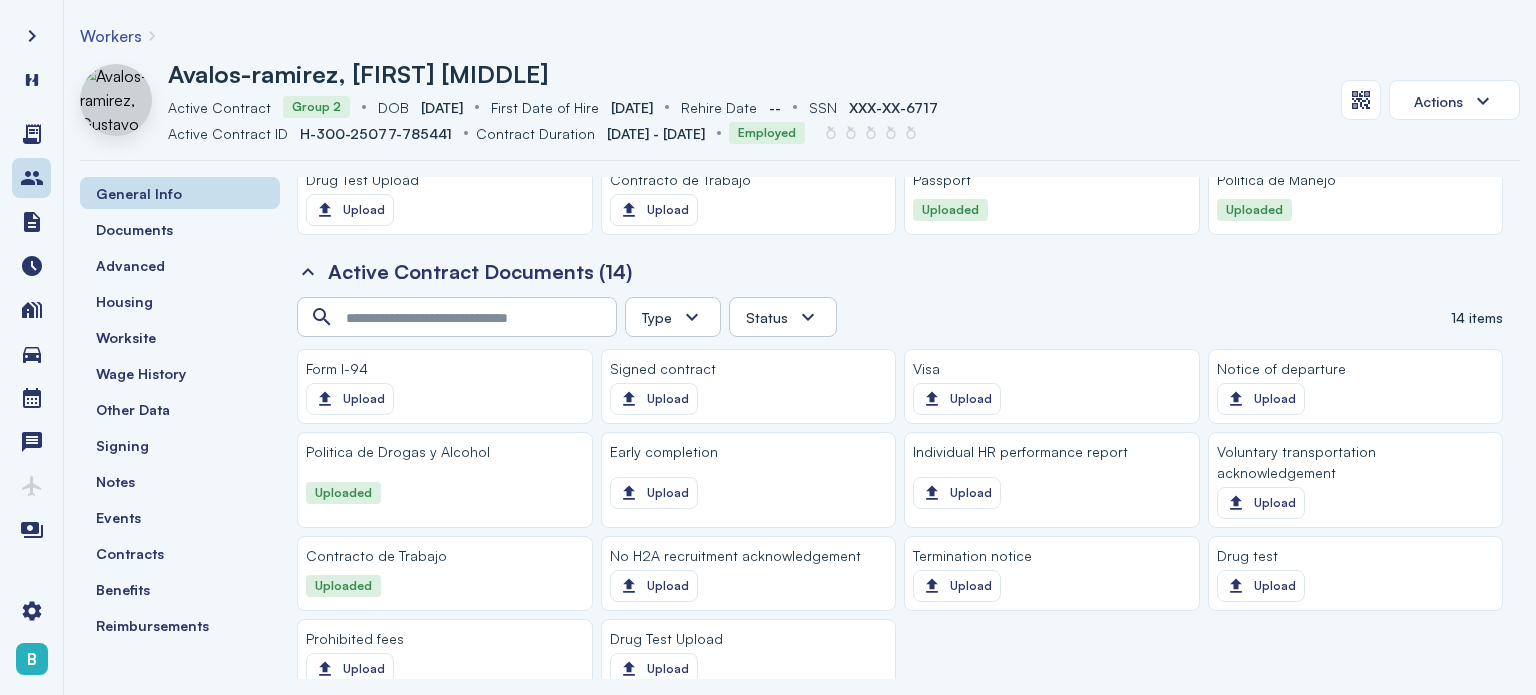 click 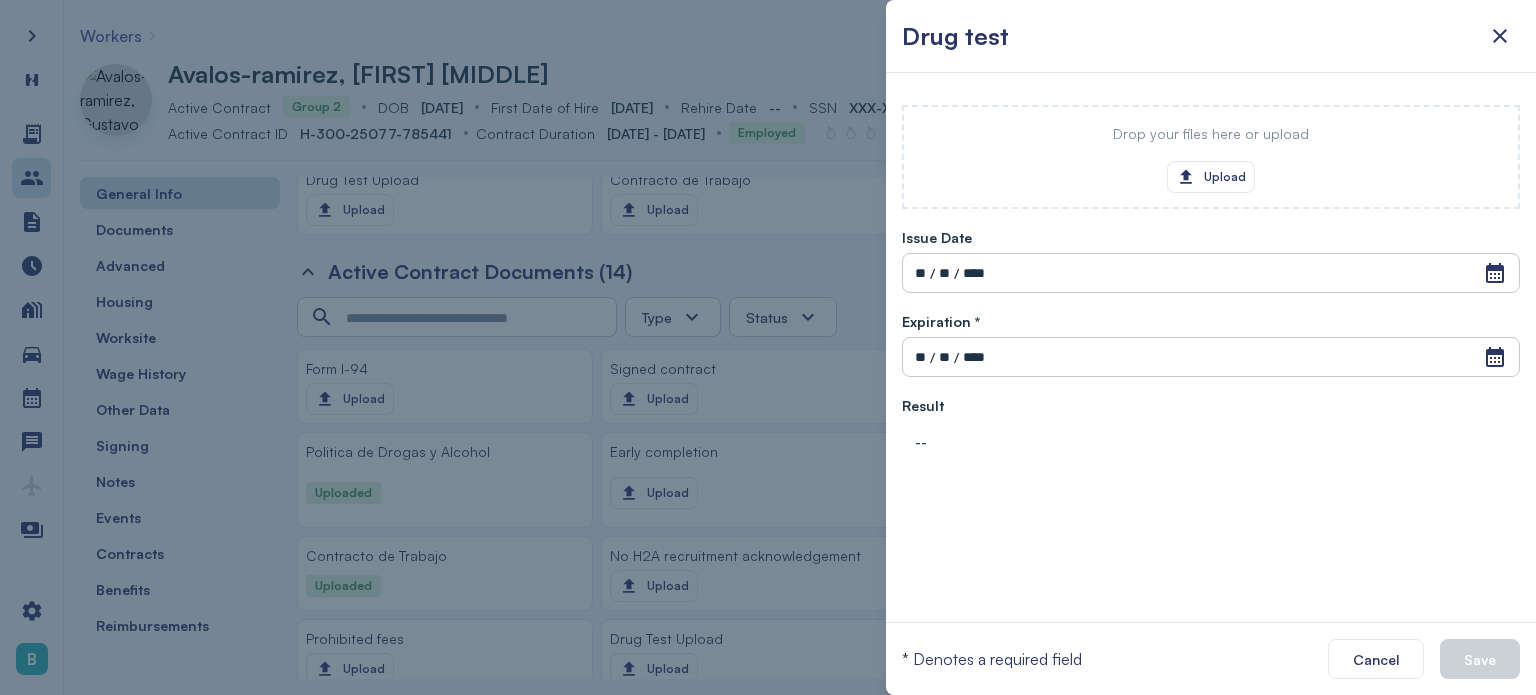 click on "Drug test              Drop your files here or upload     Upload         Issue Date     Open Calendar   **   /   **   /   ****           Invalid date       Expiration *     Open Calendar   **   /   **   /   ****           Invalid date       Result       --         Negative Positive       *   Denotes a required field     Cancel           Save" at bounding box center (768, 695) 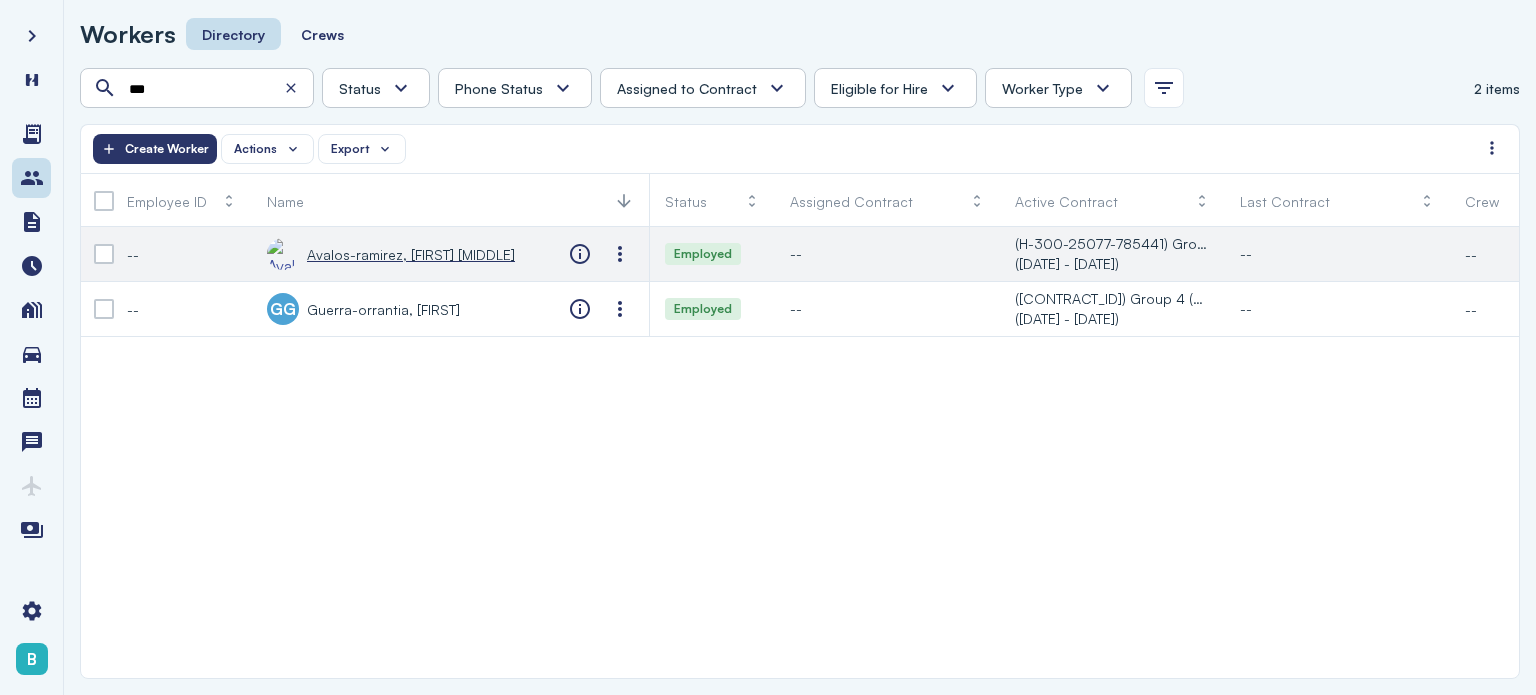 click on "[LAST], [FIRST]" at bounding box center (411, 254) 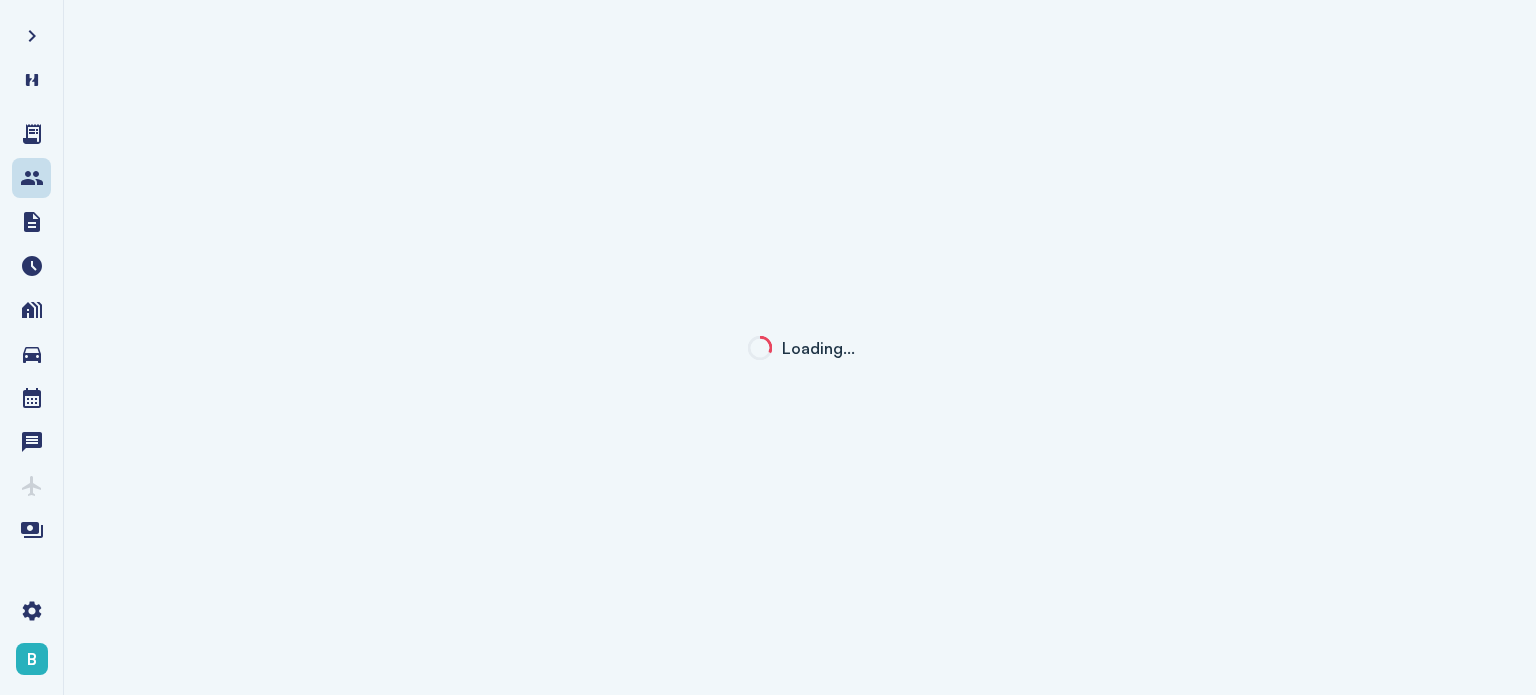 click on "Loading…" 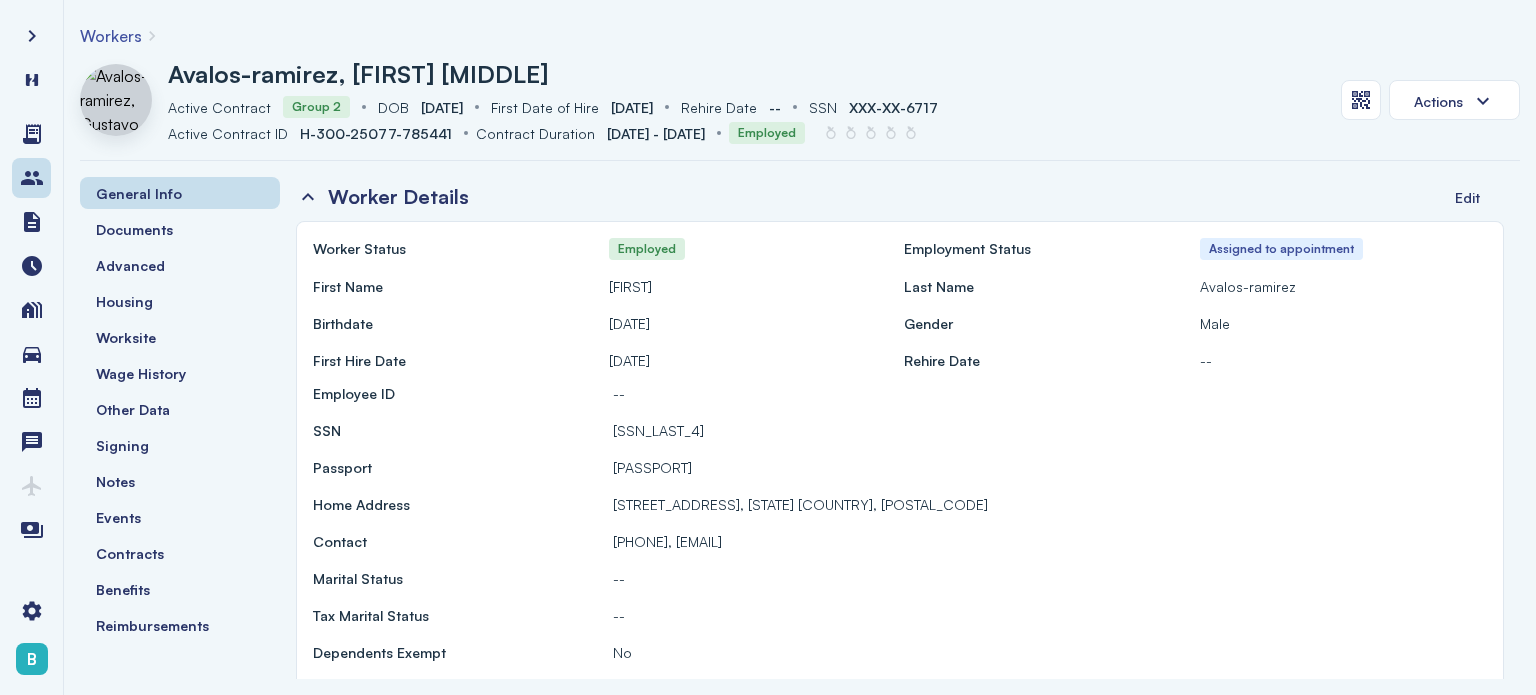 click on "No" at bounding box center (1050, 652) 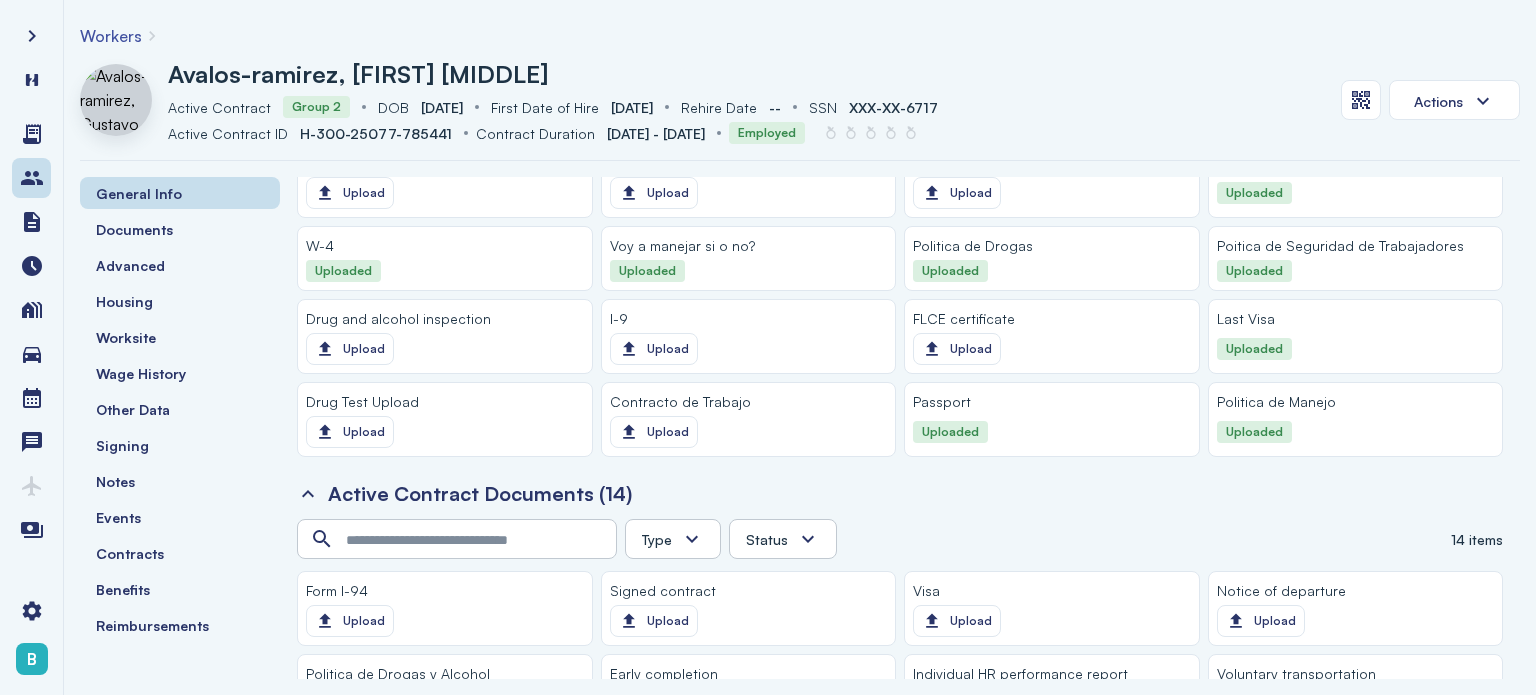 scroll, scrollTop: 2128, scrollLeft: 0, axis: vertical 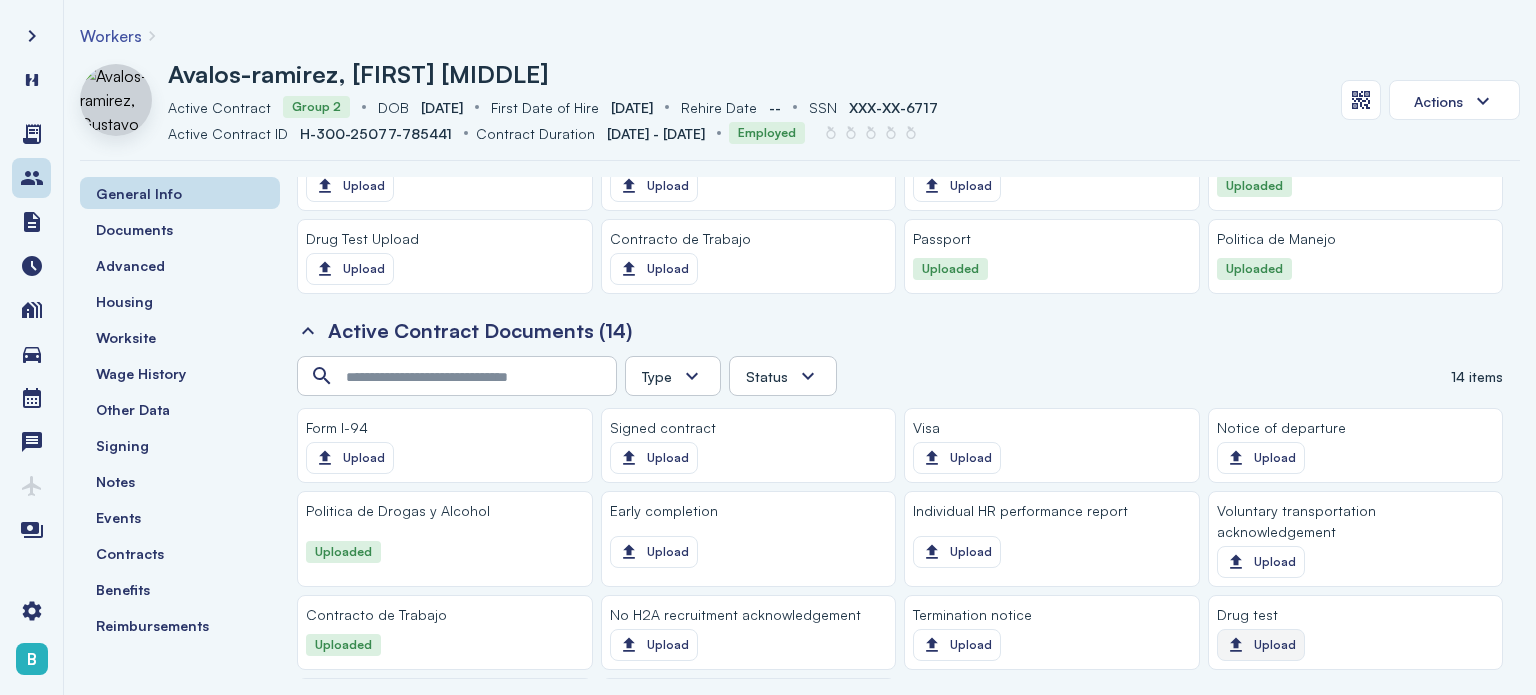 click on "Upload" 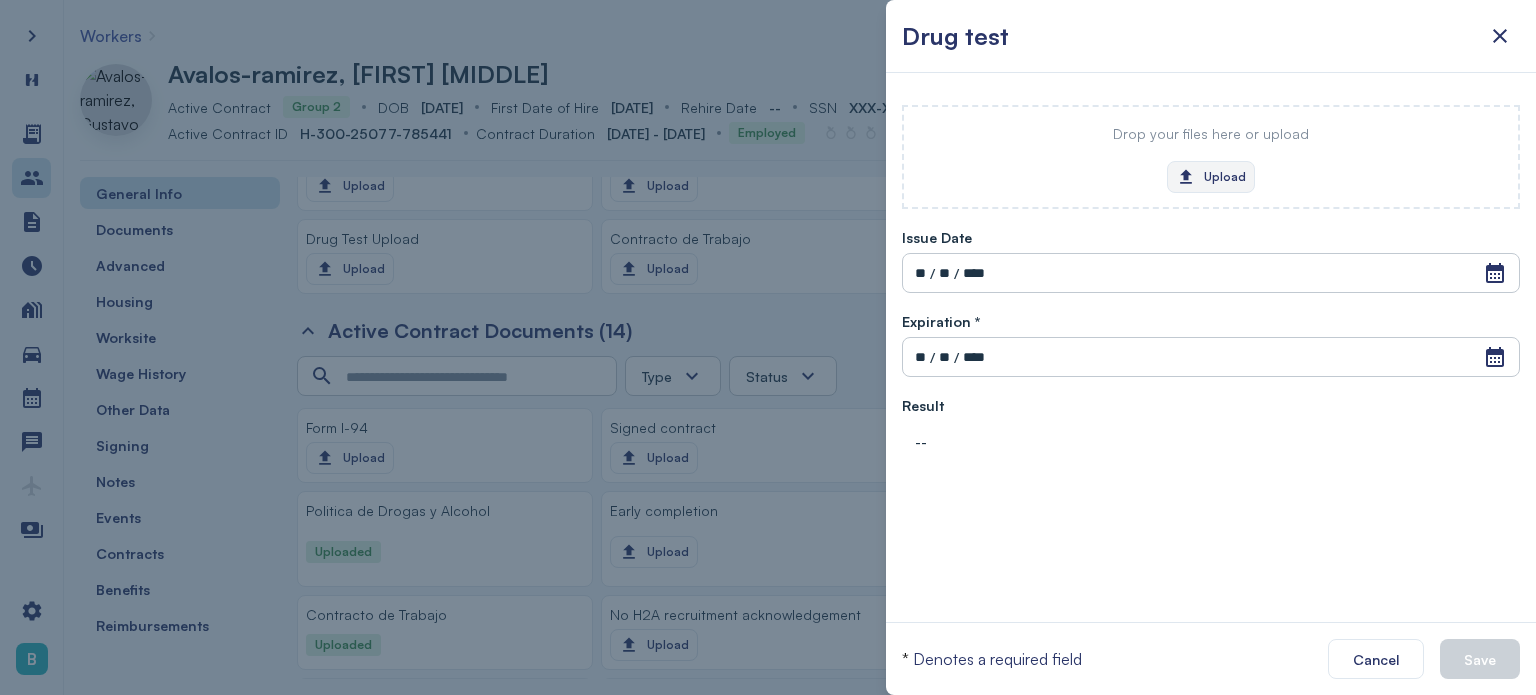 click on "Upload" 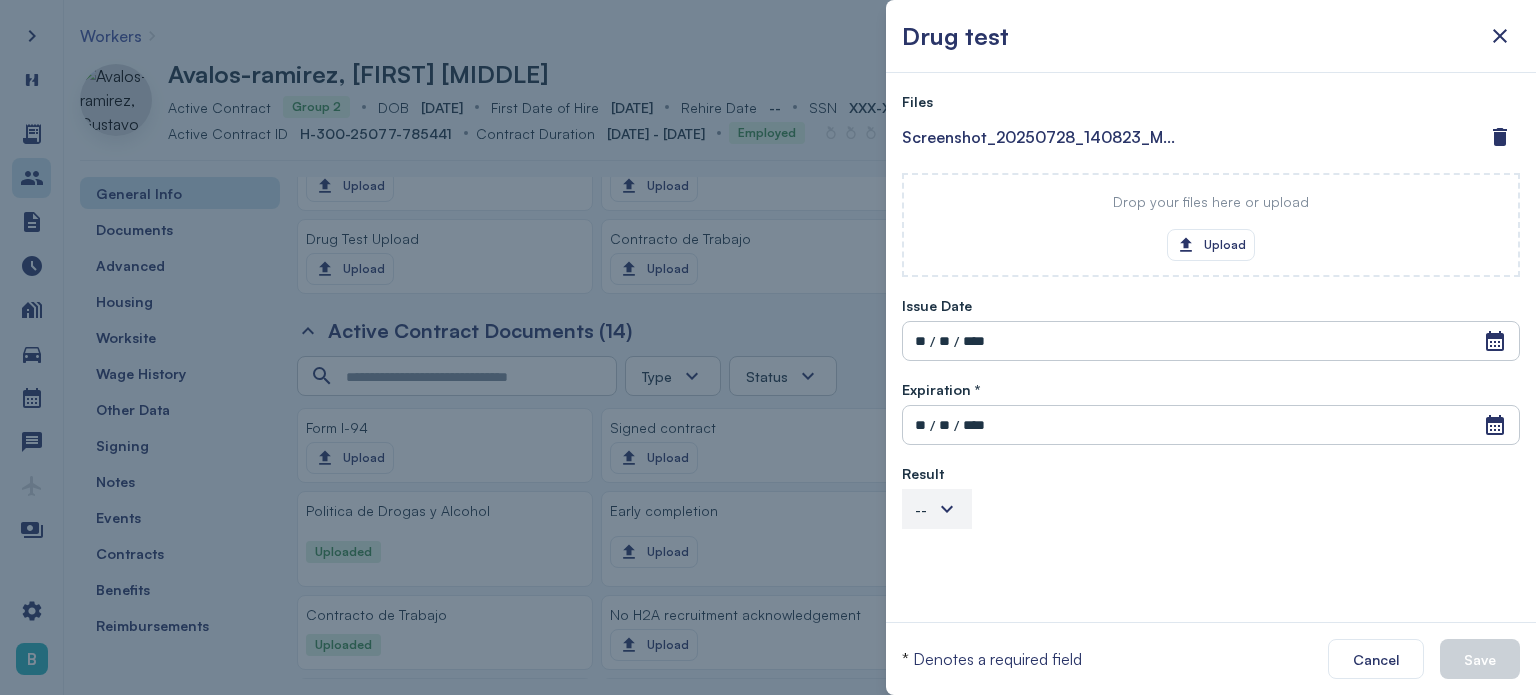 click on "--" at bounding box center [921, 509] 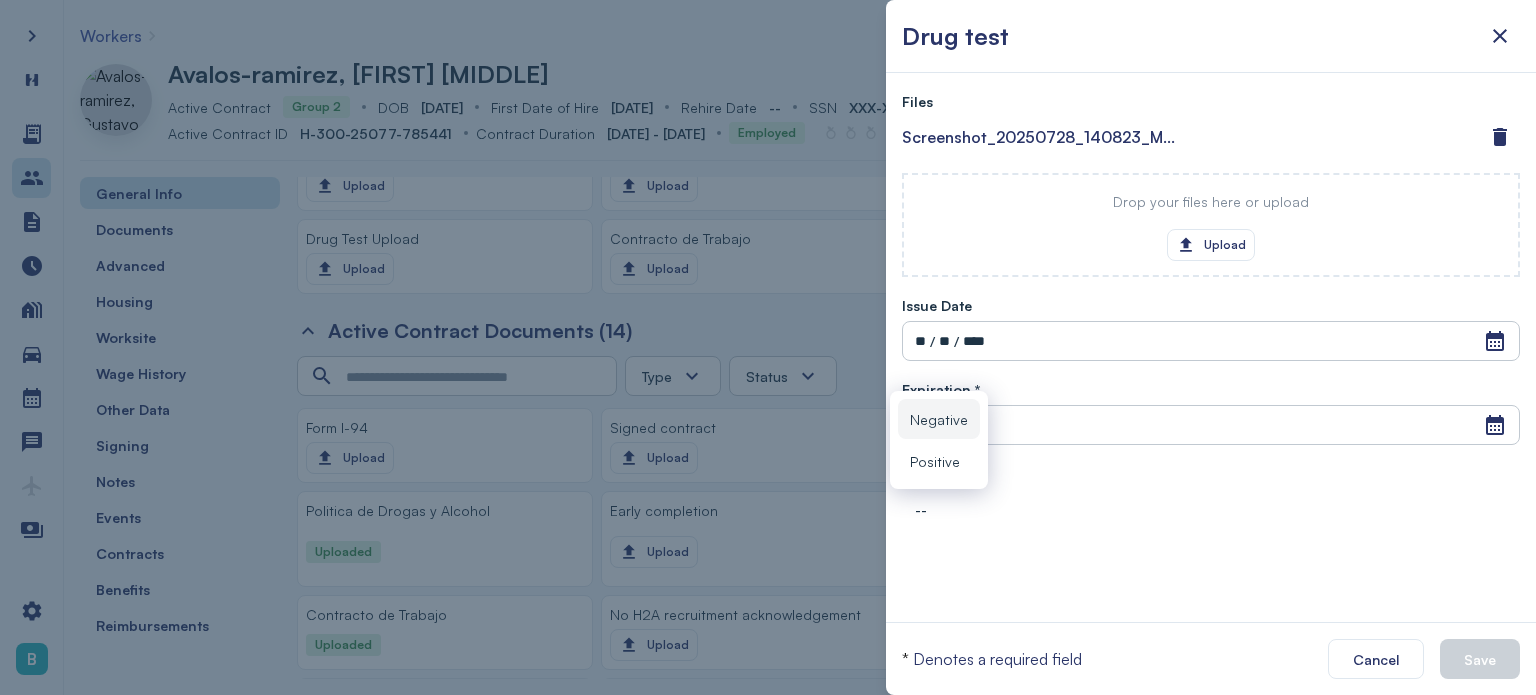 click on "Negative" at bounding box center (939, 419) 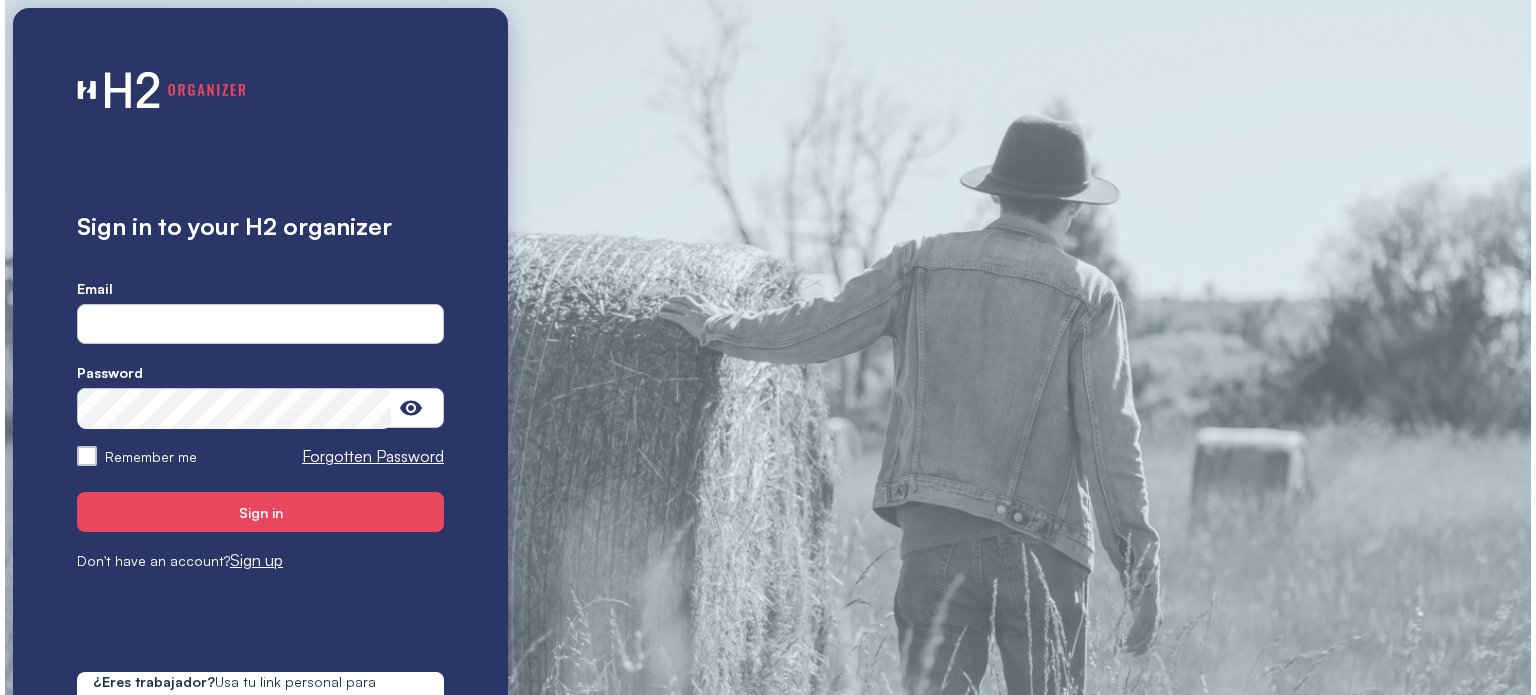 scroll, scrollTop: 0, scrollLeft: 0, axis: both 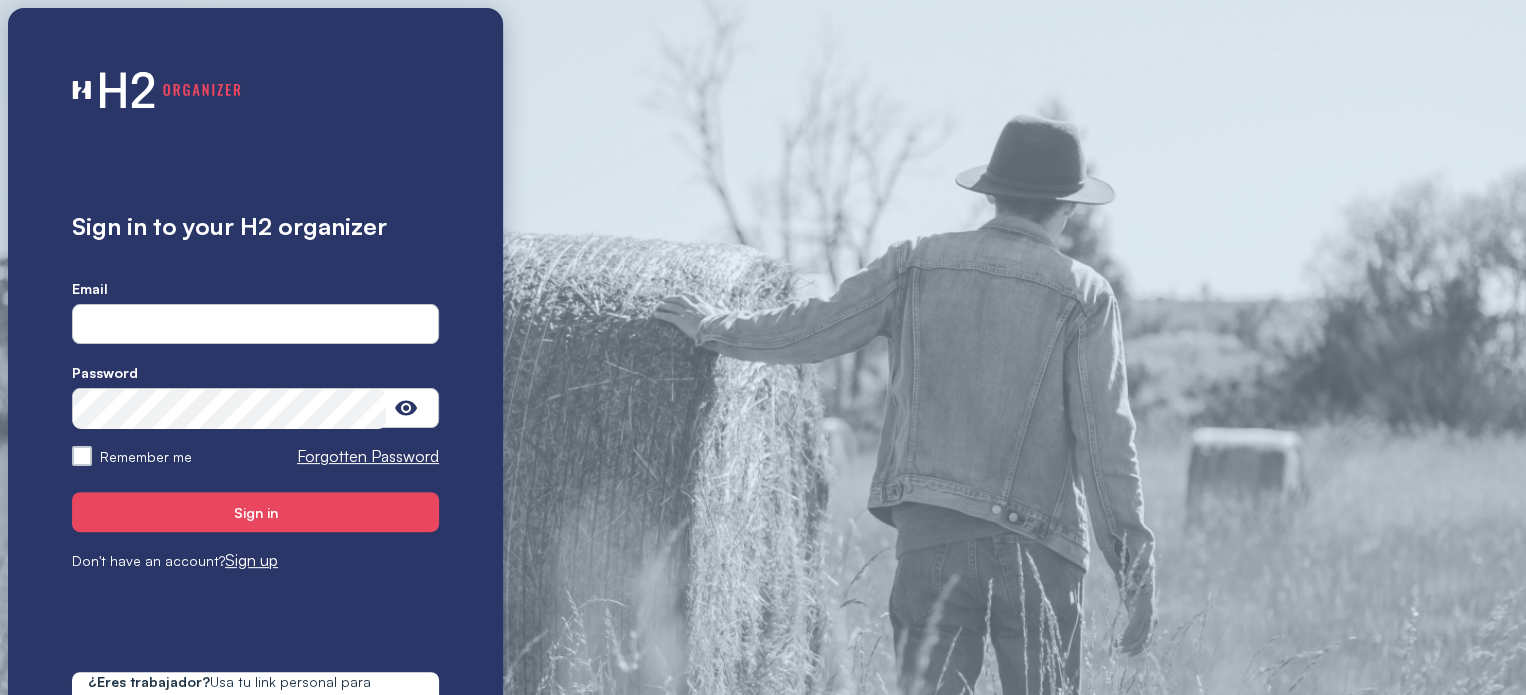 click at bounding box center [255, 325] 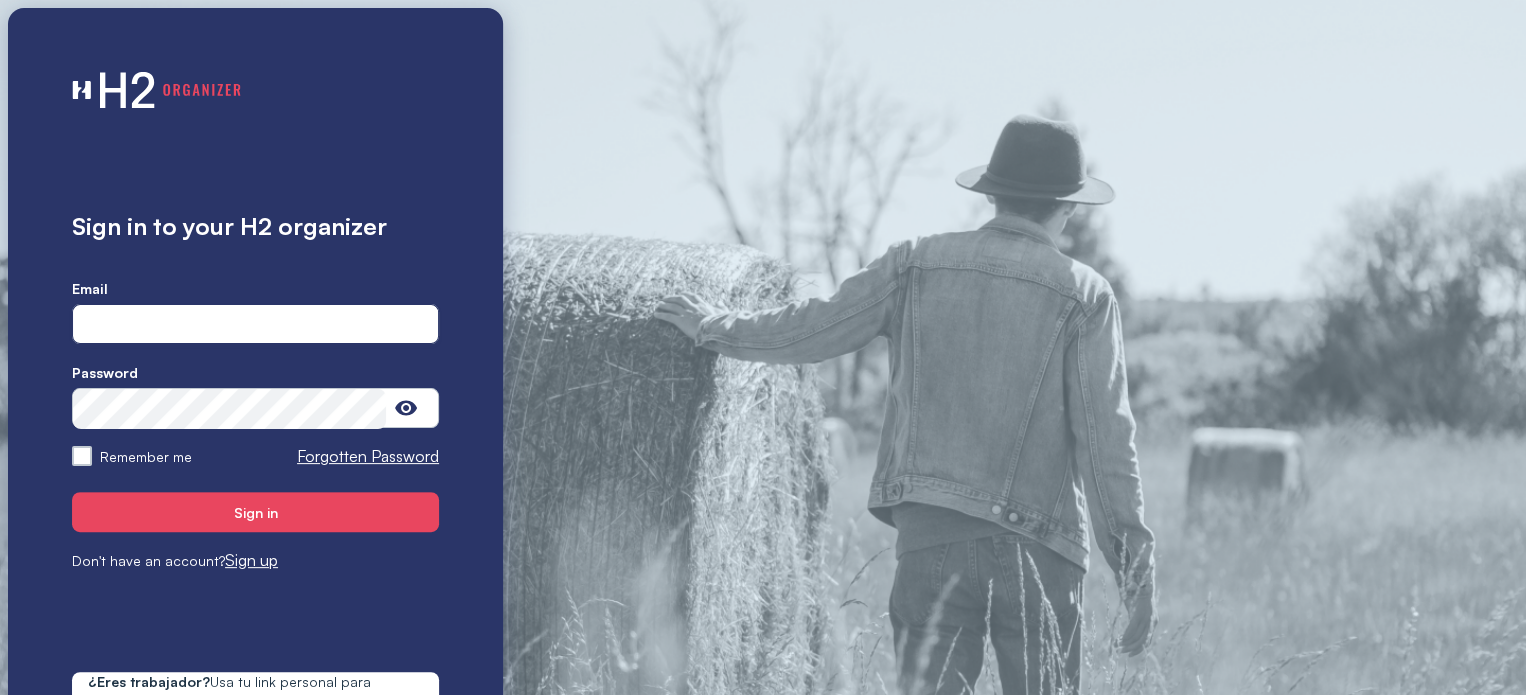 type on "**********" 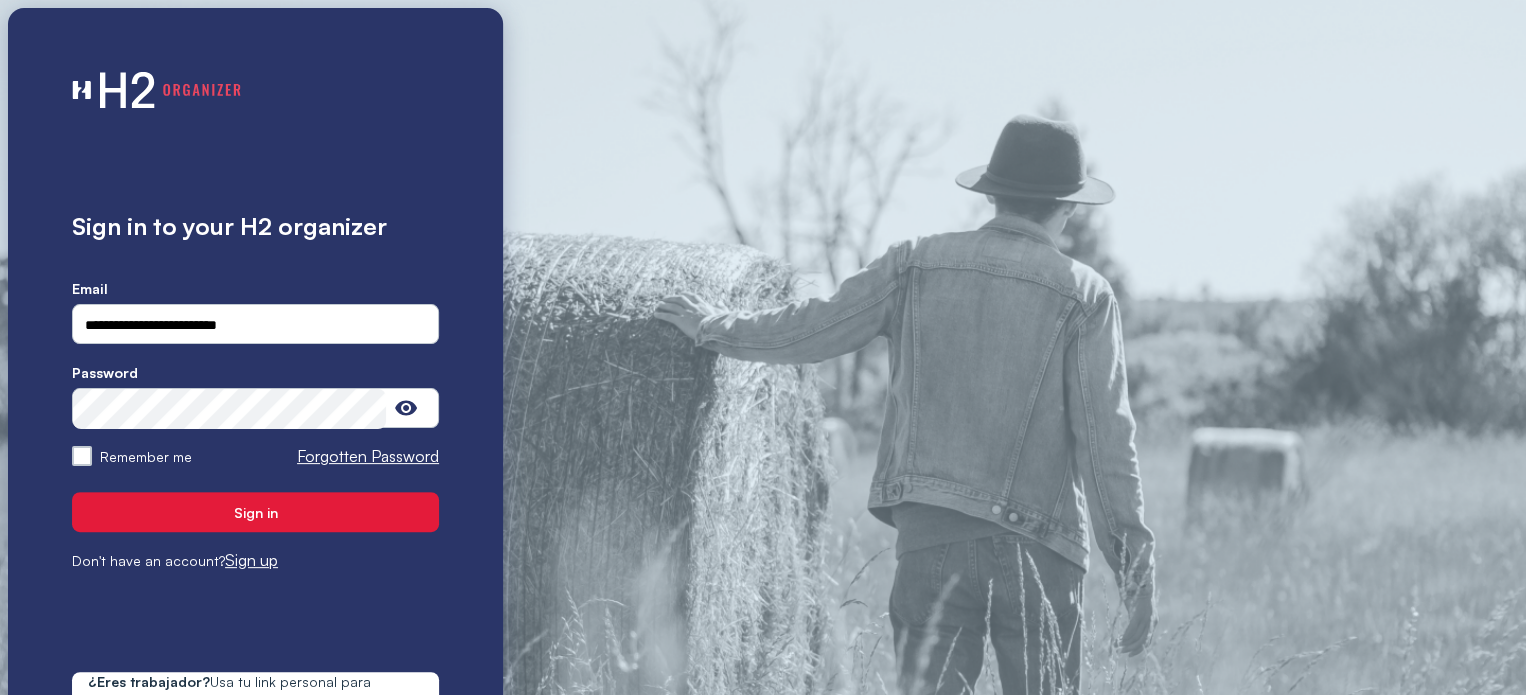 click on "Sign in" at bounding box center [255, 512] 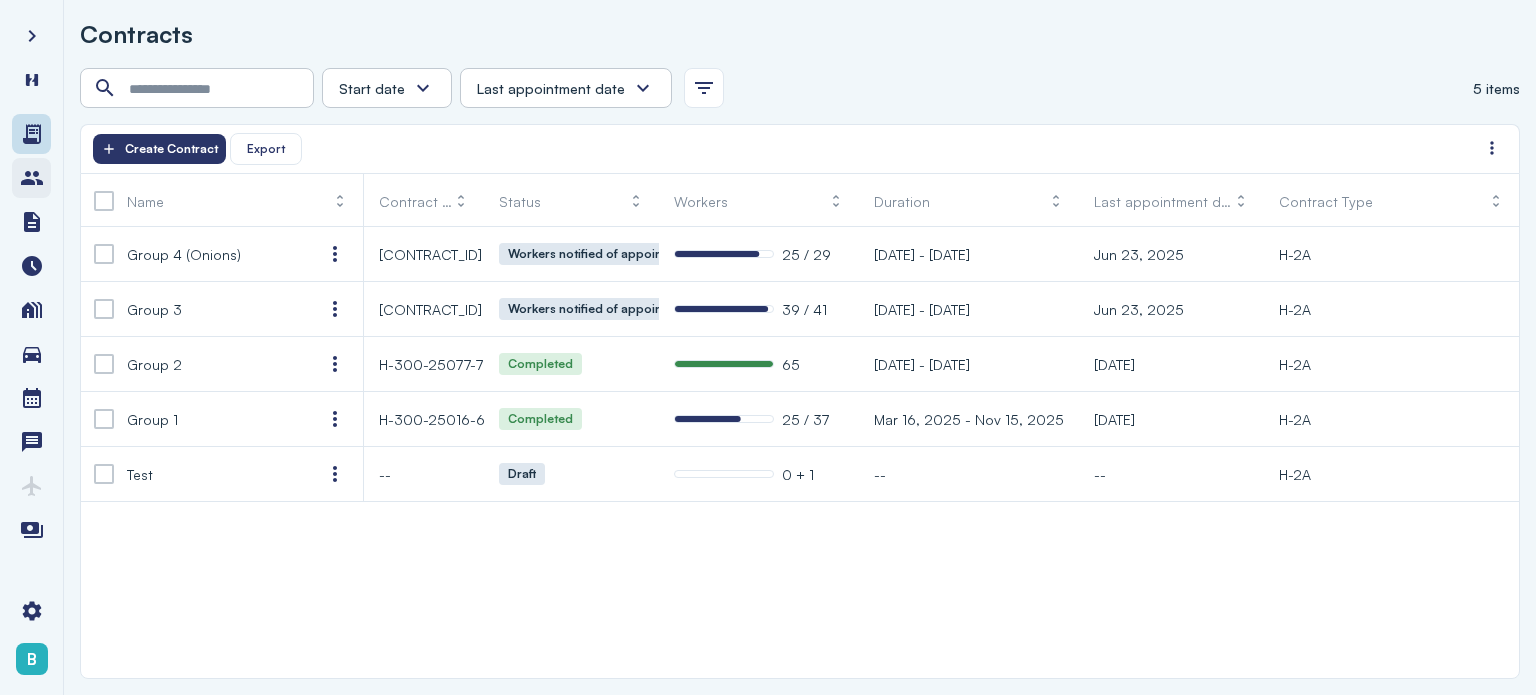 click at bounding box center (31, 178) 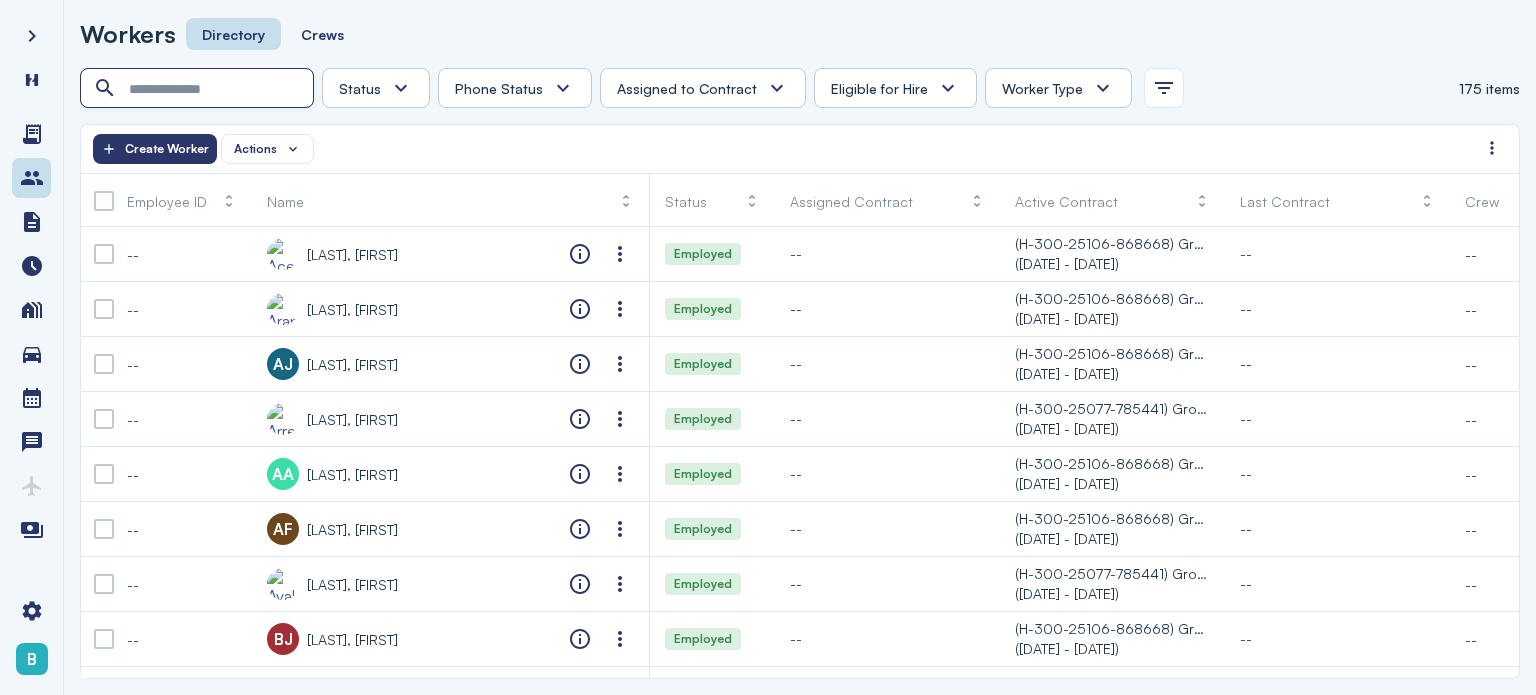 click at bounding box center [199, 89] 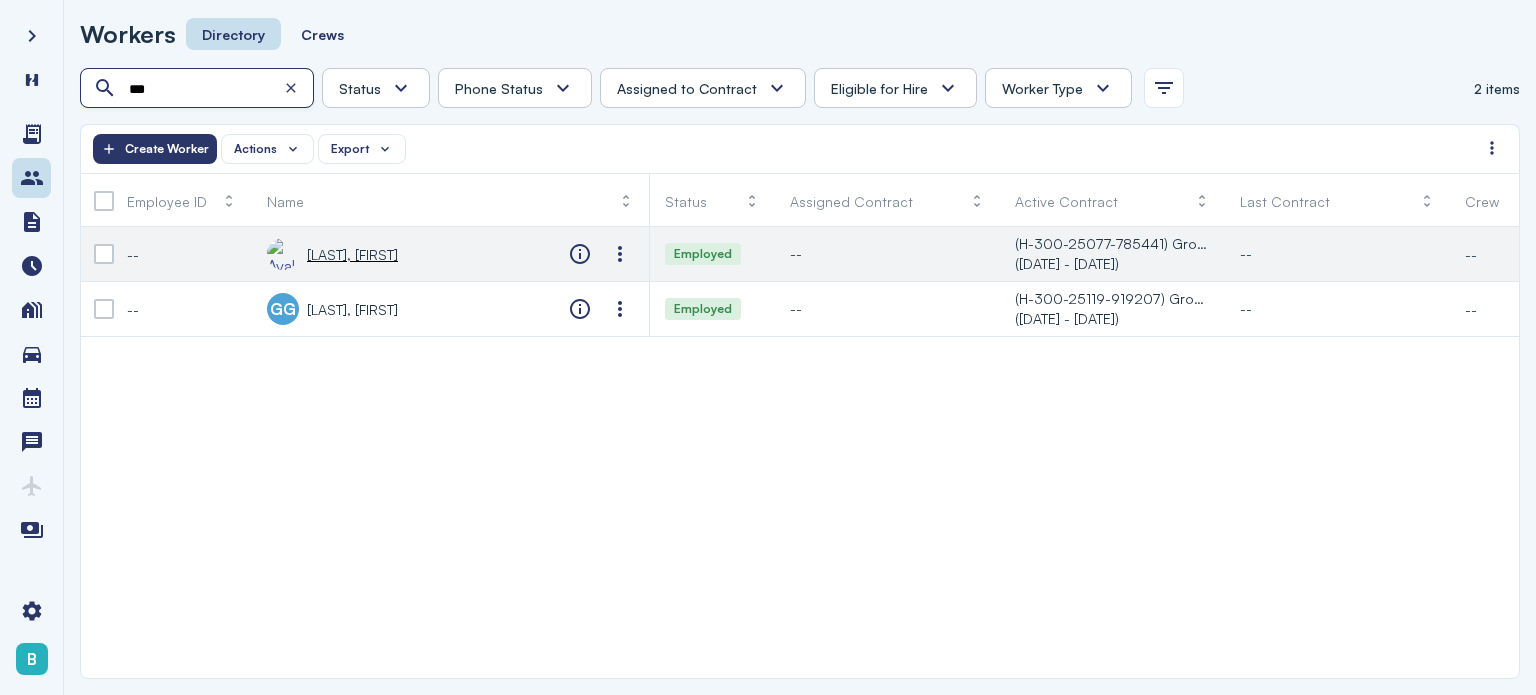type on "***" 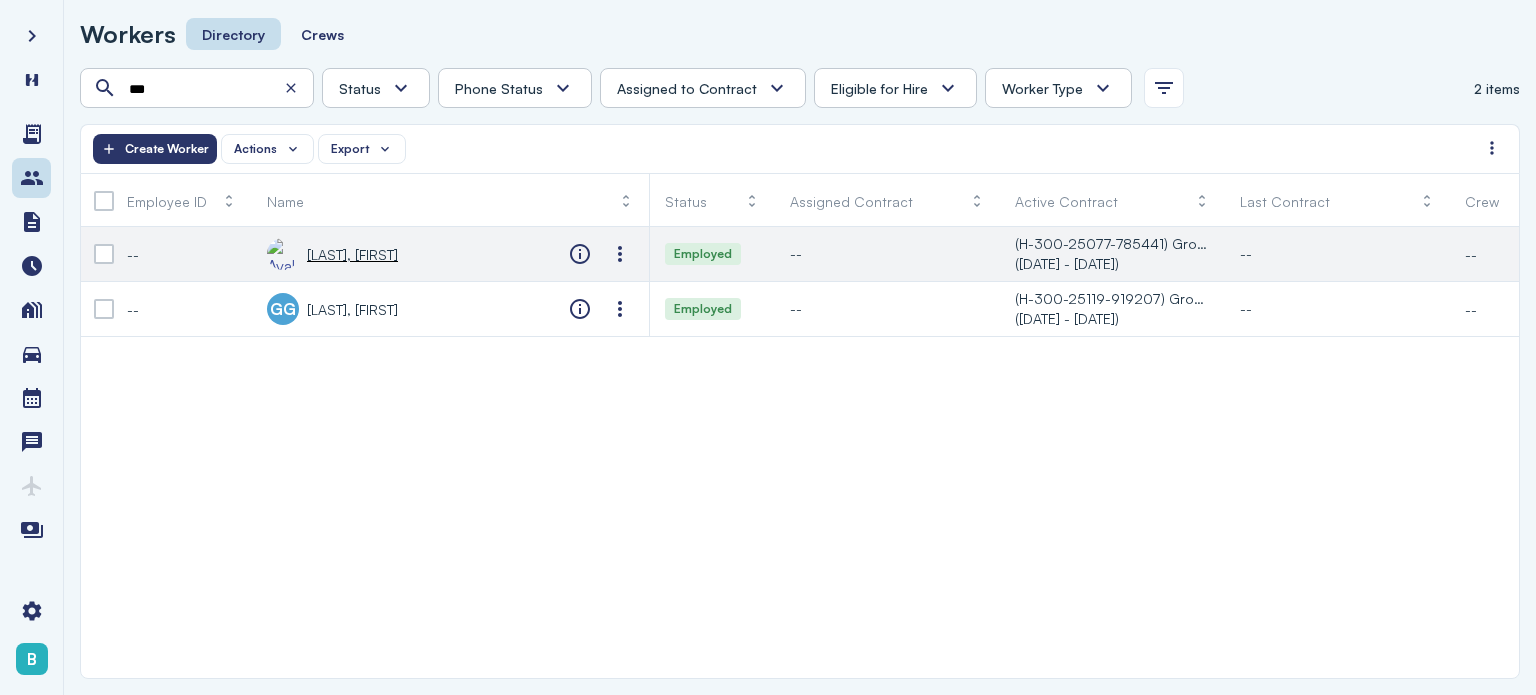 click on "[LAST], [FIRST]" at bounding box center (332, 254) 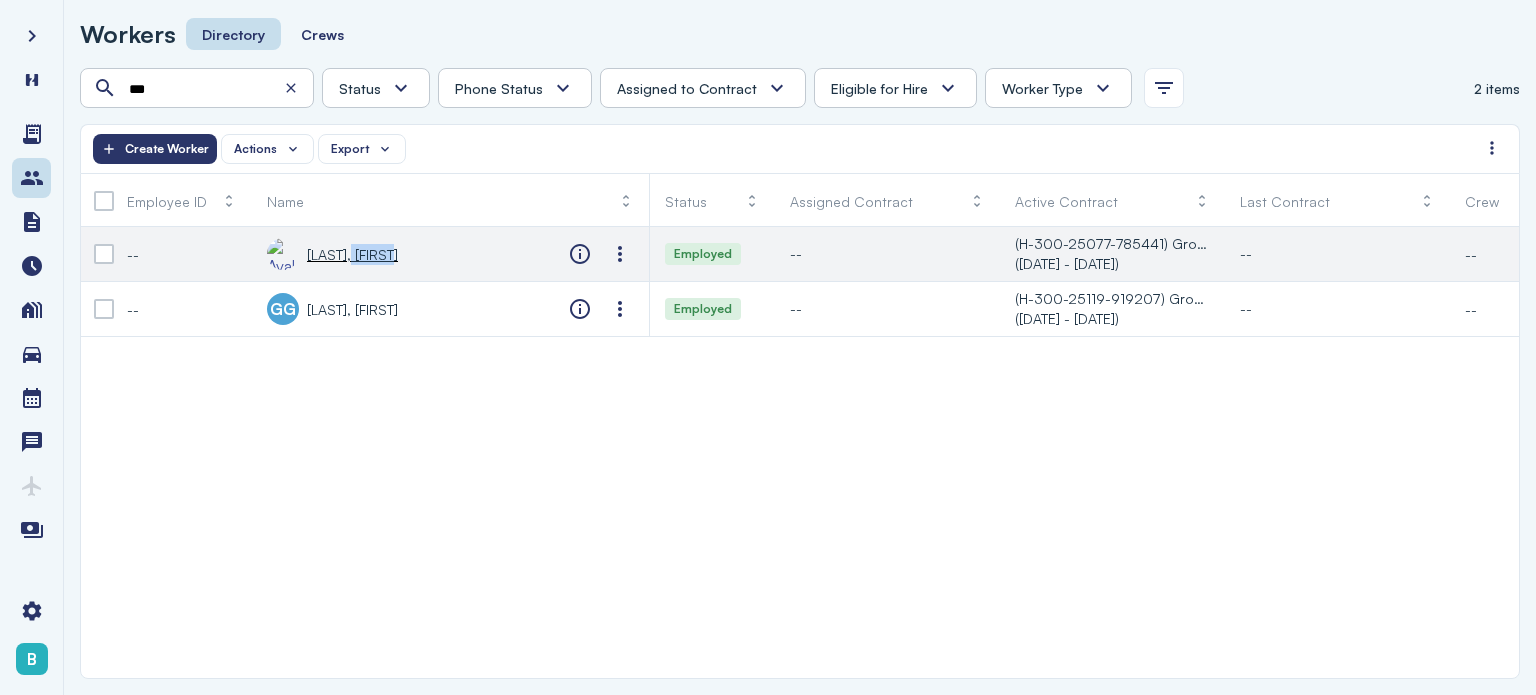 click on "[LAST], [FIRST]" at bounding box center (332, 254) 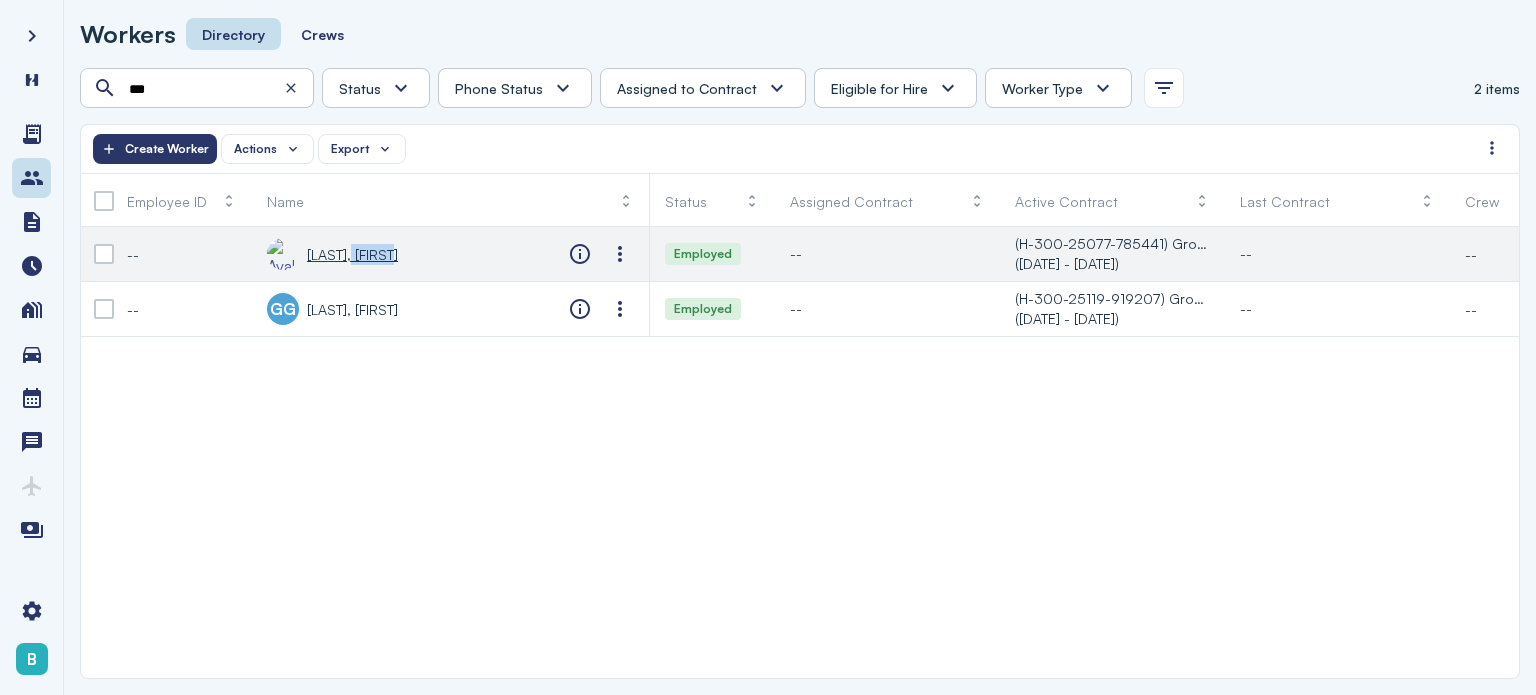click on "[LAST], [FIRST]" at bounding box center (352, 254) 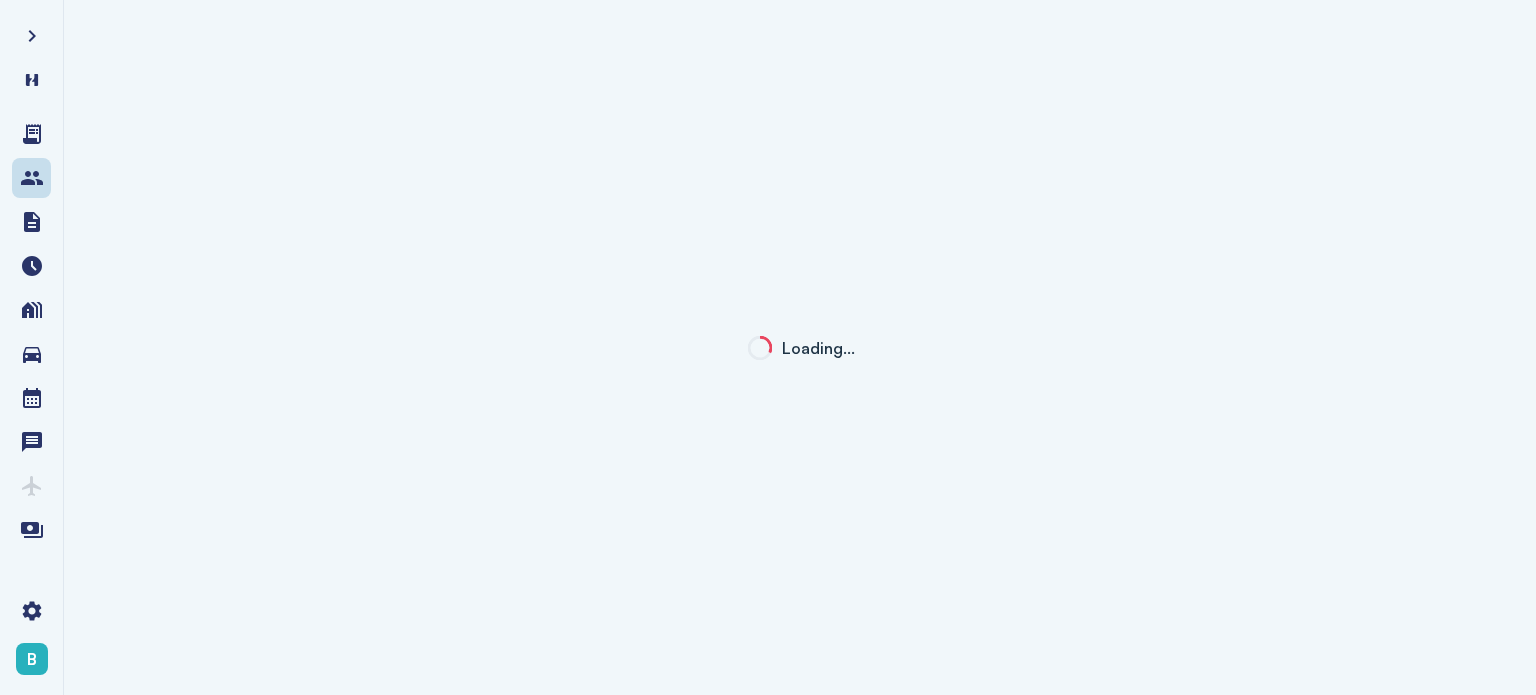 click on "Loading…" 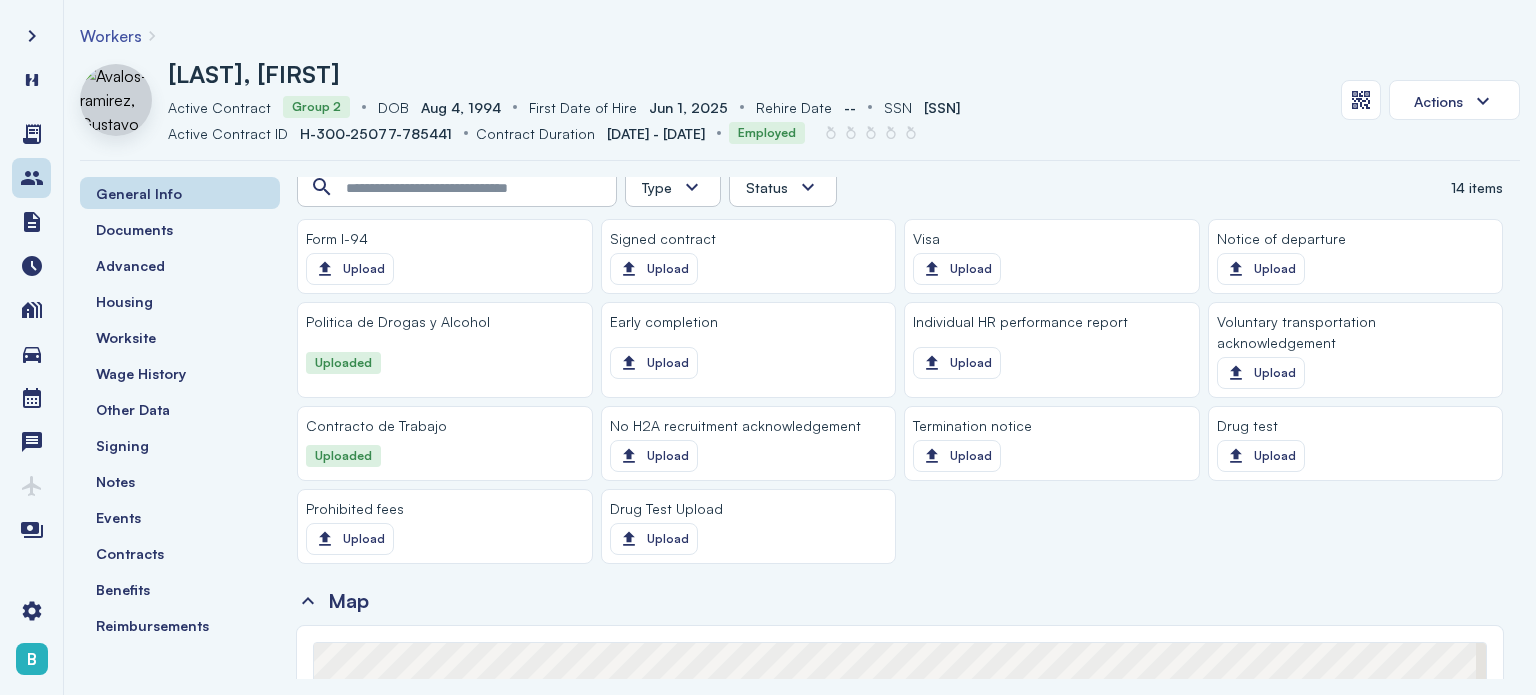 scroll, scrollTop: 2330, scrollLeft: 0, axis: vertical 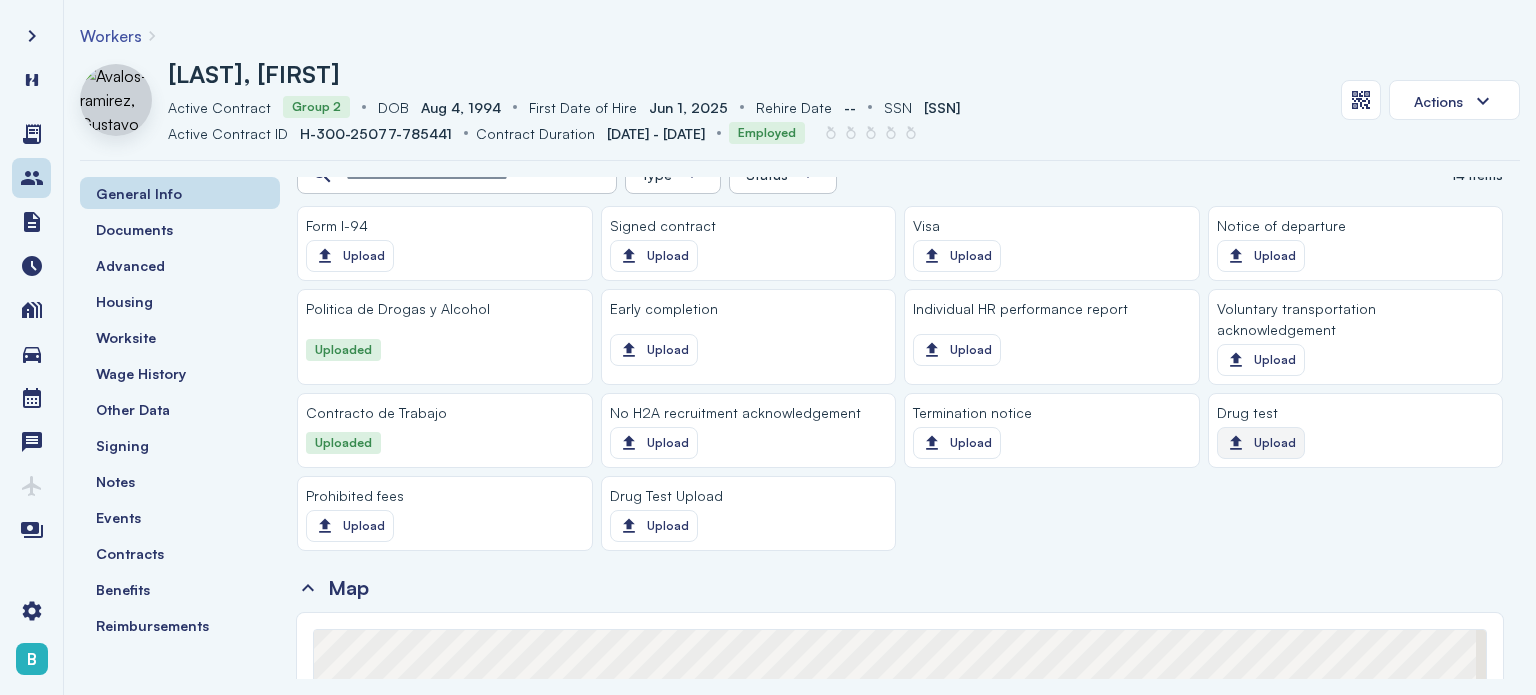 click on "Upload" at bounding box center (1261, 443) 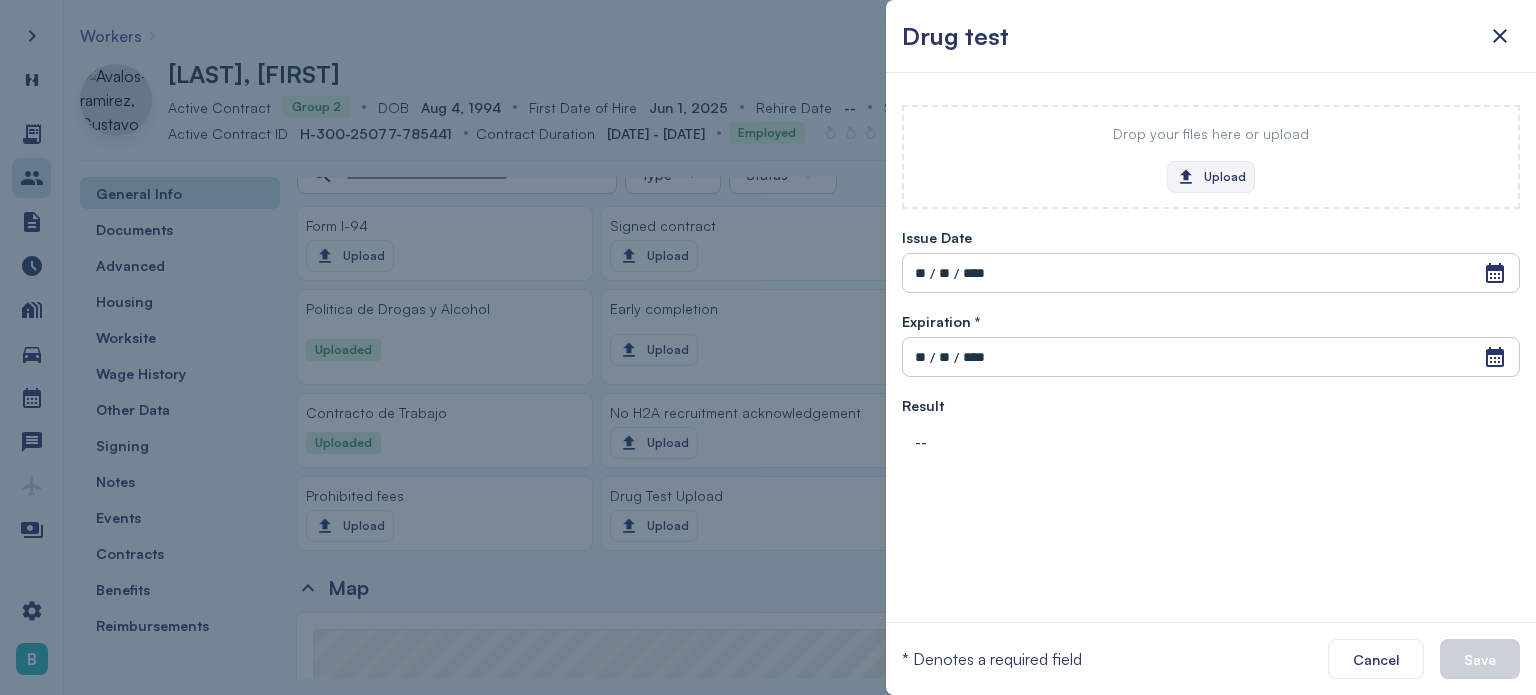 click on "Upload" 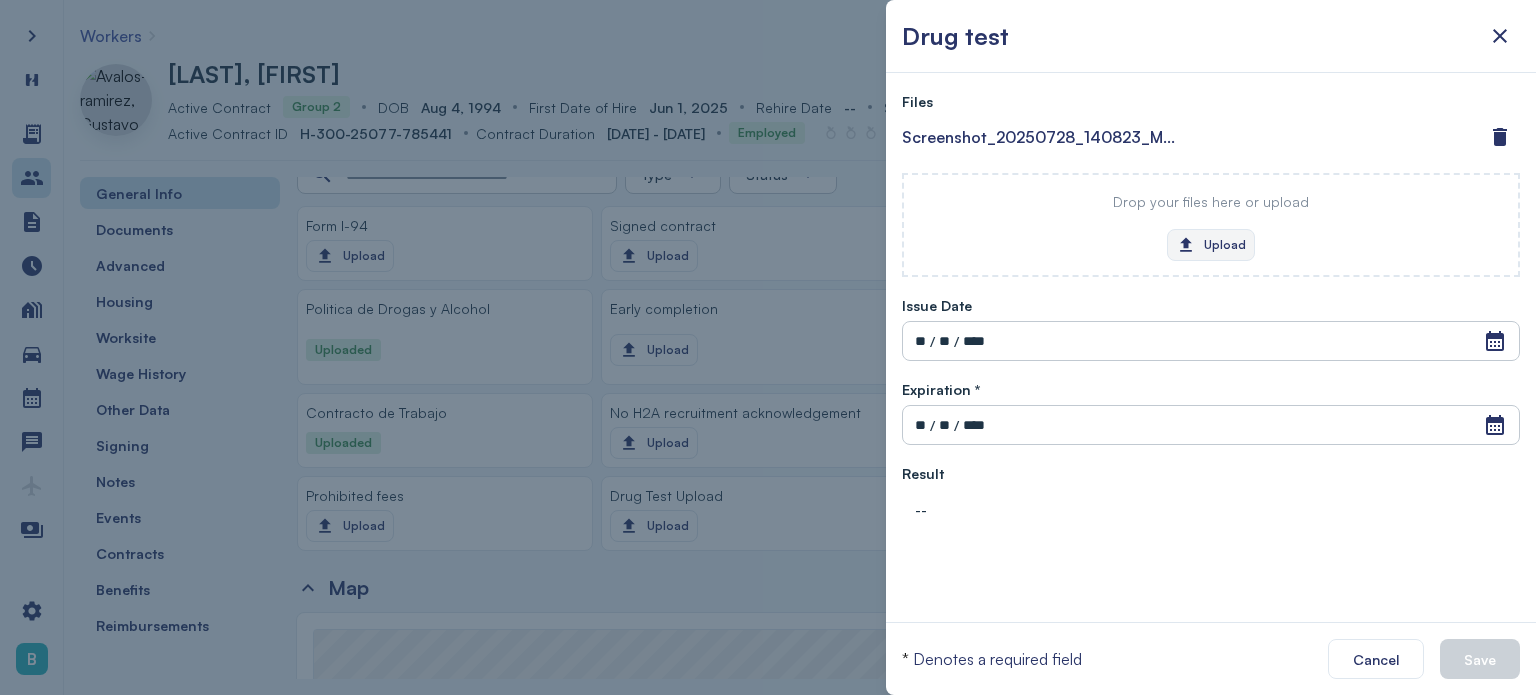 click on "****" at bounding box center [974, 425] 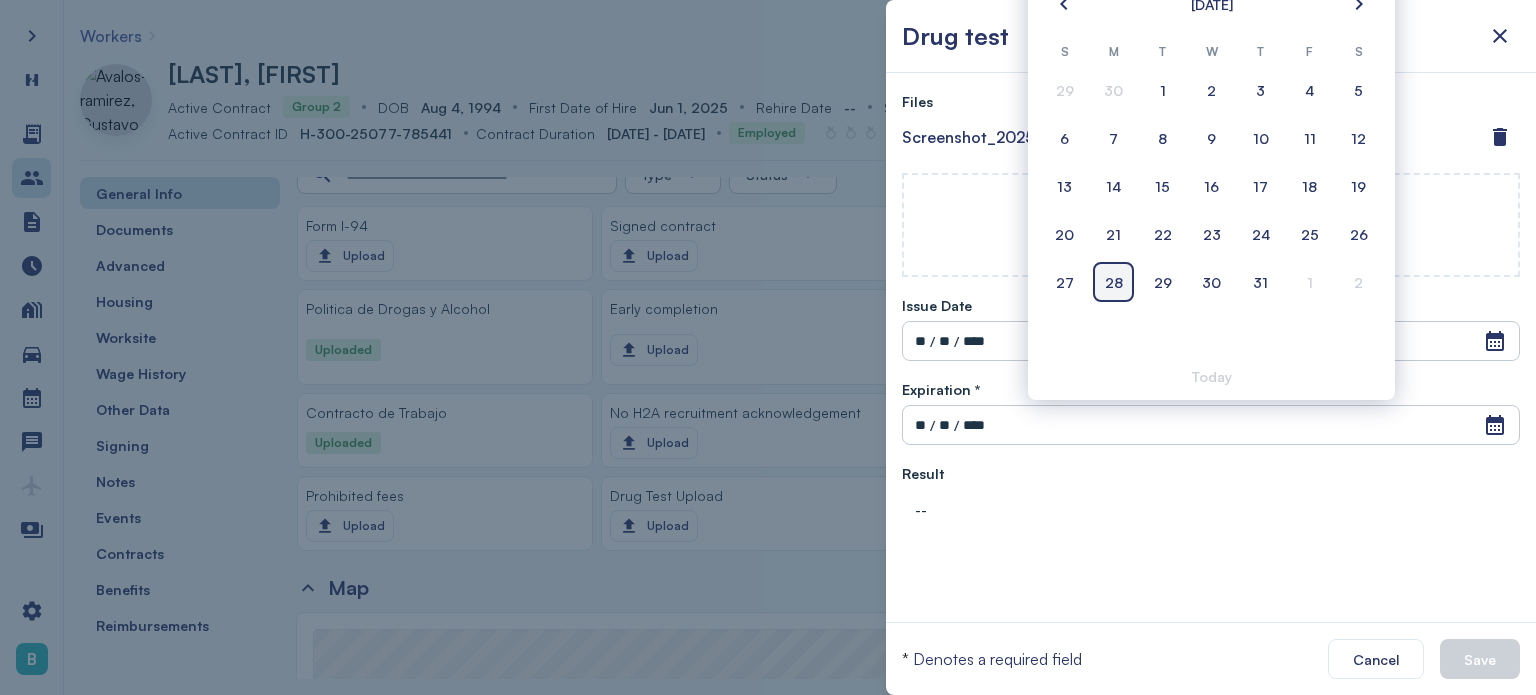 click on "28" at bounding box center [1114, 282] 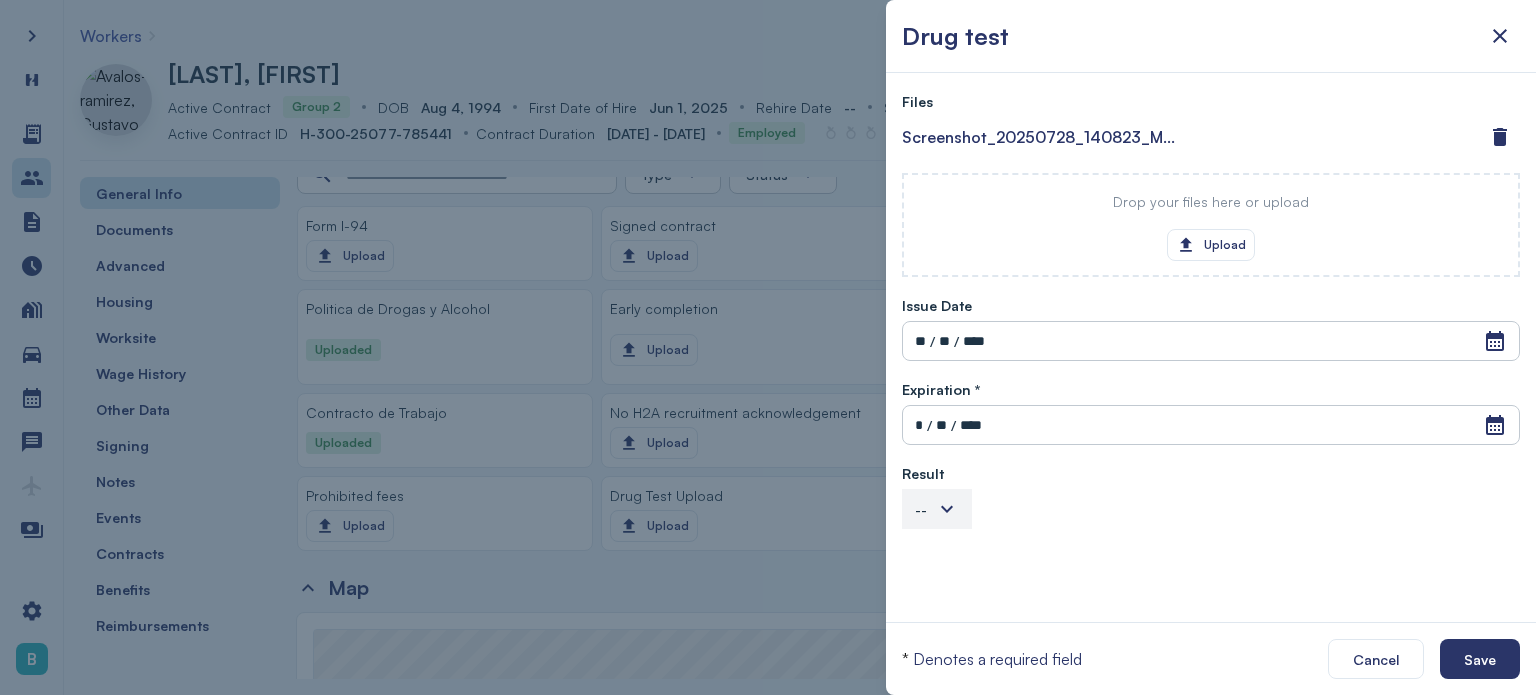 click on "--" at bounding box center (937, 509) 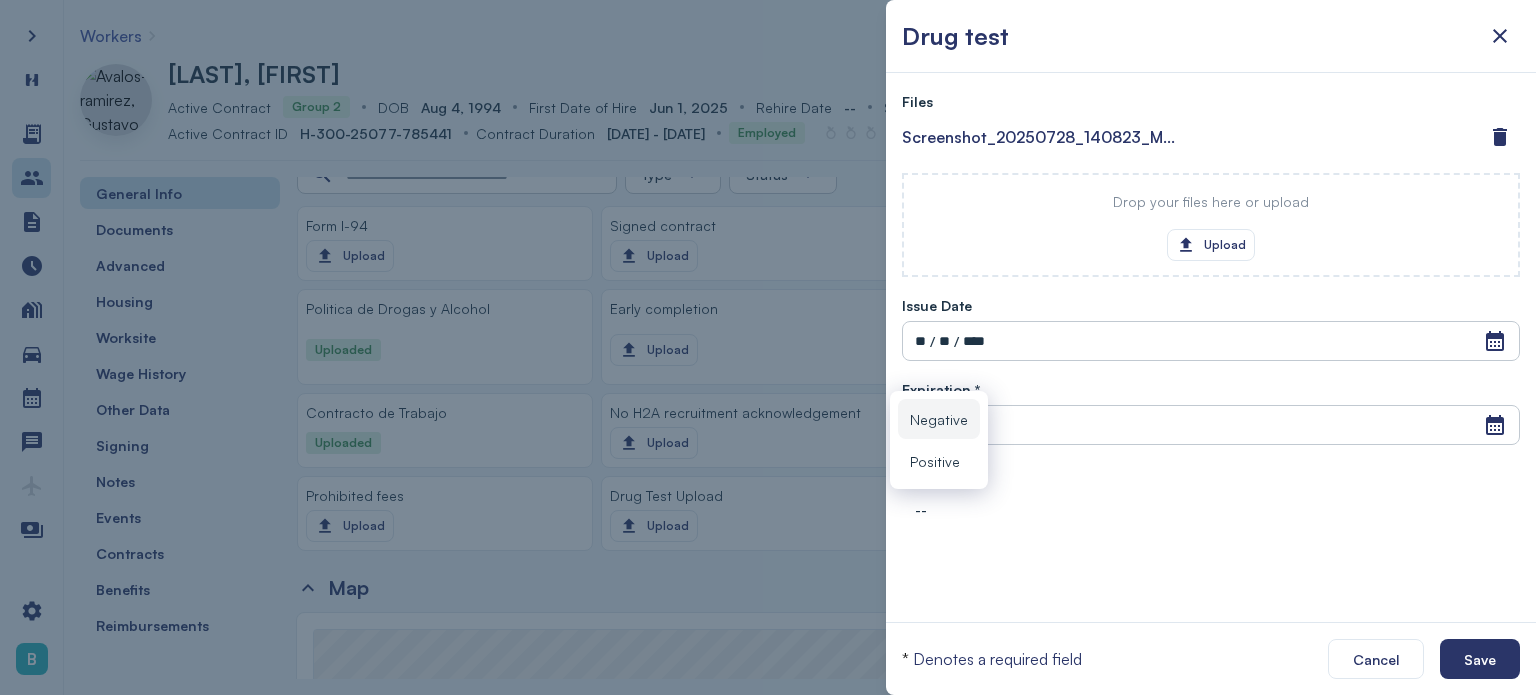 click on "Negative" at bounding box center [939, 419] 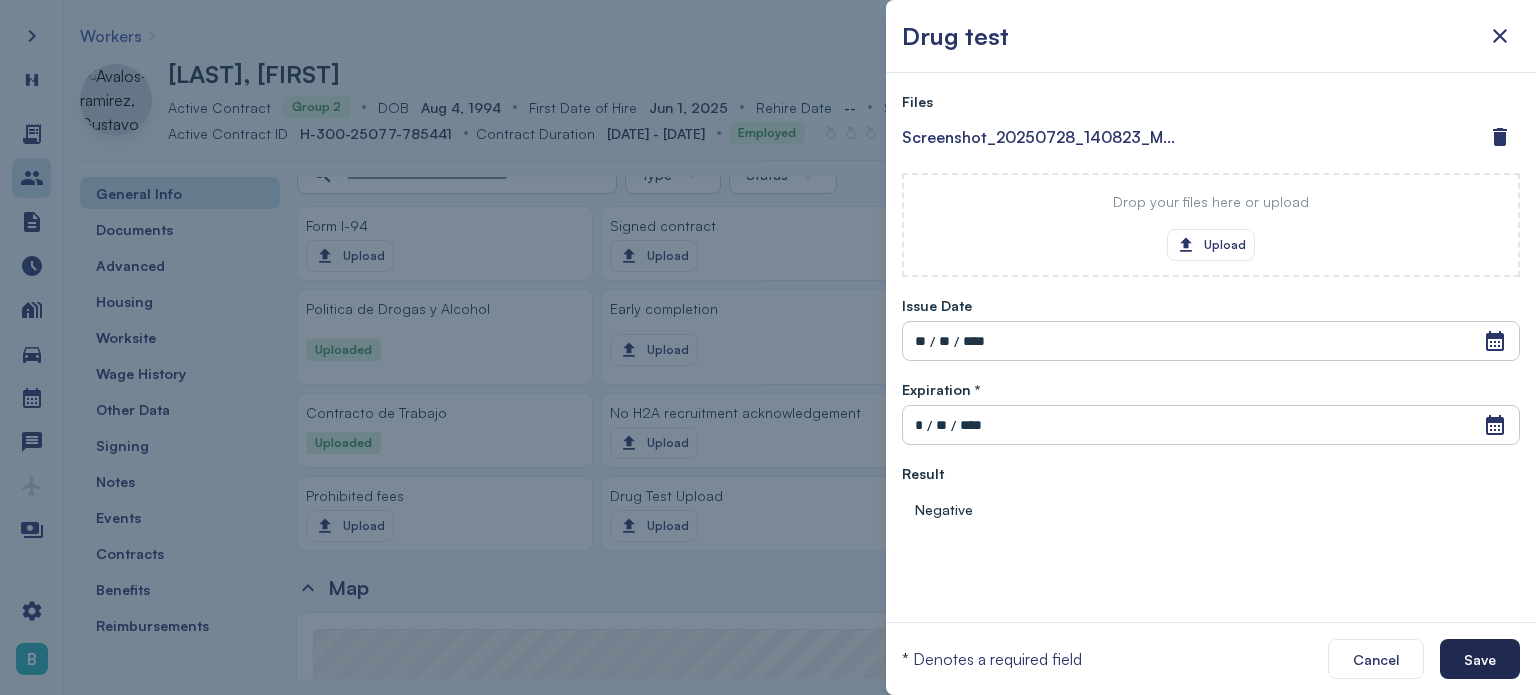 click on "Save" at bounding box center (1480, 659) 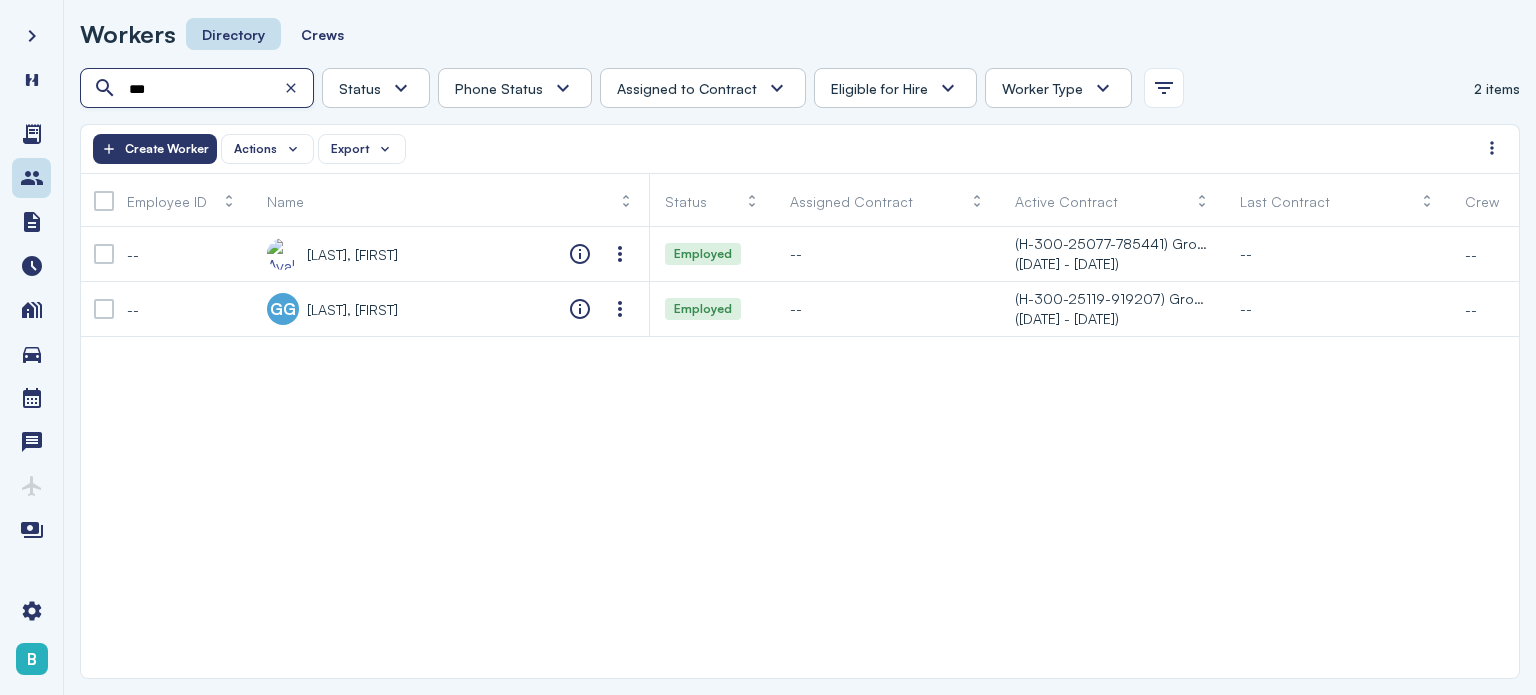 click on "***" at bounding box center (199, 89) 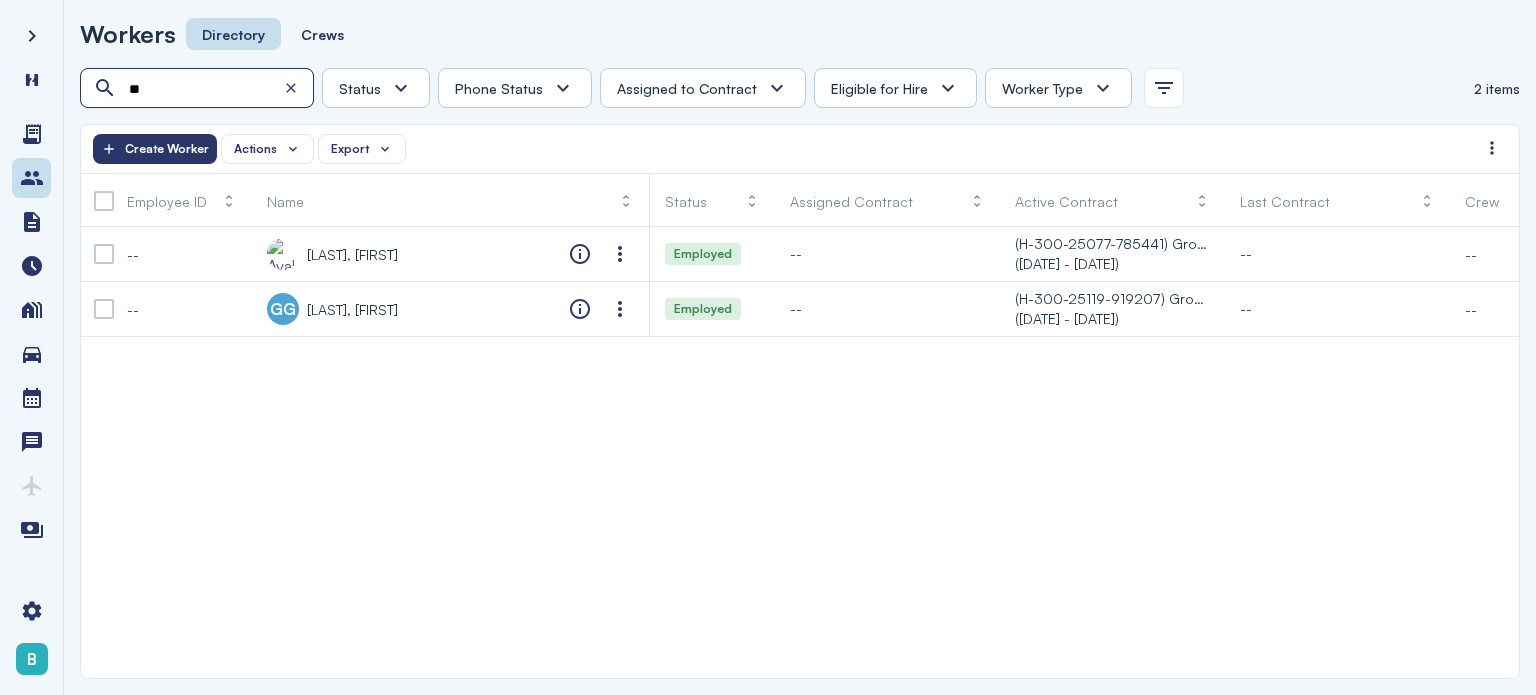 type on "*" 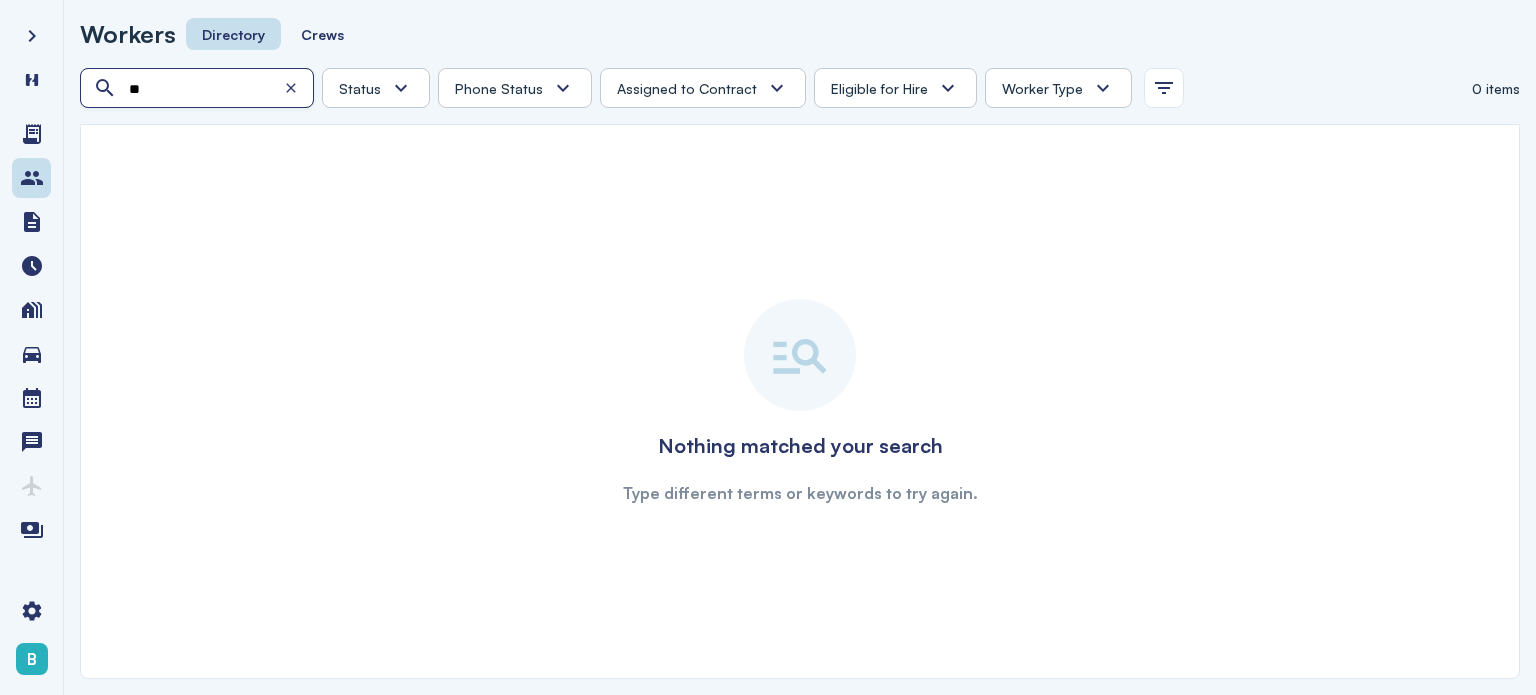 type on "*" 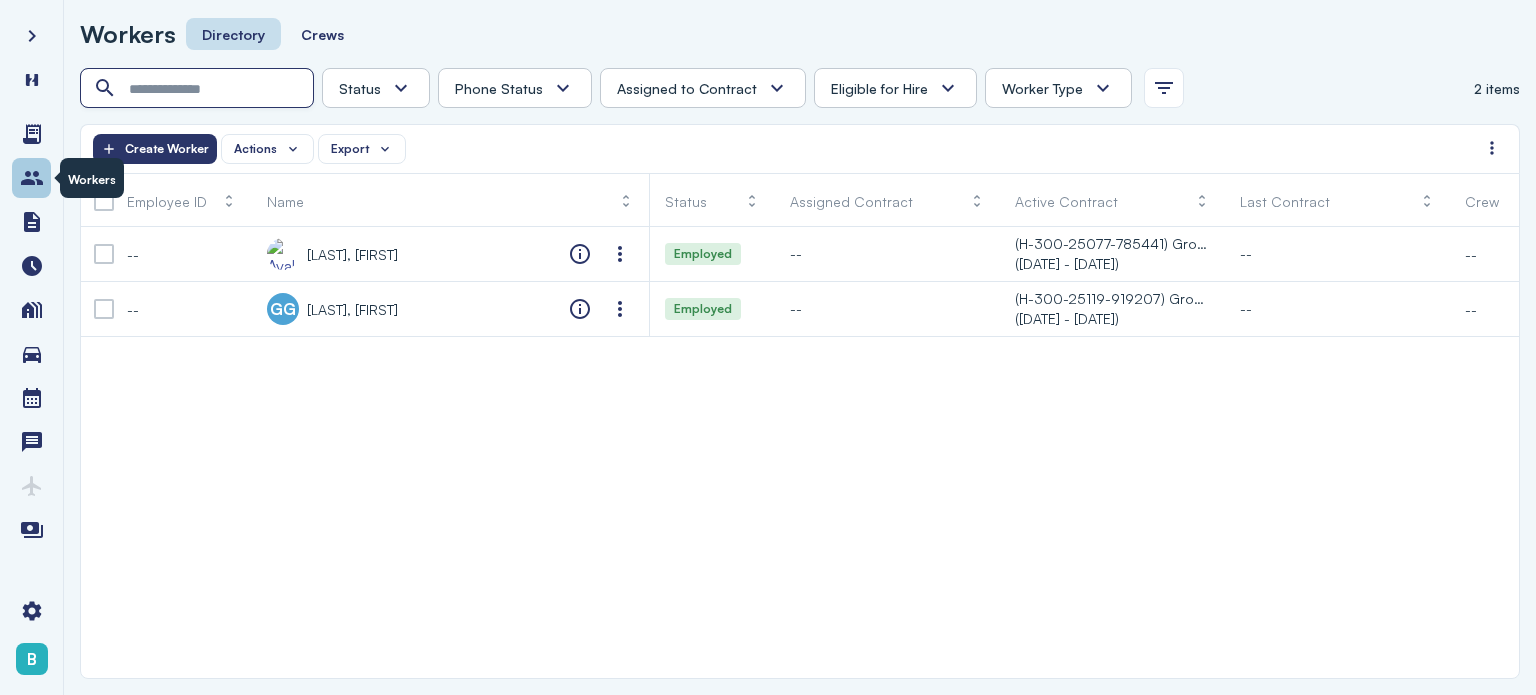 type 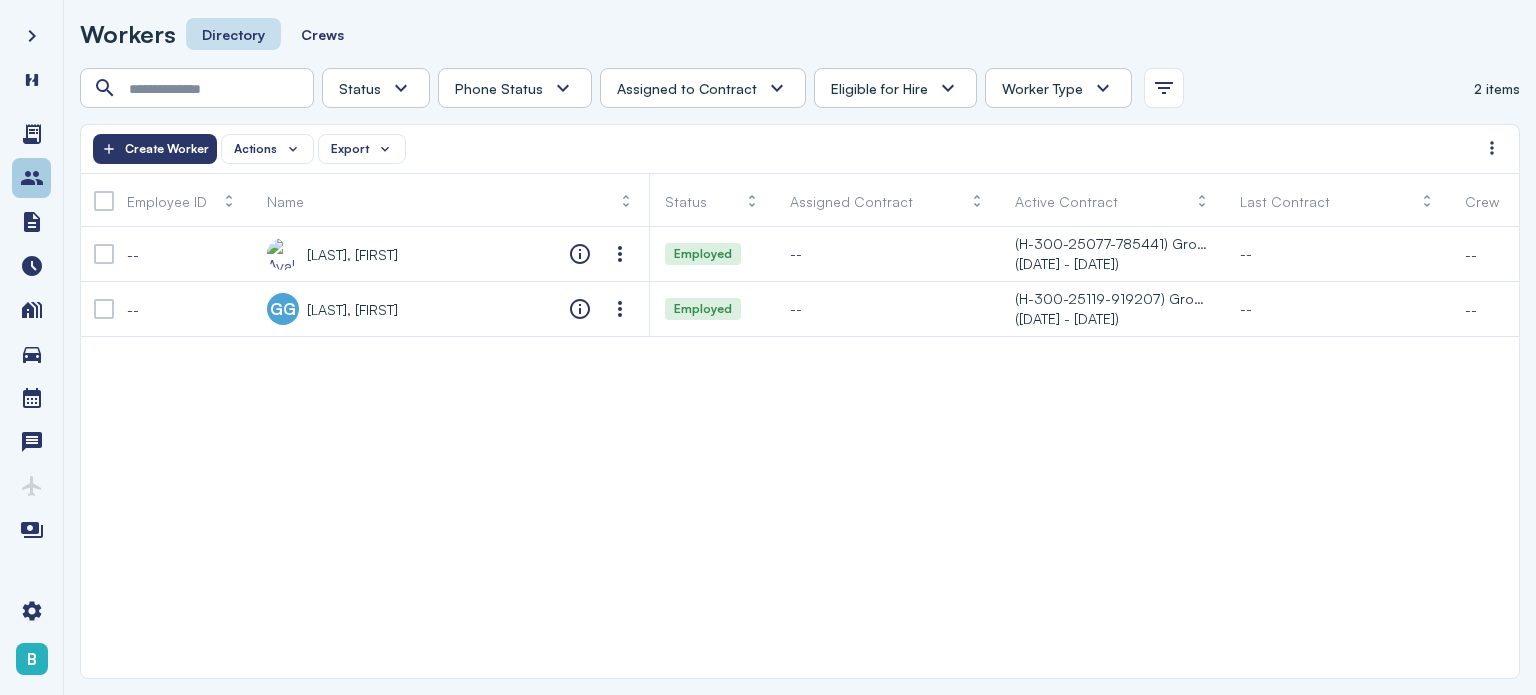 click at bounding box center (32, 178) 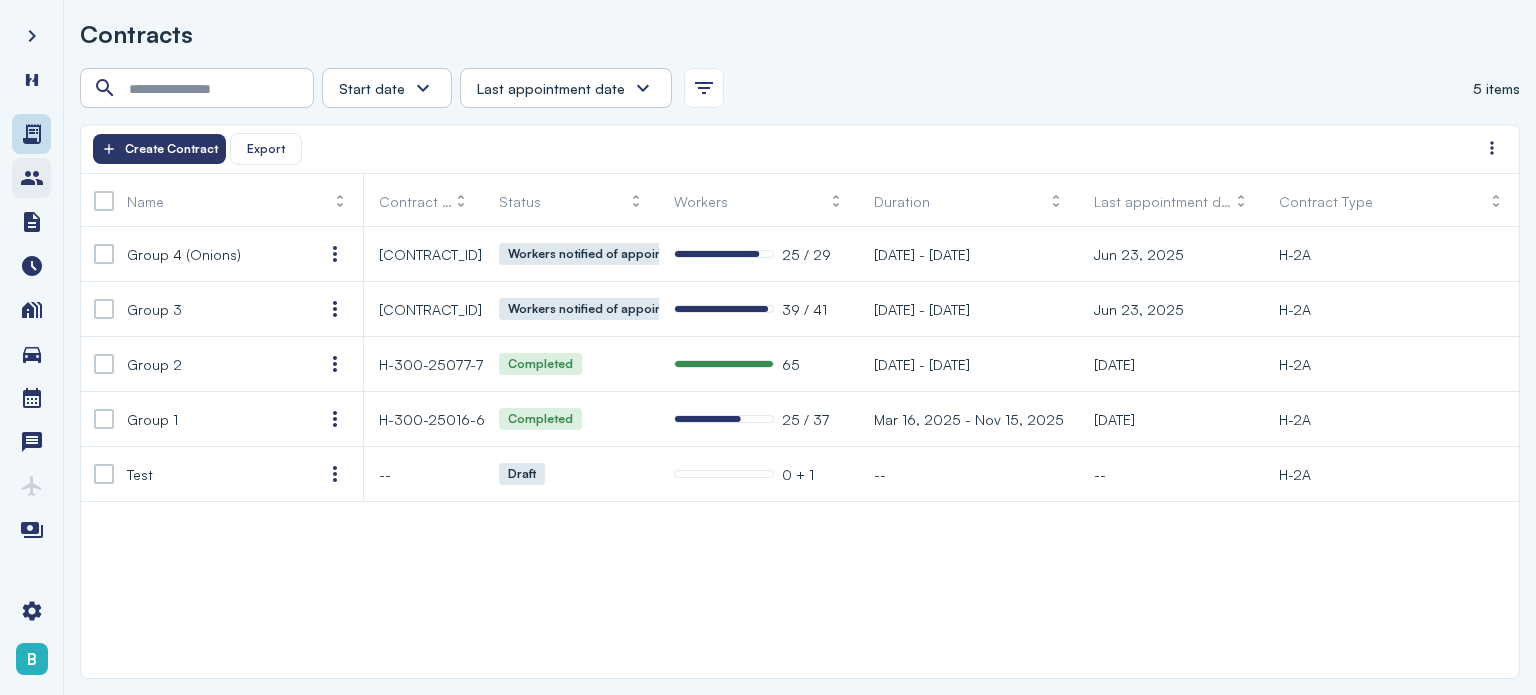 click at bounding box center [32, 178] 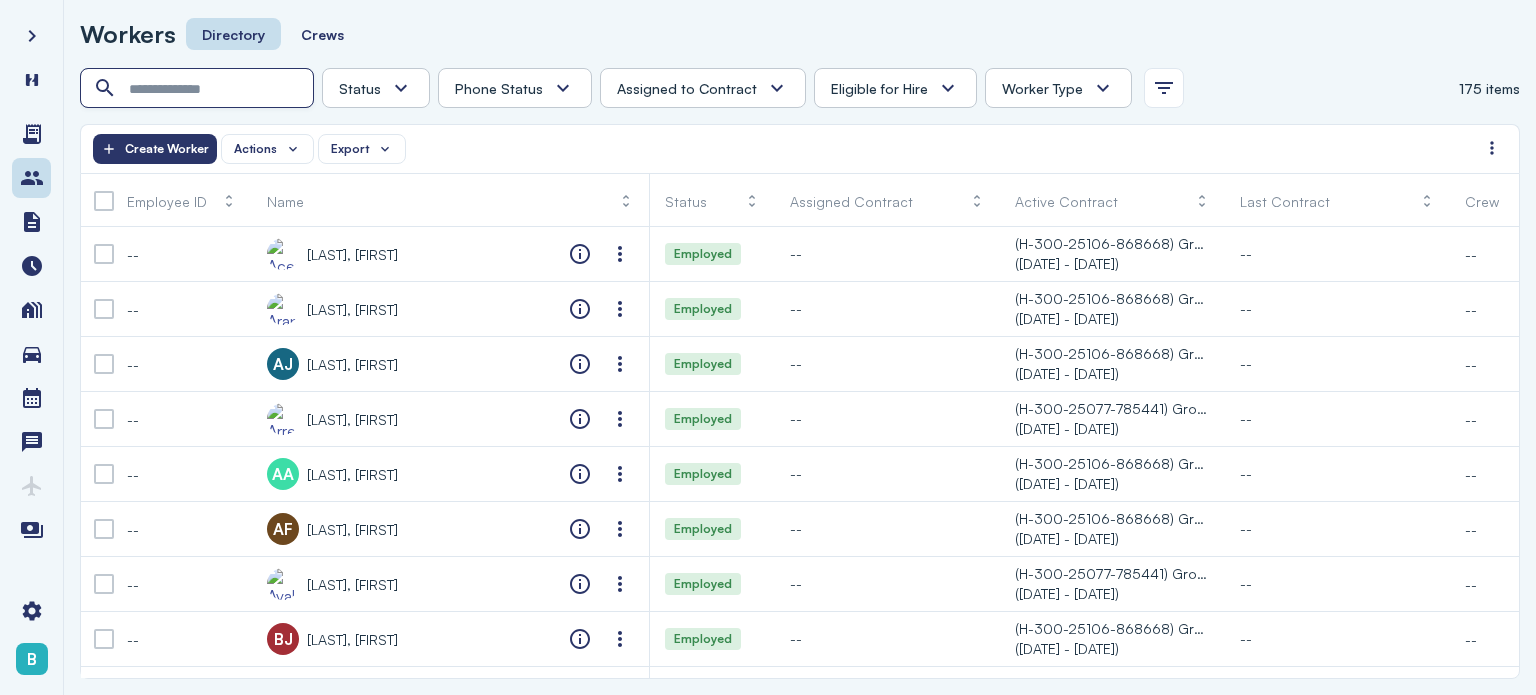 click at bounding box center [199, 89] 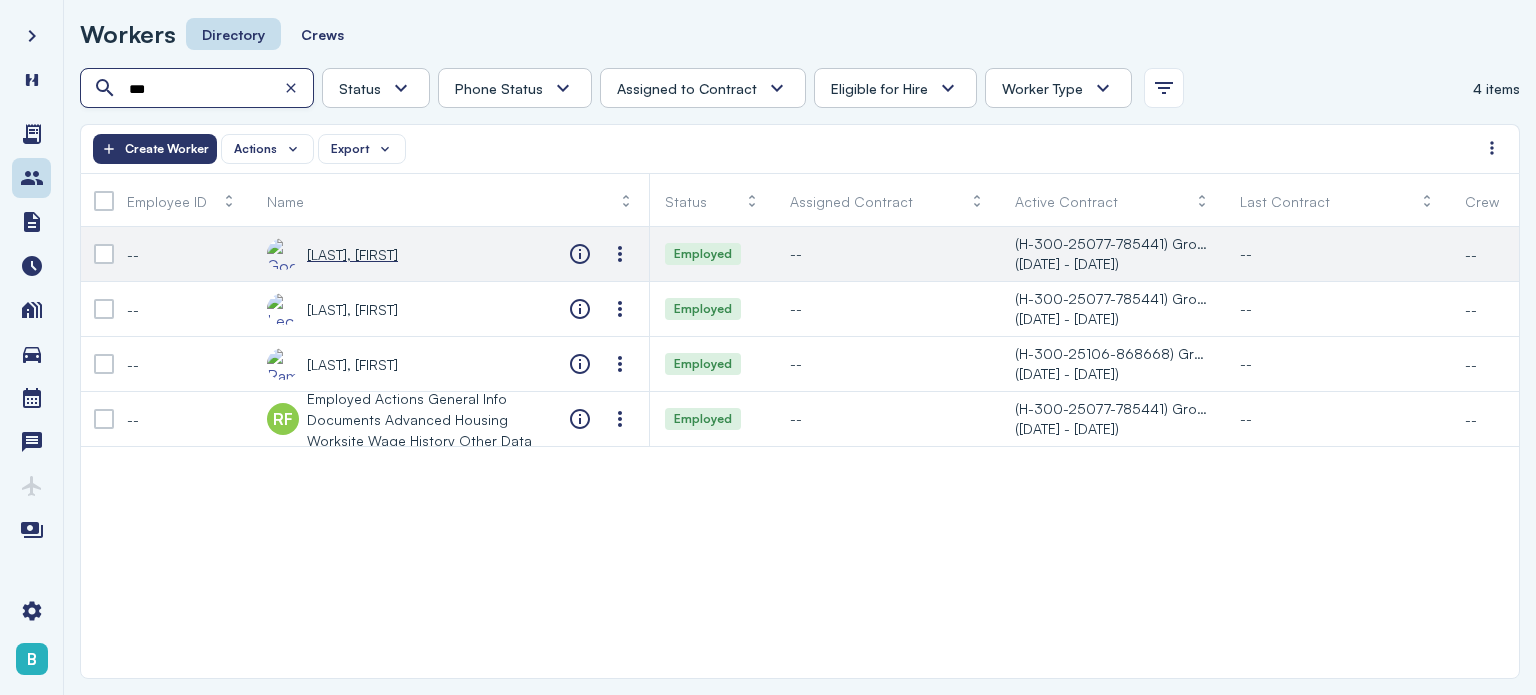 type on "***" 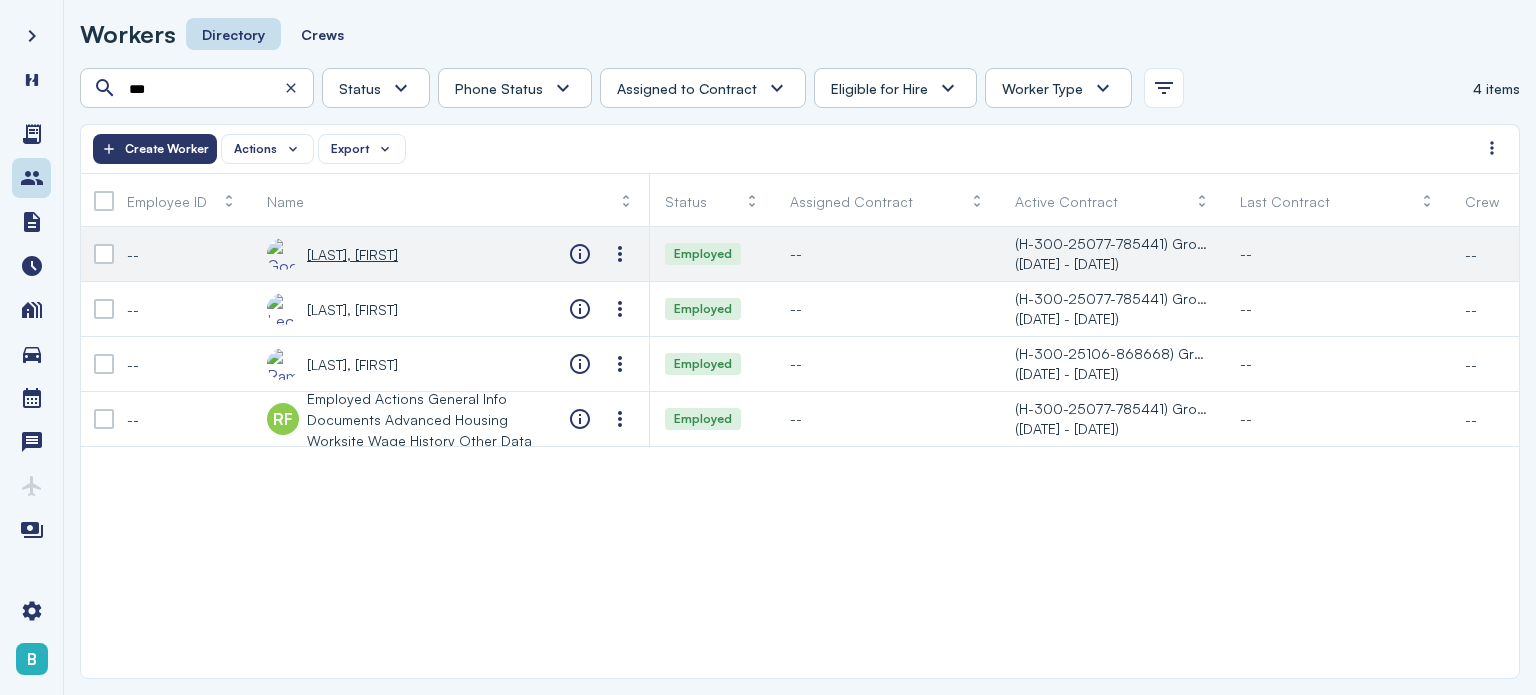 click on "[LAST], [FIRST]" at bounding box center (352, 254) 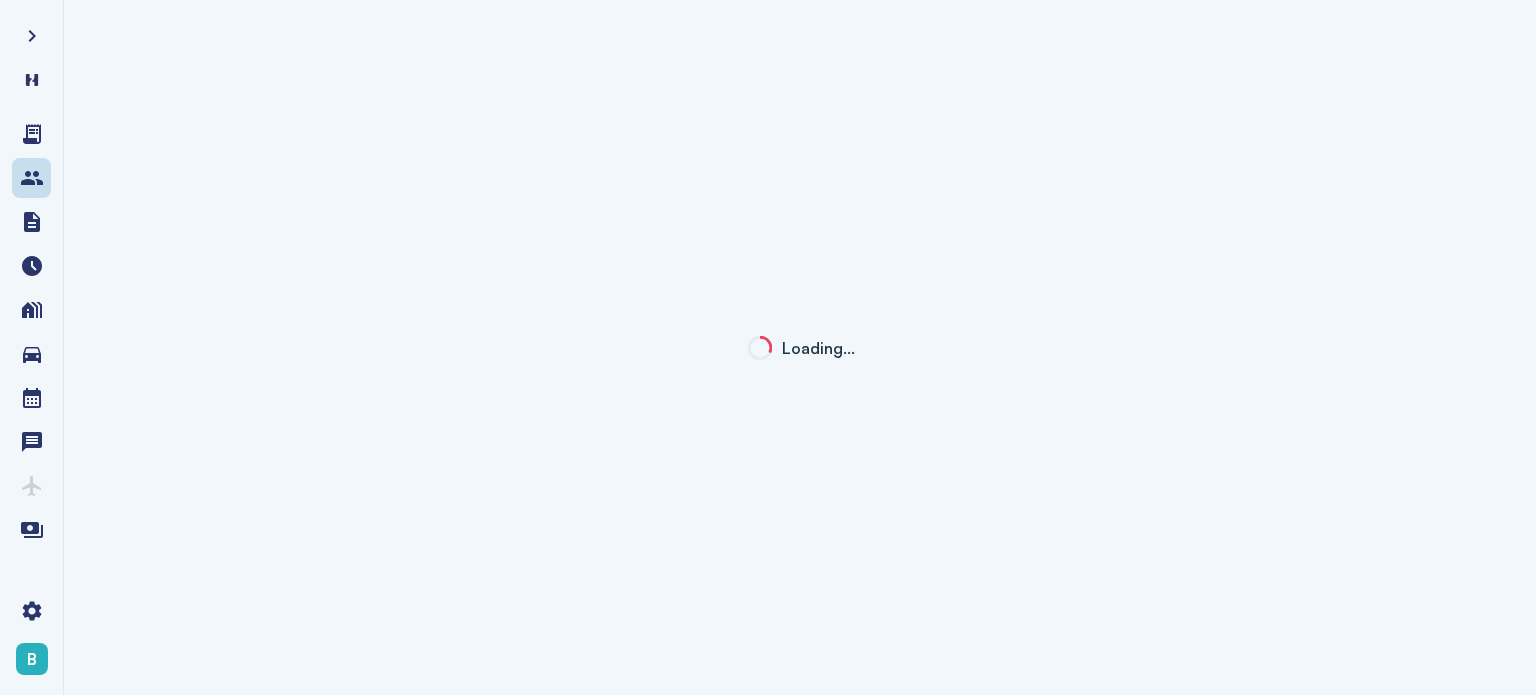 click on "Loading…" 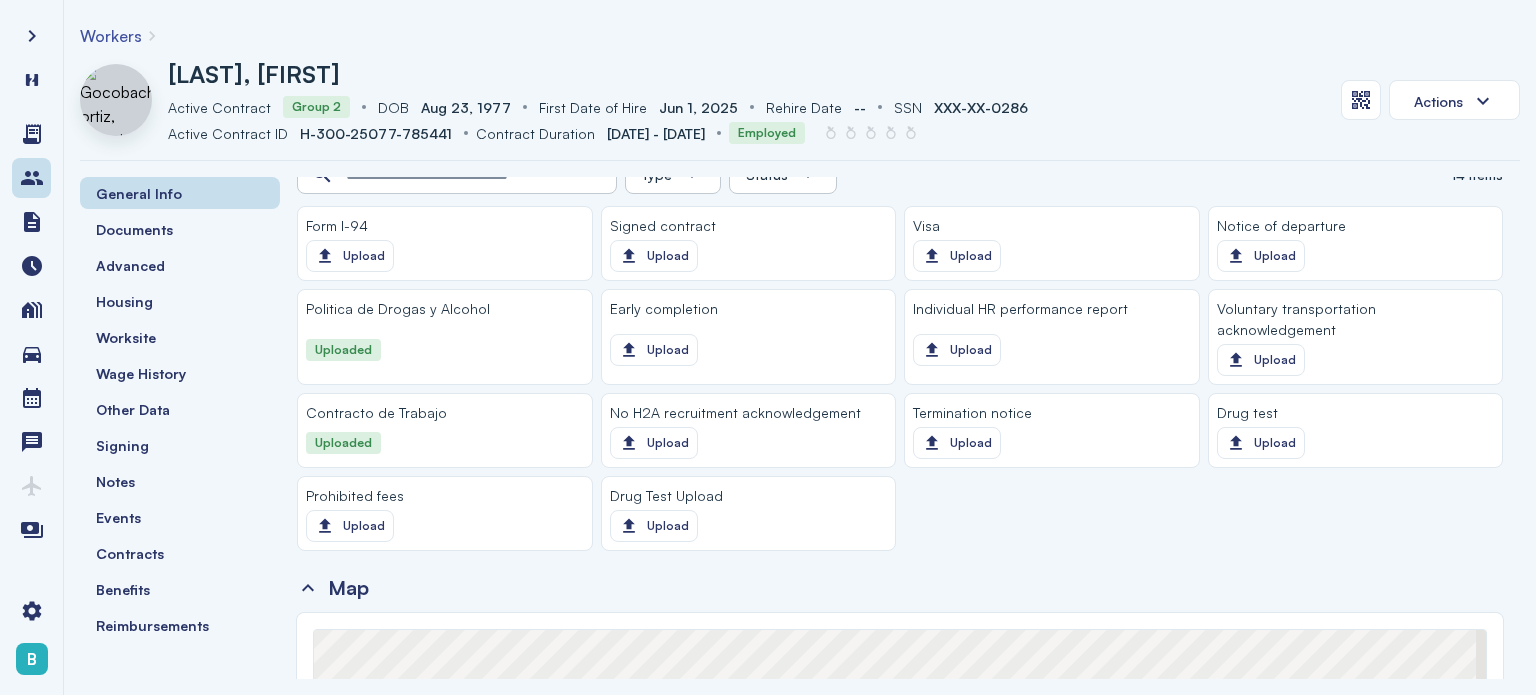 scroll, scrollTop: 2350, scrollLeft: 0, axis: vertical 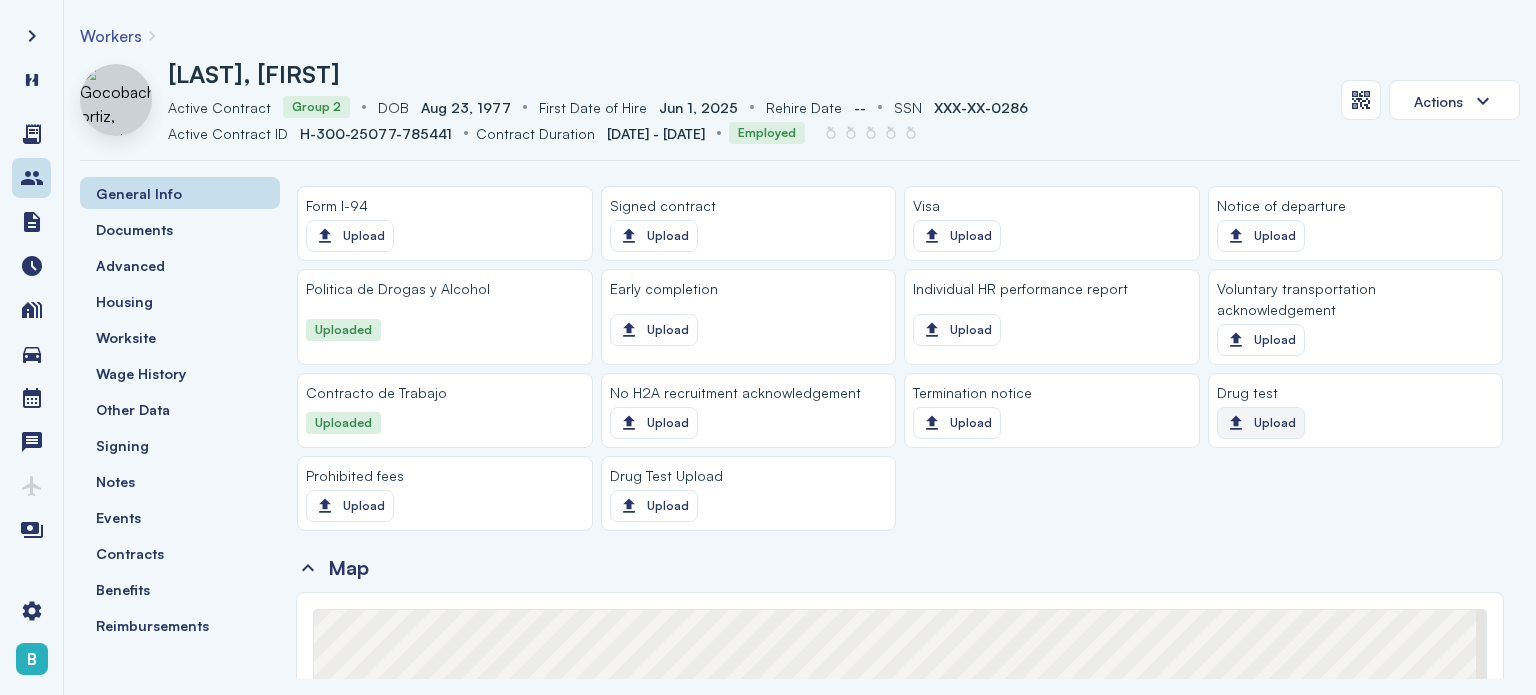 click on "Upload" 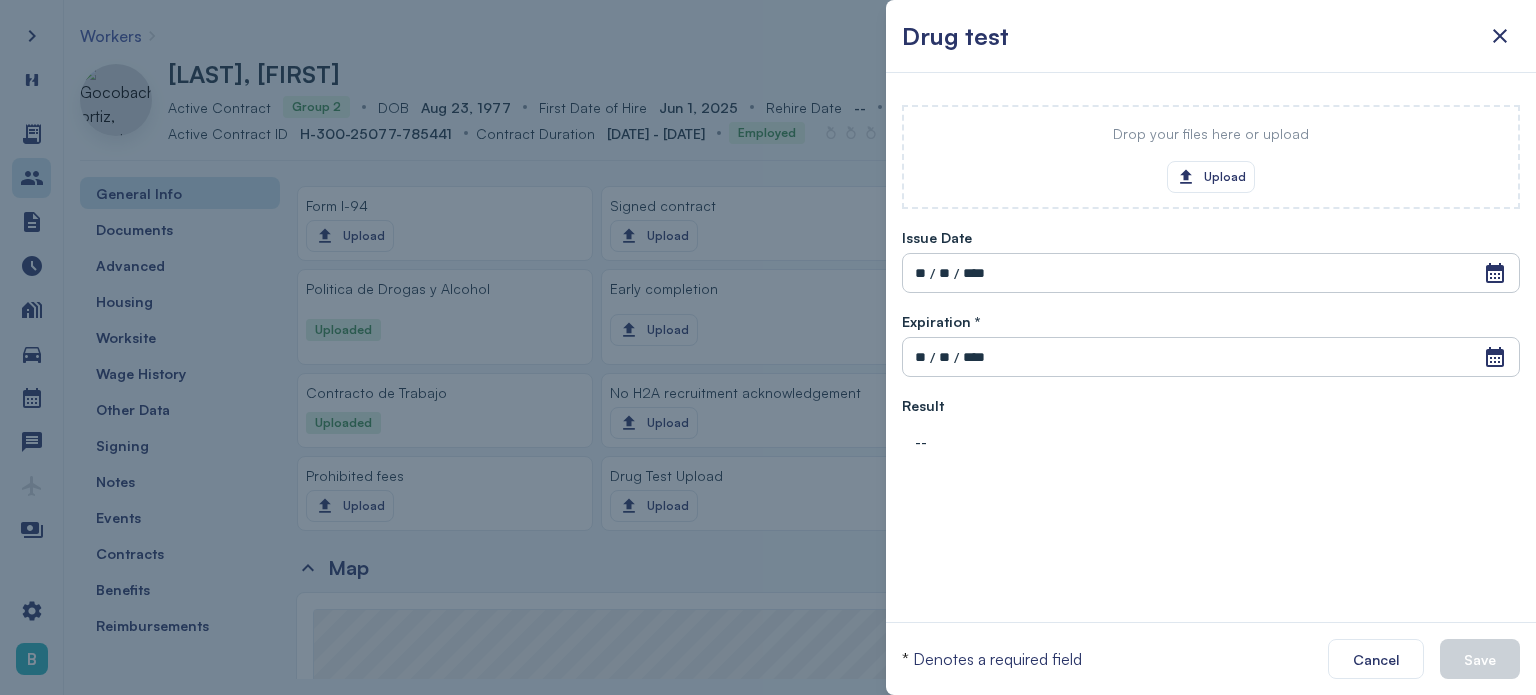 click on "Drug test              Drop your files here or upload     Upload         Issue Date     Open Calendar   **   /   **   /   ****           Invalid date       Expiration *     Open Calendar   **   /   **   /   ****           Invalid date       Result       --         Negative Positive       *   Denotes a required field     Cancel           Save" at bounding box center [768, 695] 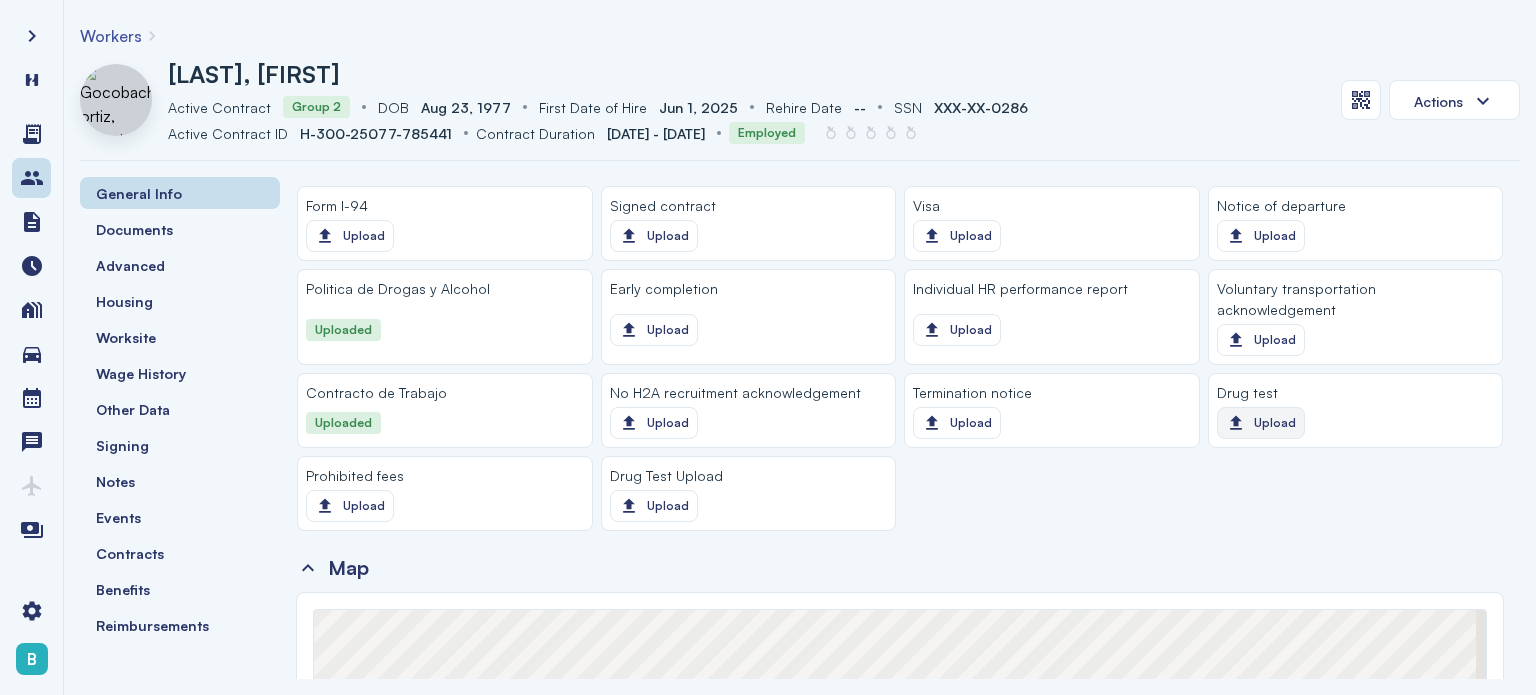 click on "Upload" 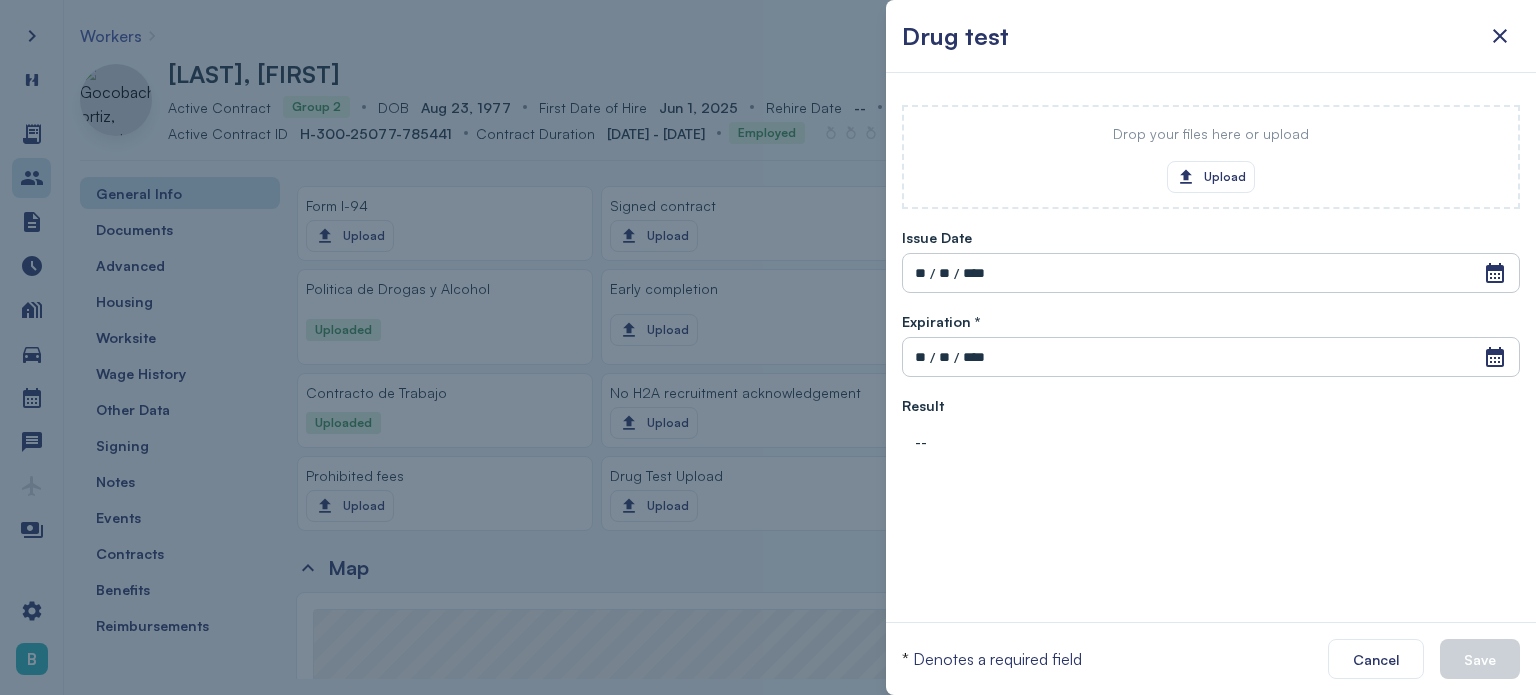 click on "Drug test" at bounding box center (1211, 36) 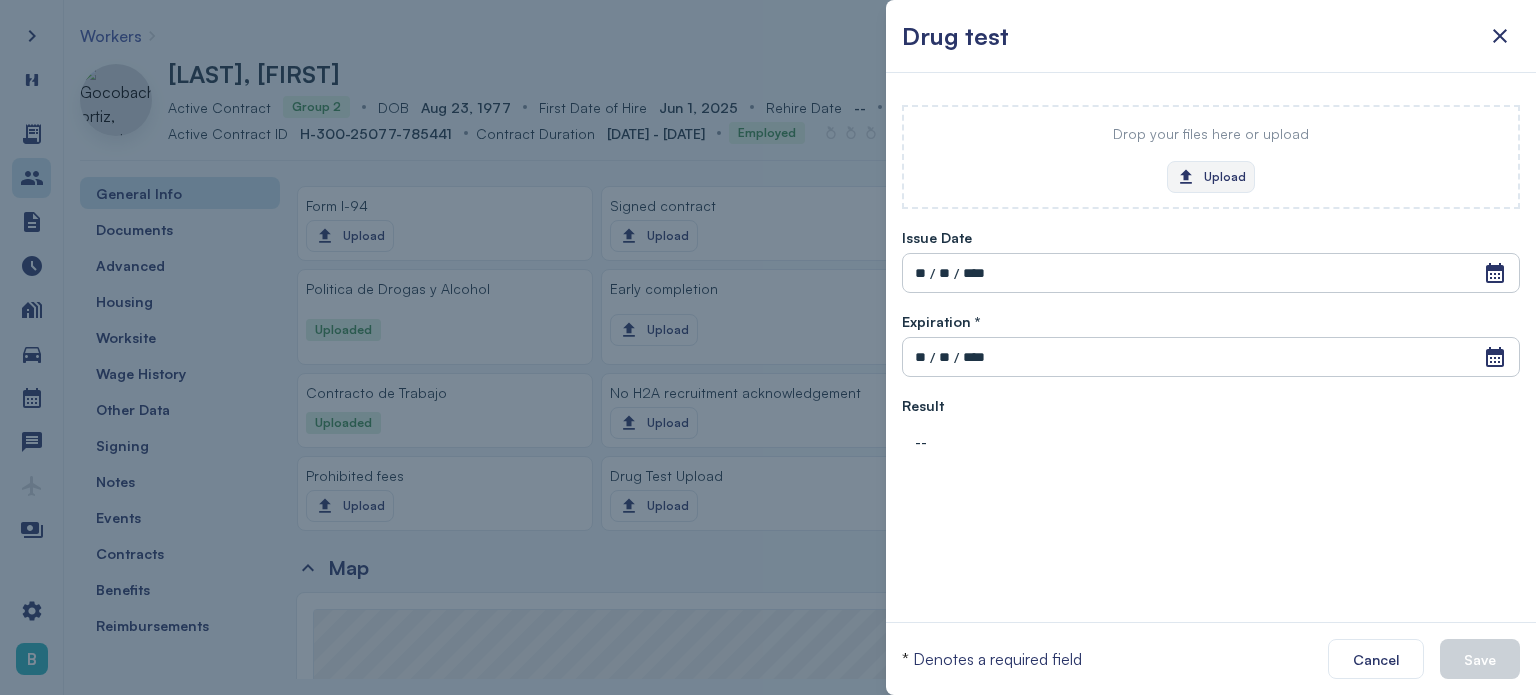click on "Upload" 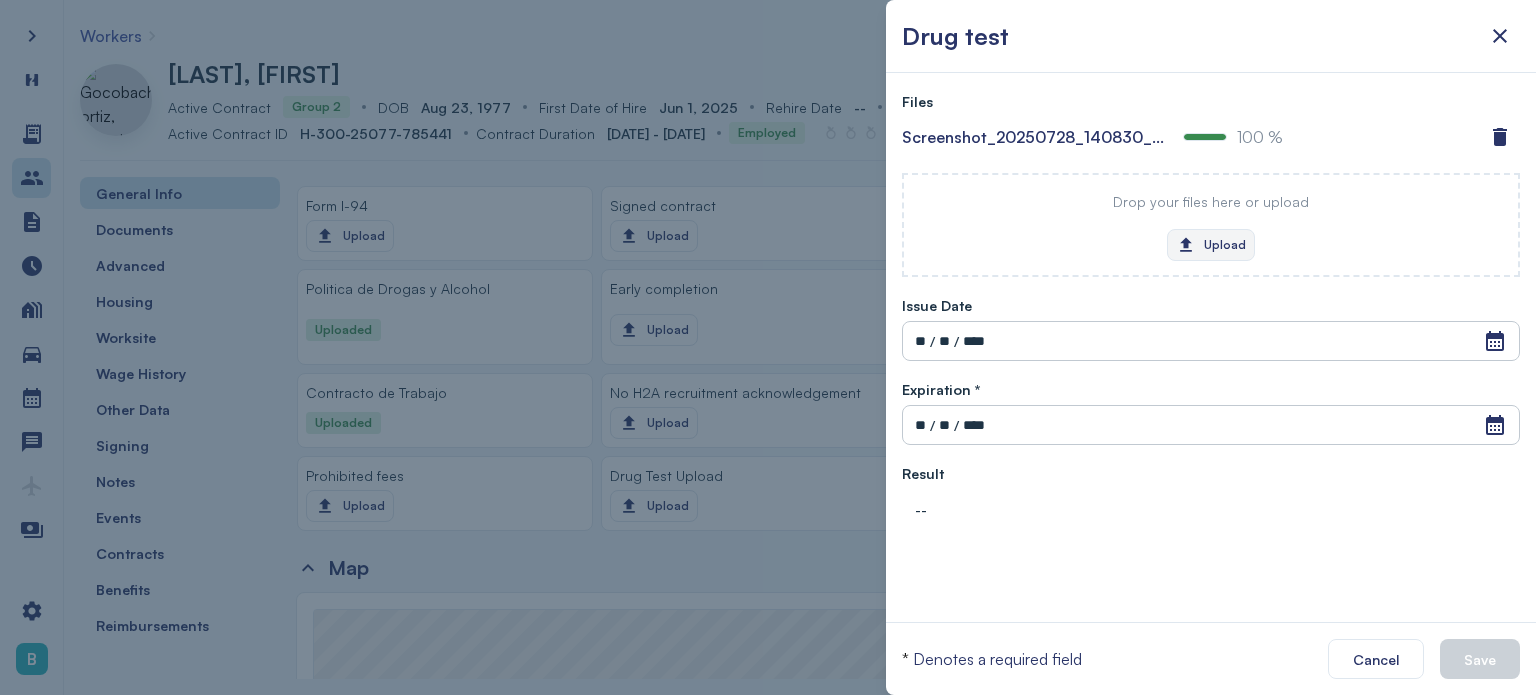 click on "Open Calendar   **   /   **   /   ****" at bounding box center (1211, 425) 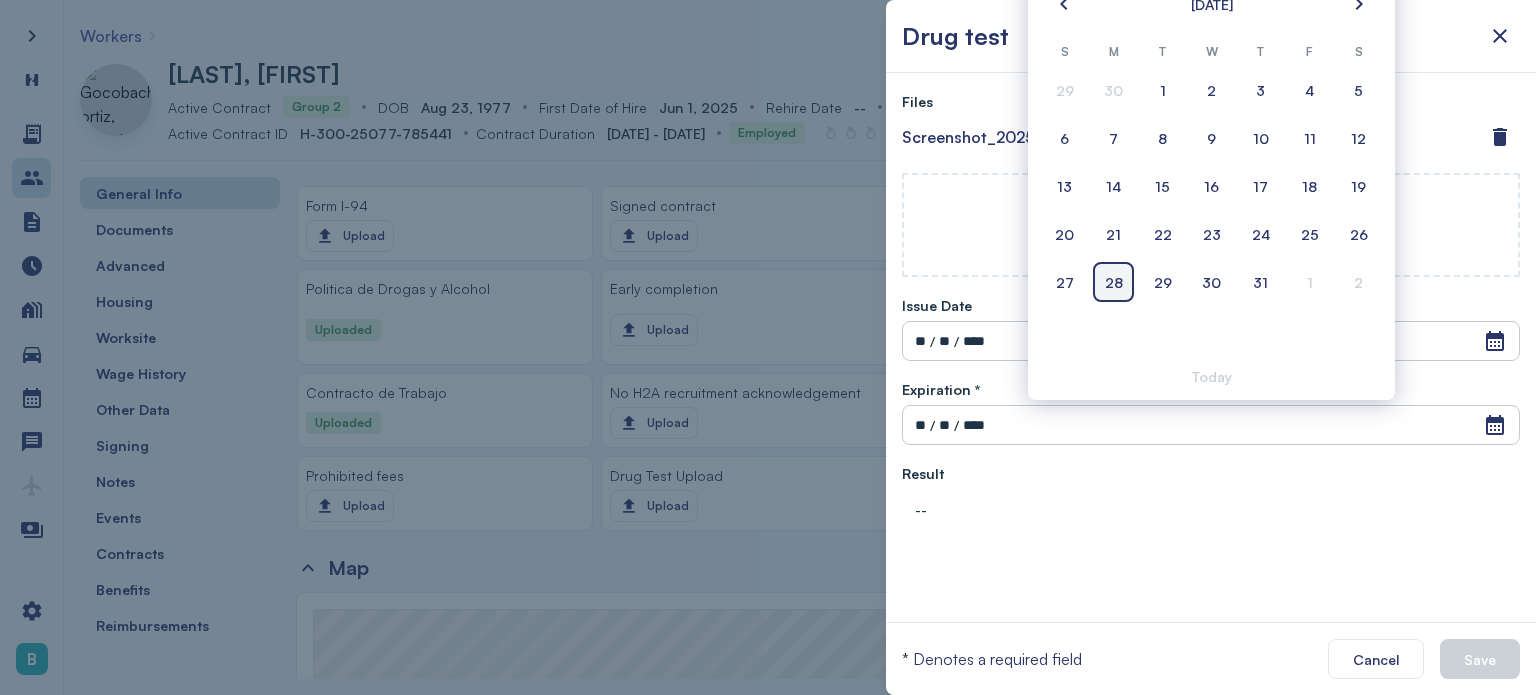click on "28" at bounding box center [1113, 282] 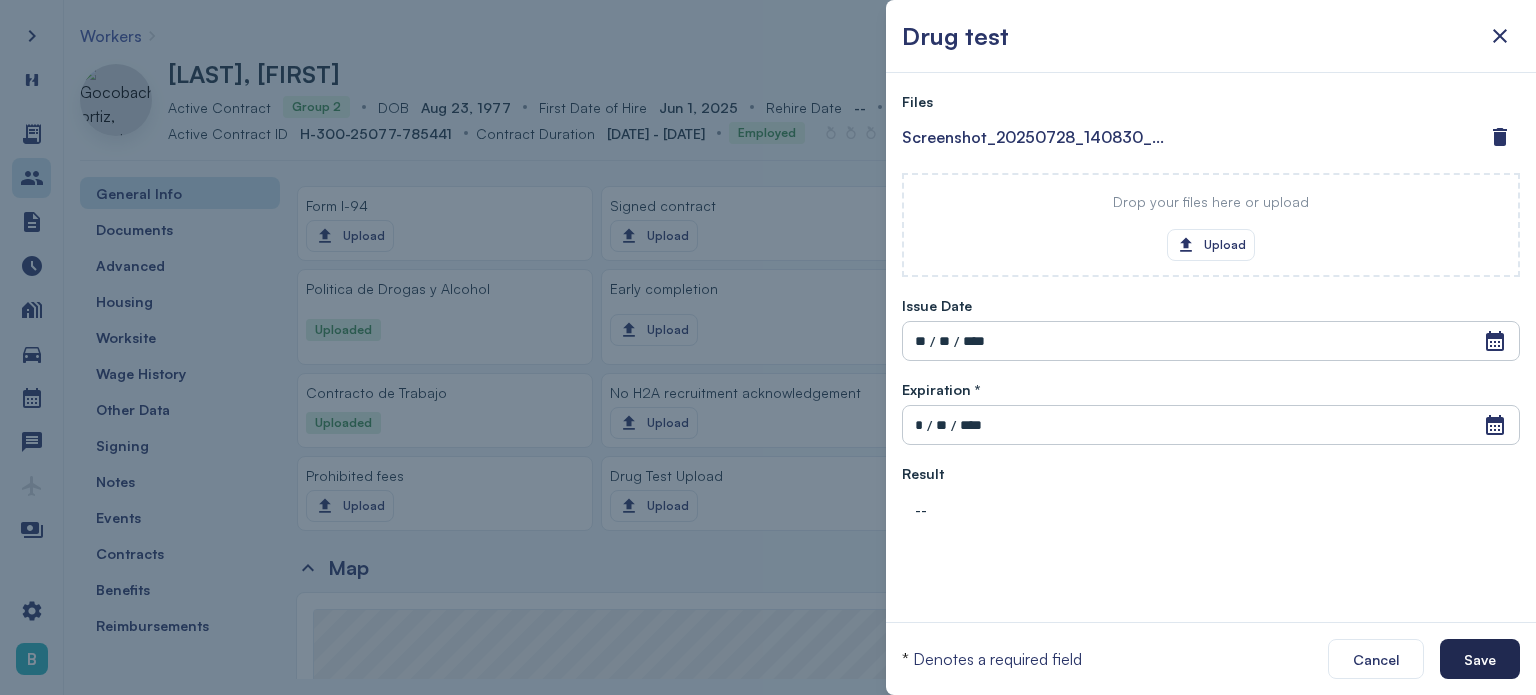 click on "Save" at bounding box center (1480, 659) 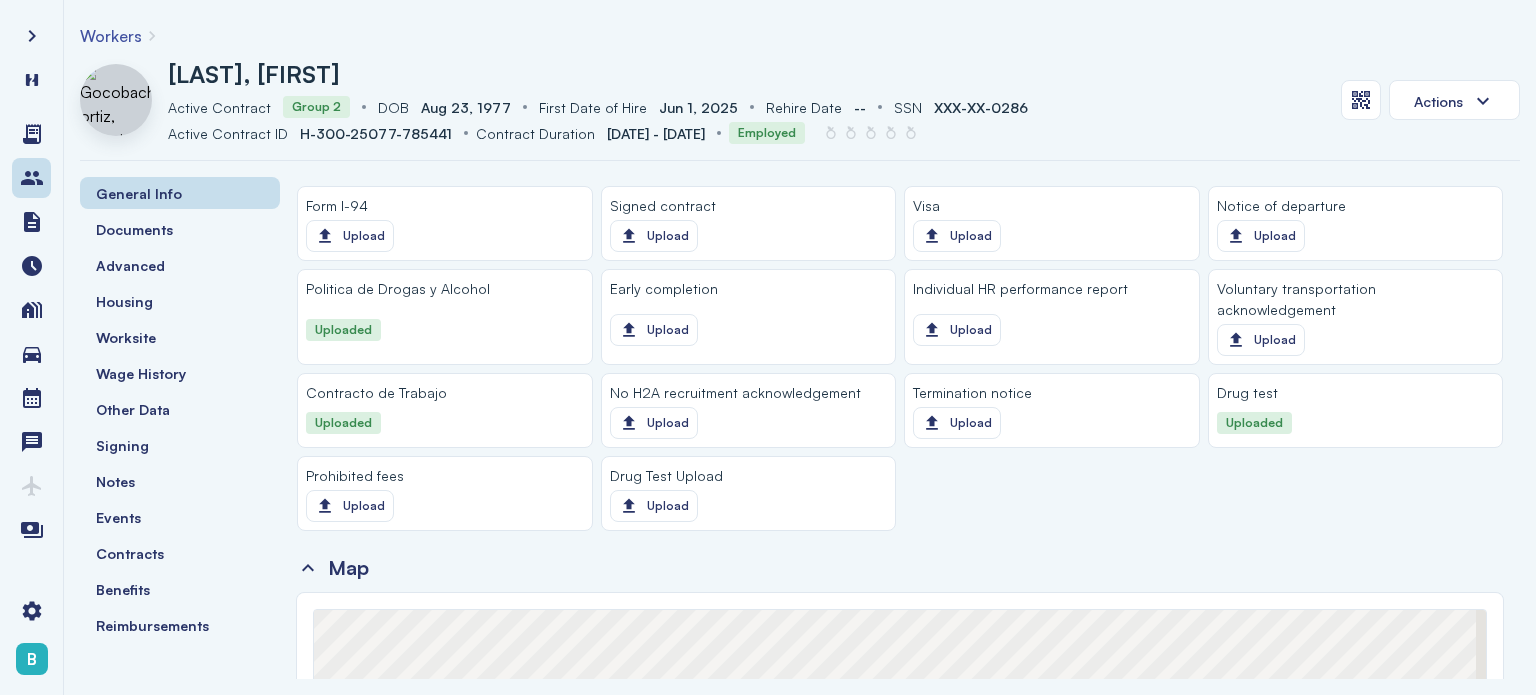 click 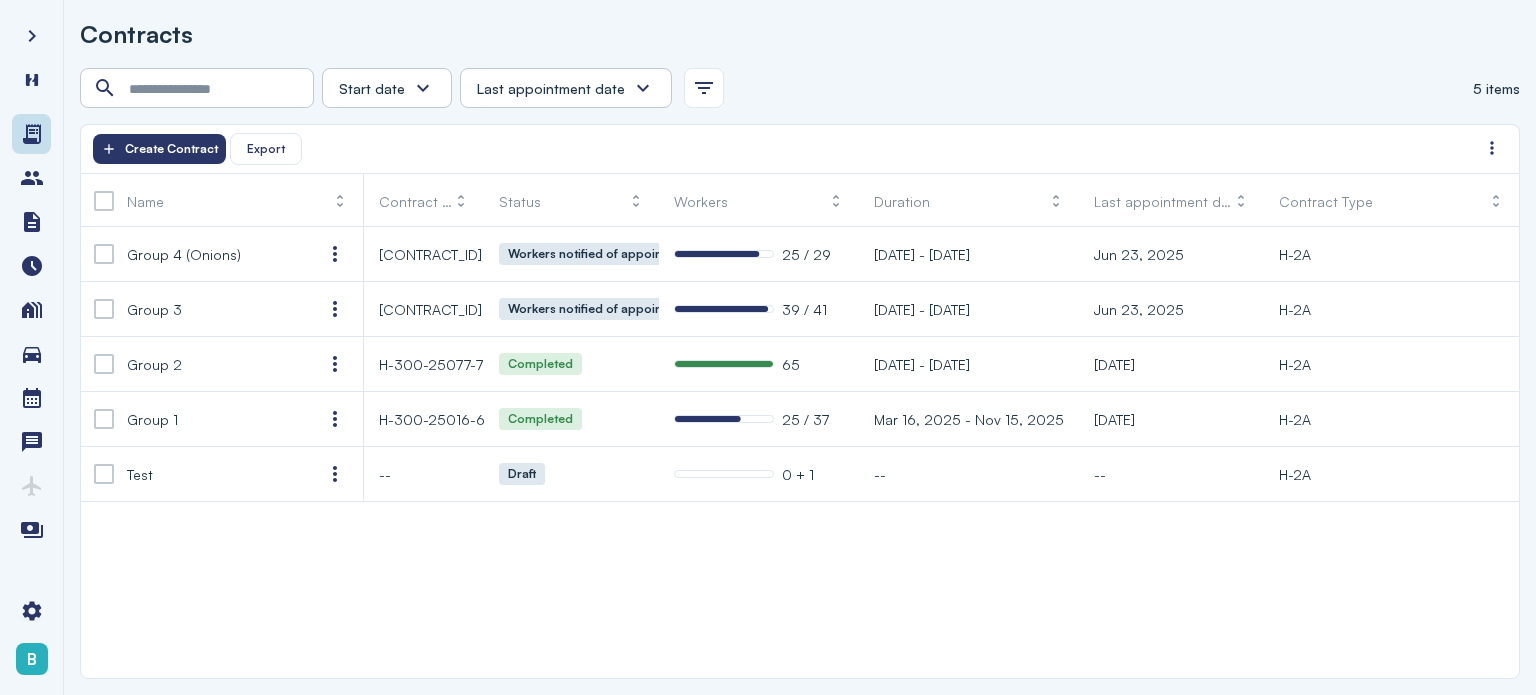 click on "Contracts" at bounding box center [800, 42] 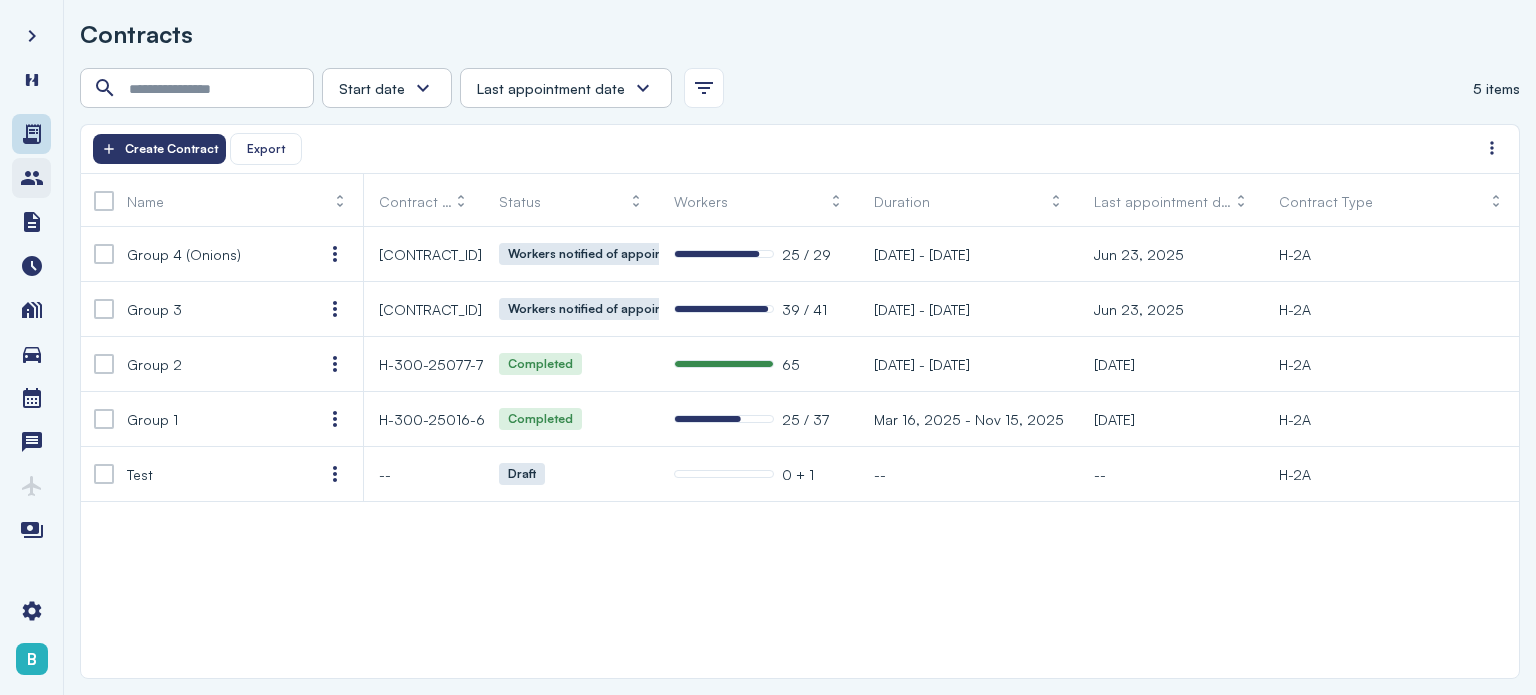 click at bounding box center [32, 178] 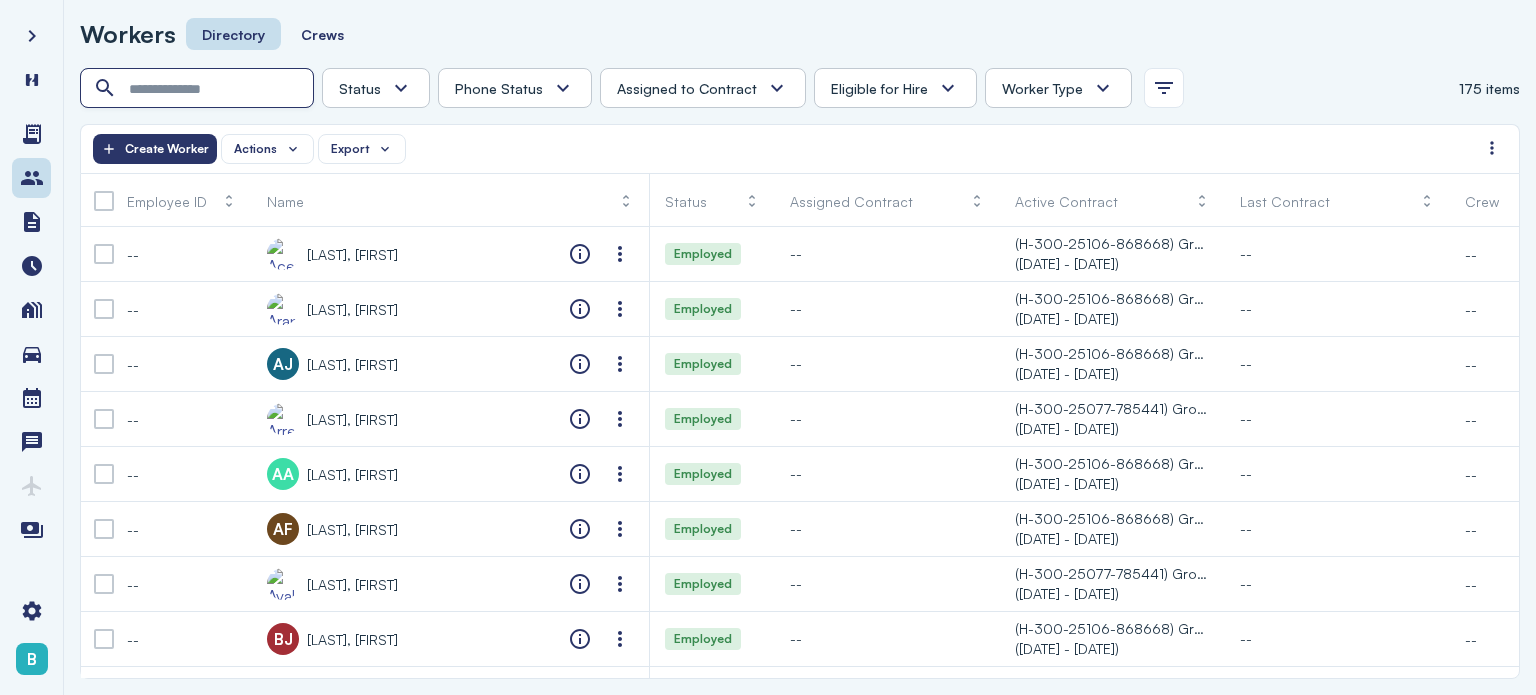 click at bounding box center (199, 89) 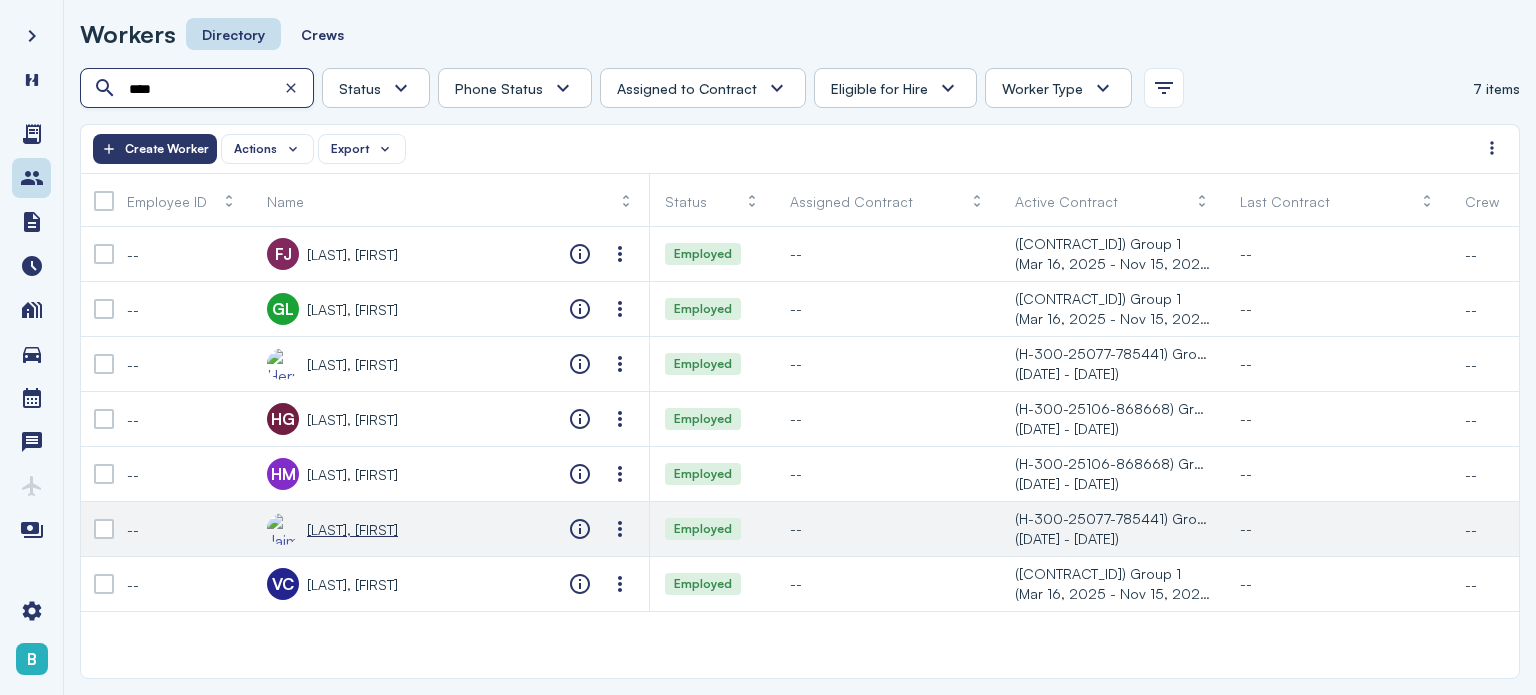 type on "****" 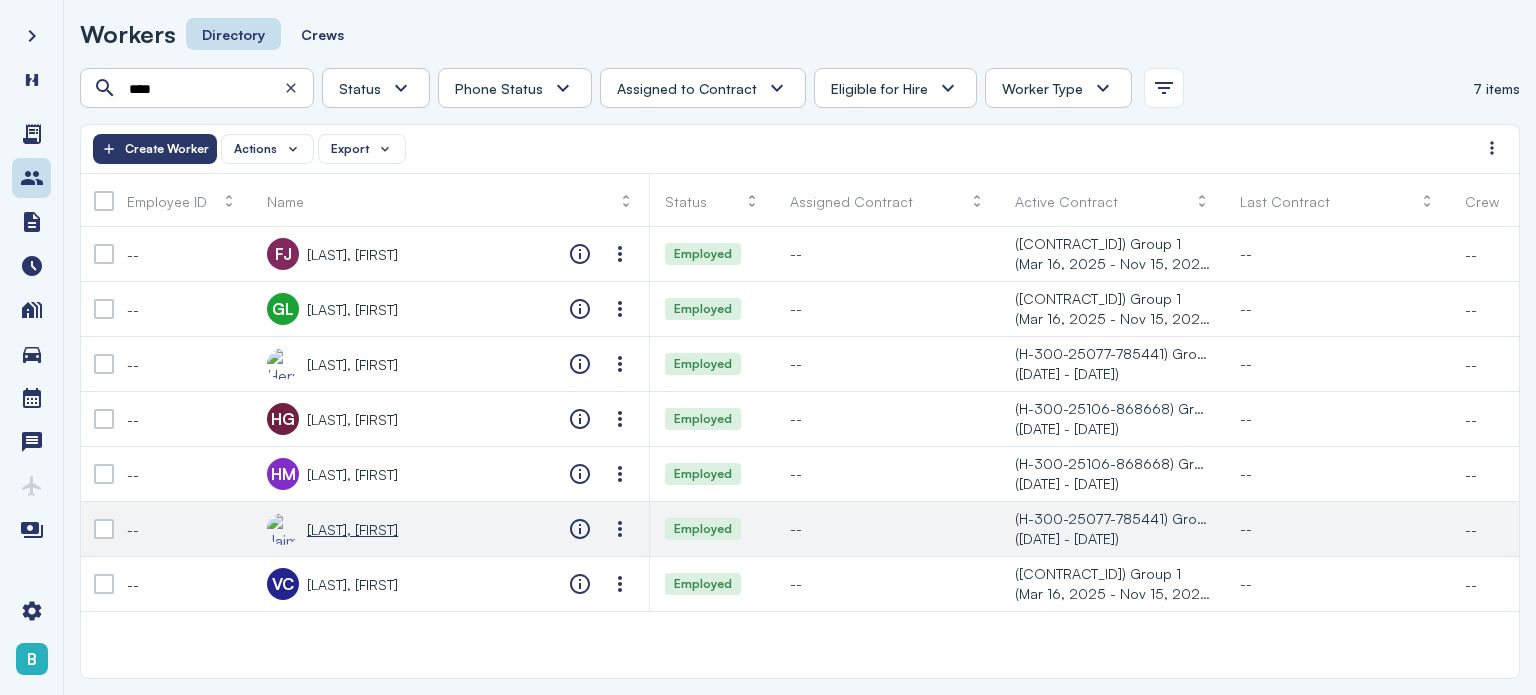 click on "[LAST], [FIRST]" at bounding box center [352, 529] 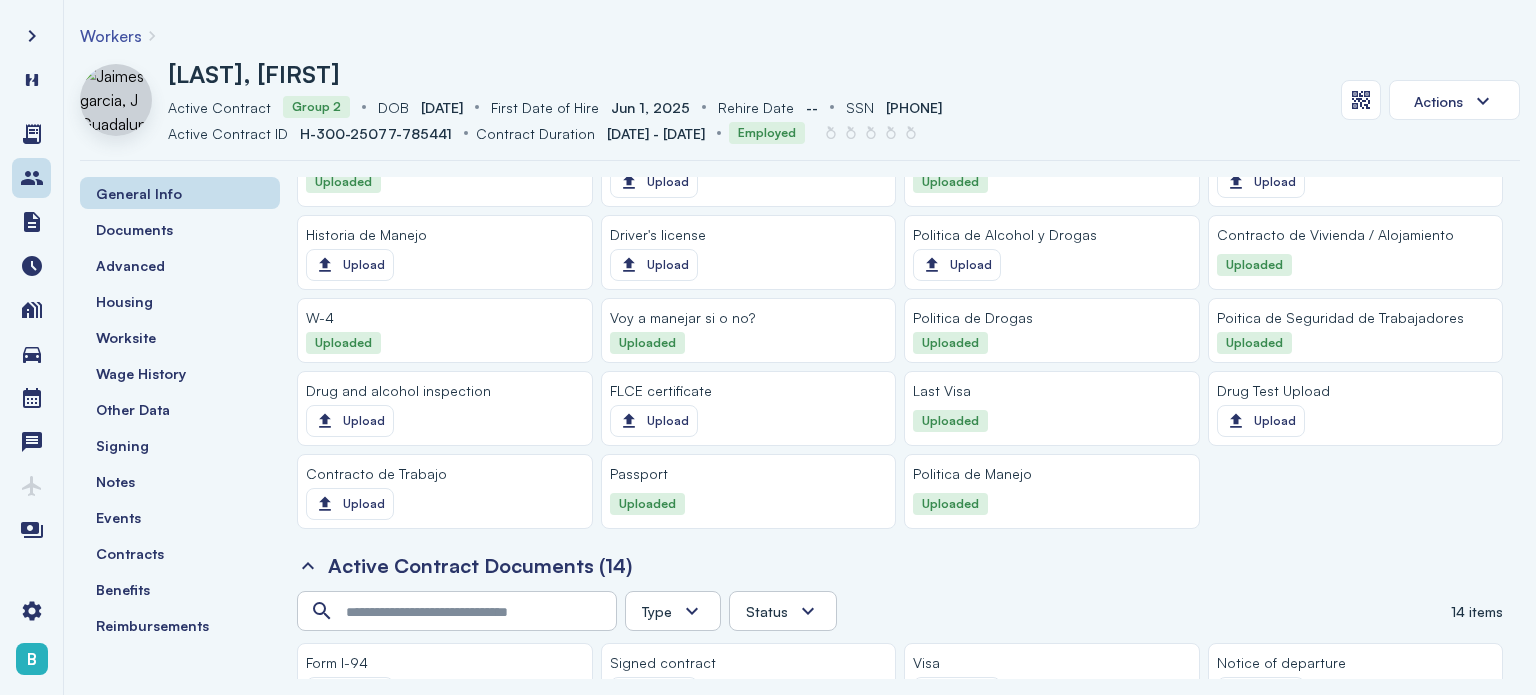 scroll, scrollTop: 1900, scrollLeft: 0, axis: vertical 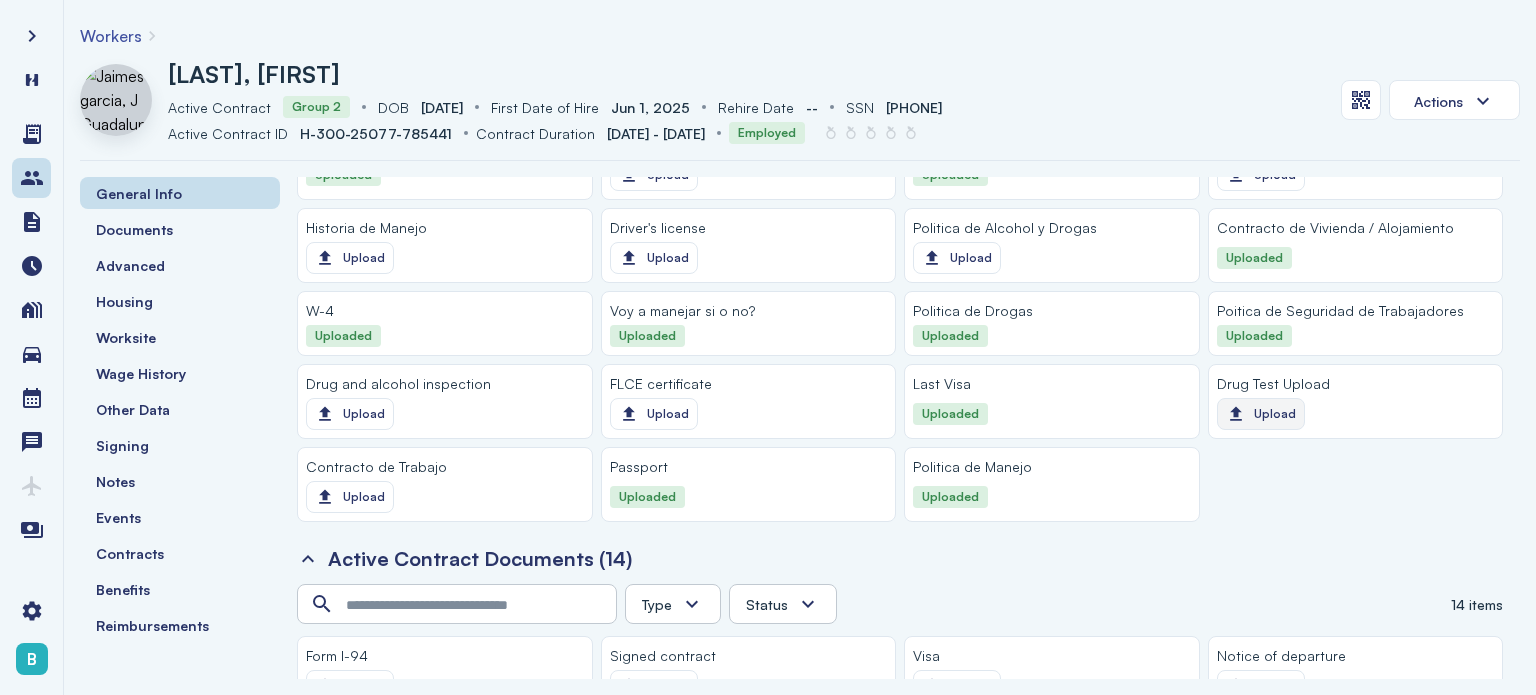 click on "Upload" 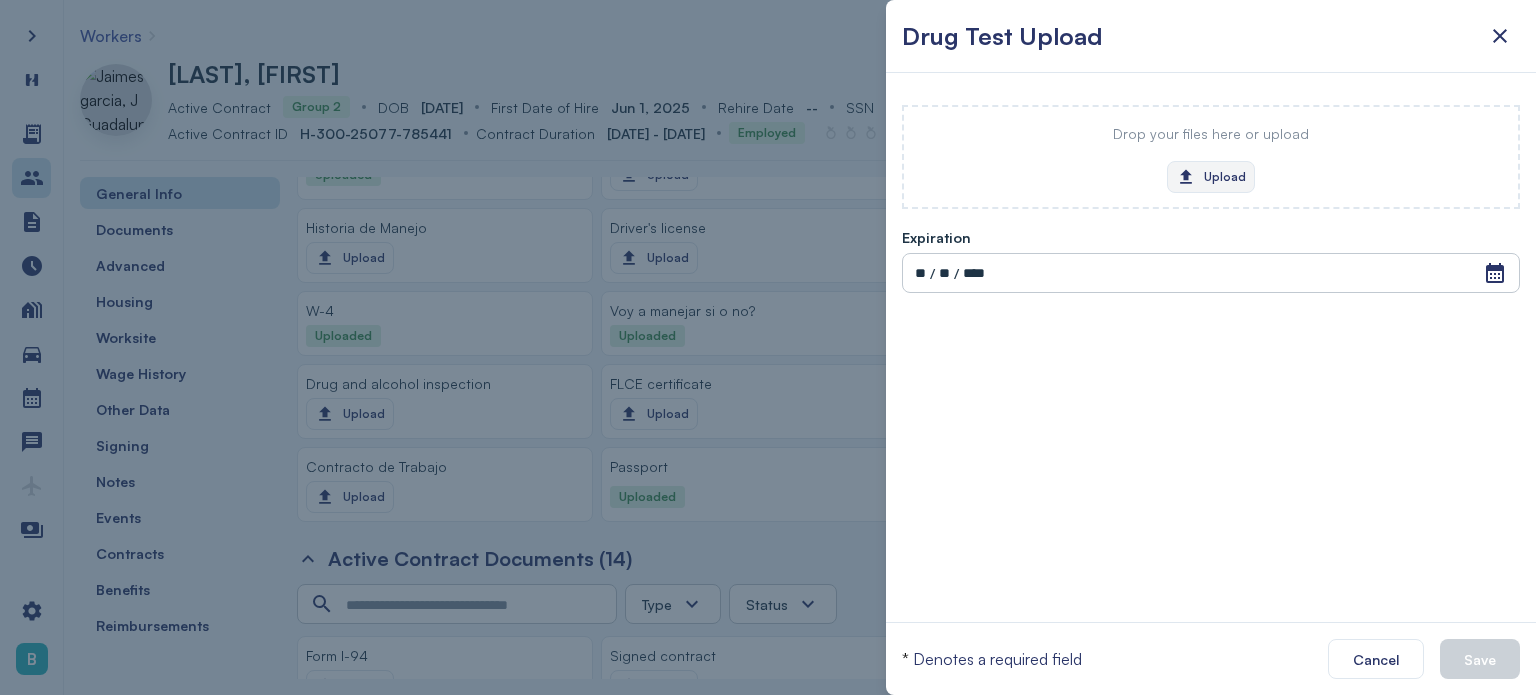 click on "Upload" 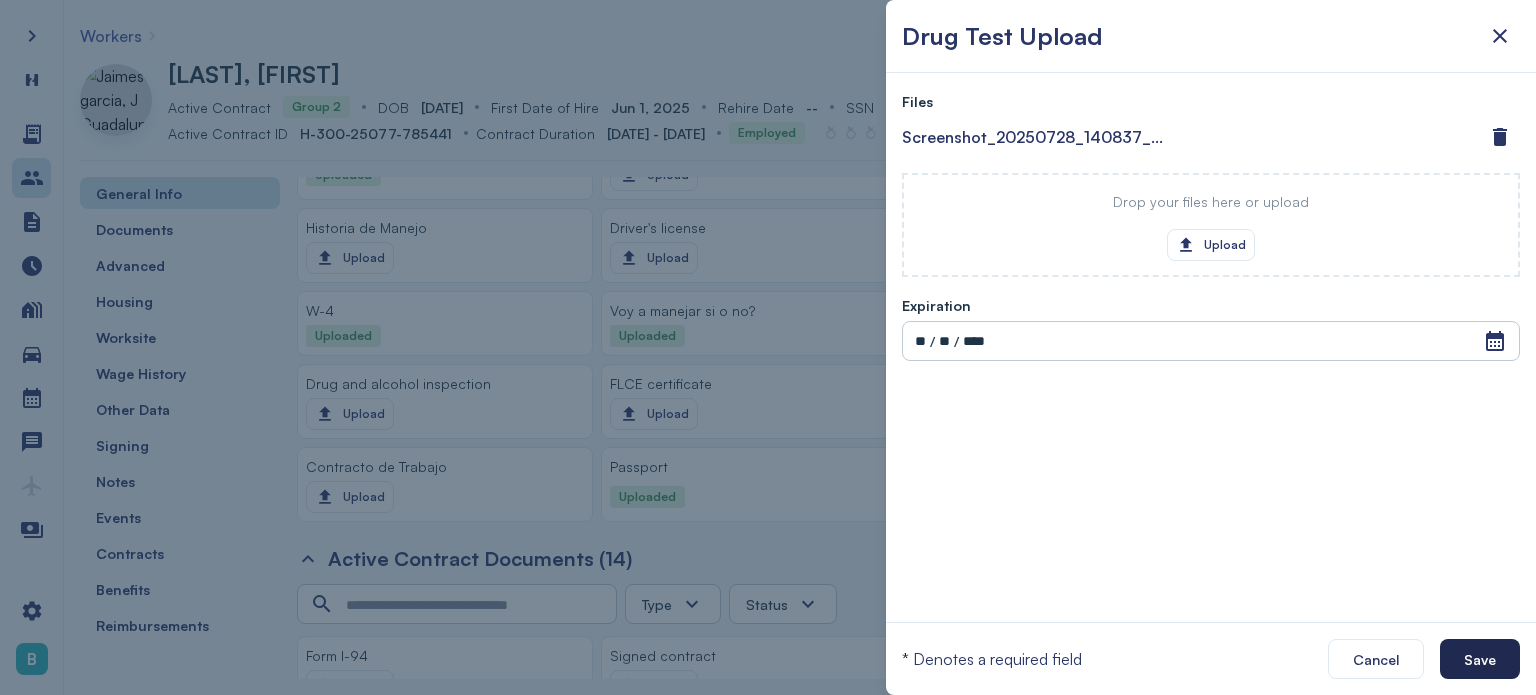 click on "Save" at bounding box center [1480, 659] 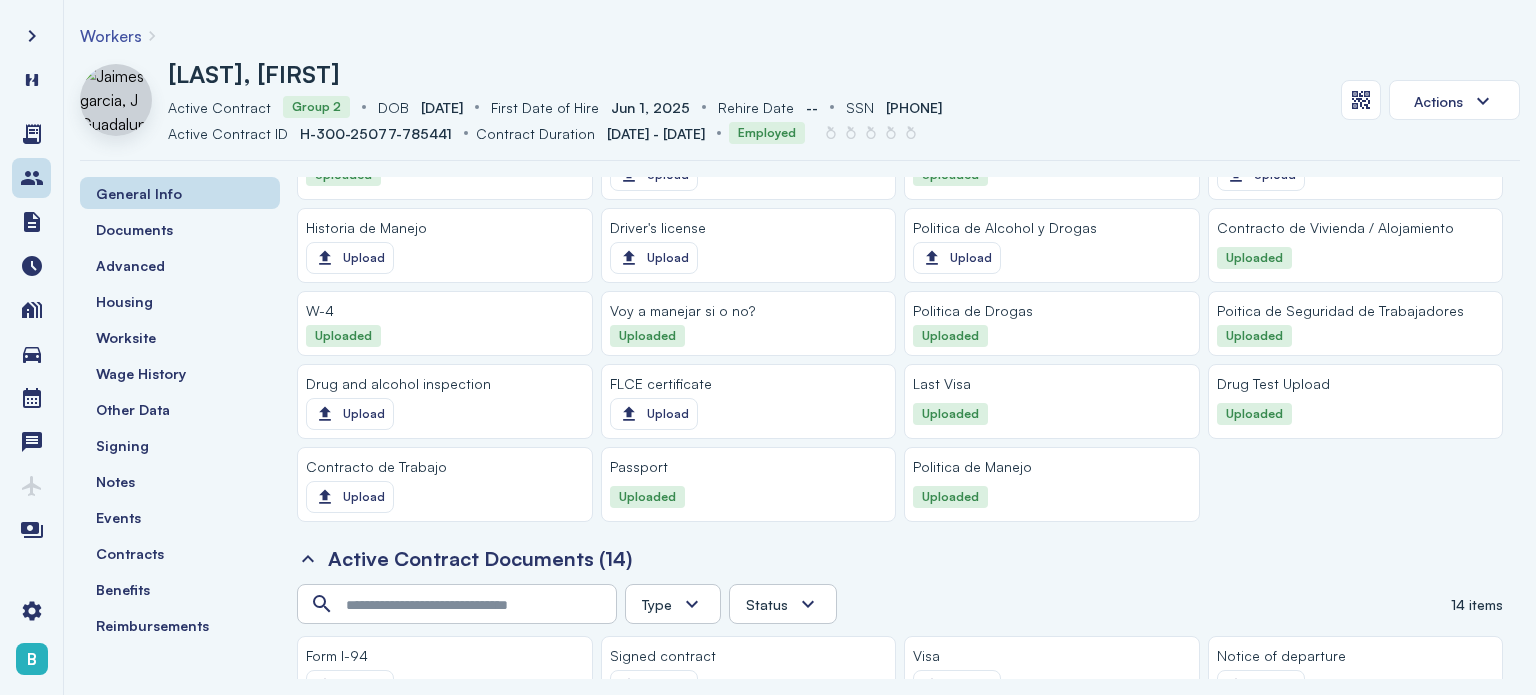 drag, startPoint x: 1363, startPoint y: 15, endPoint x: 512, endPoint y: -121, distance: 861.7987 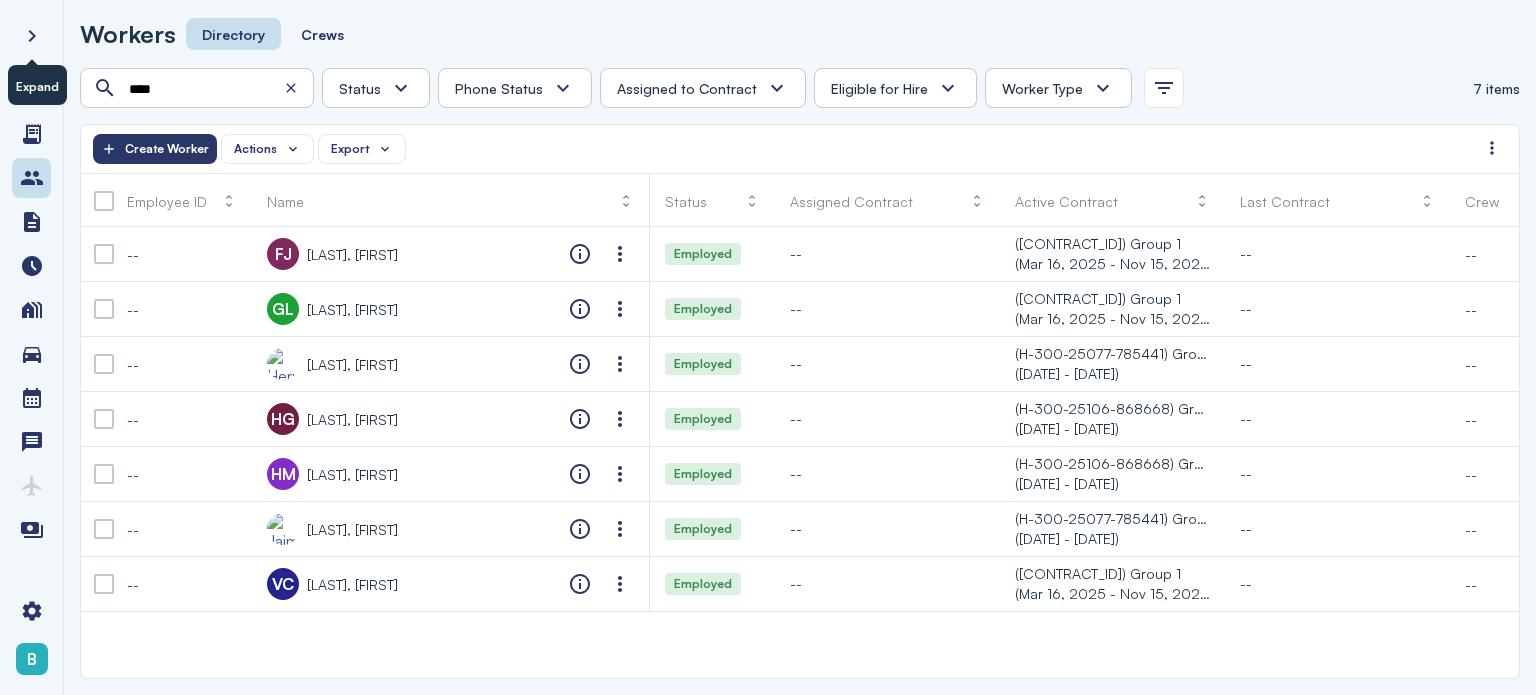 click on "Expand" at bounding box center (37, 85) 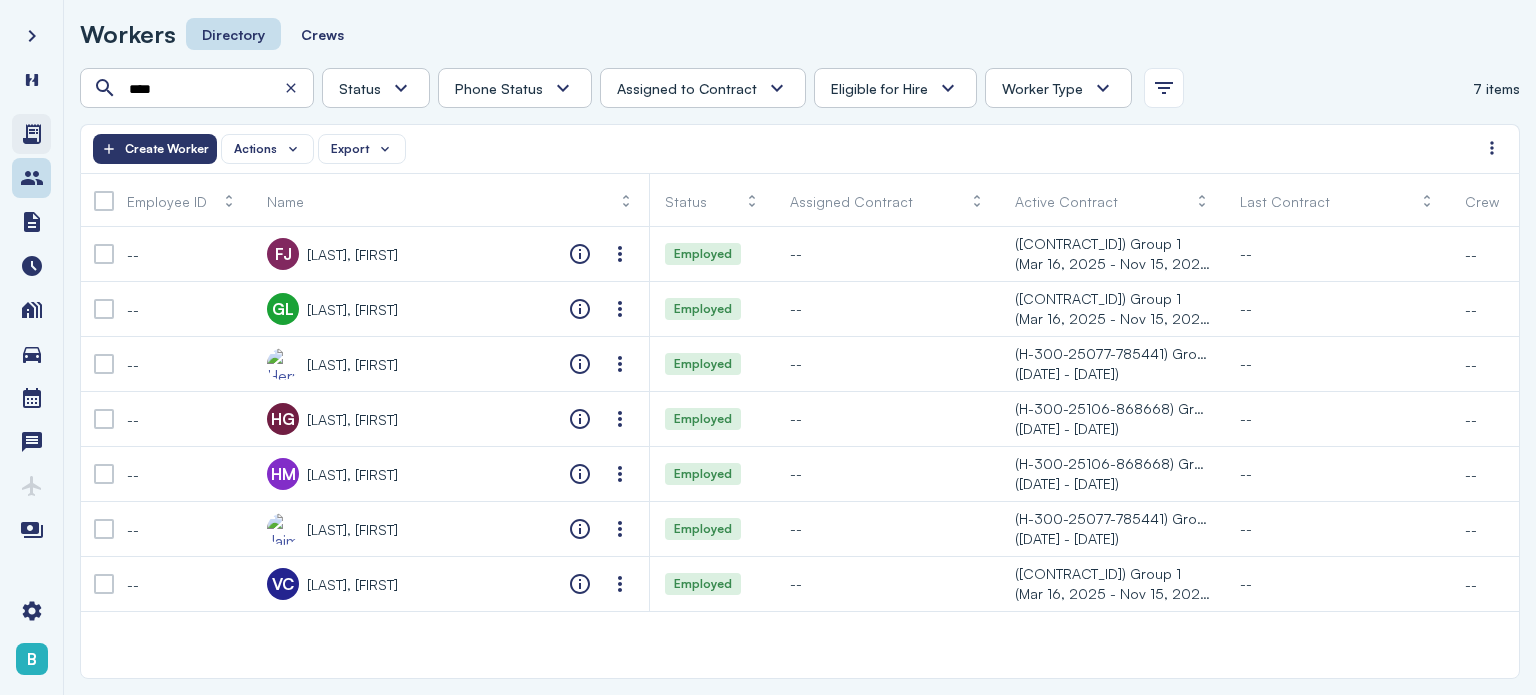 click at bounding box center (31, 134) 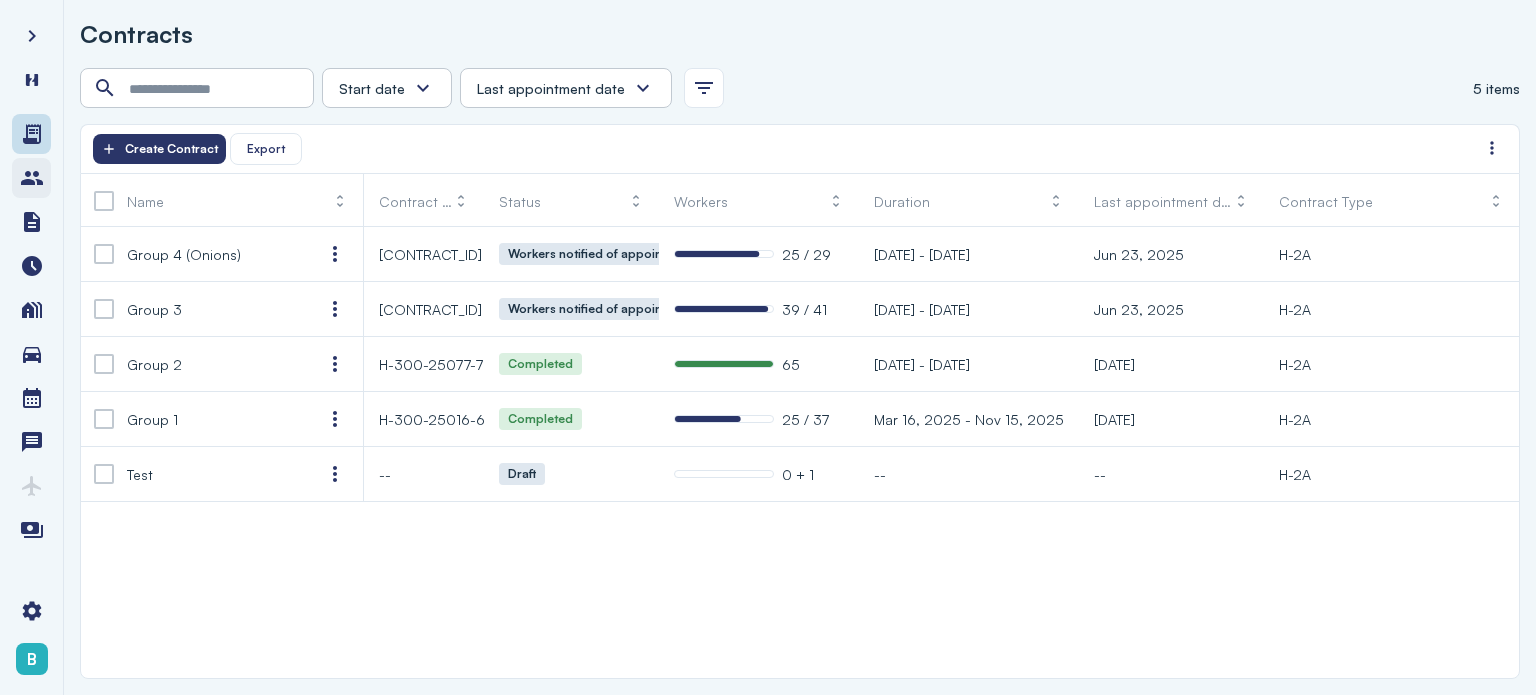 click at bounding box center (32, 178) 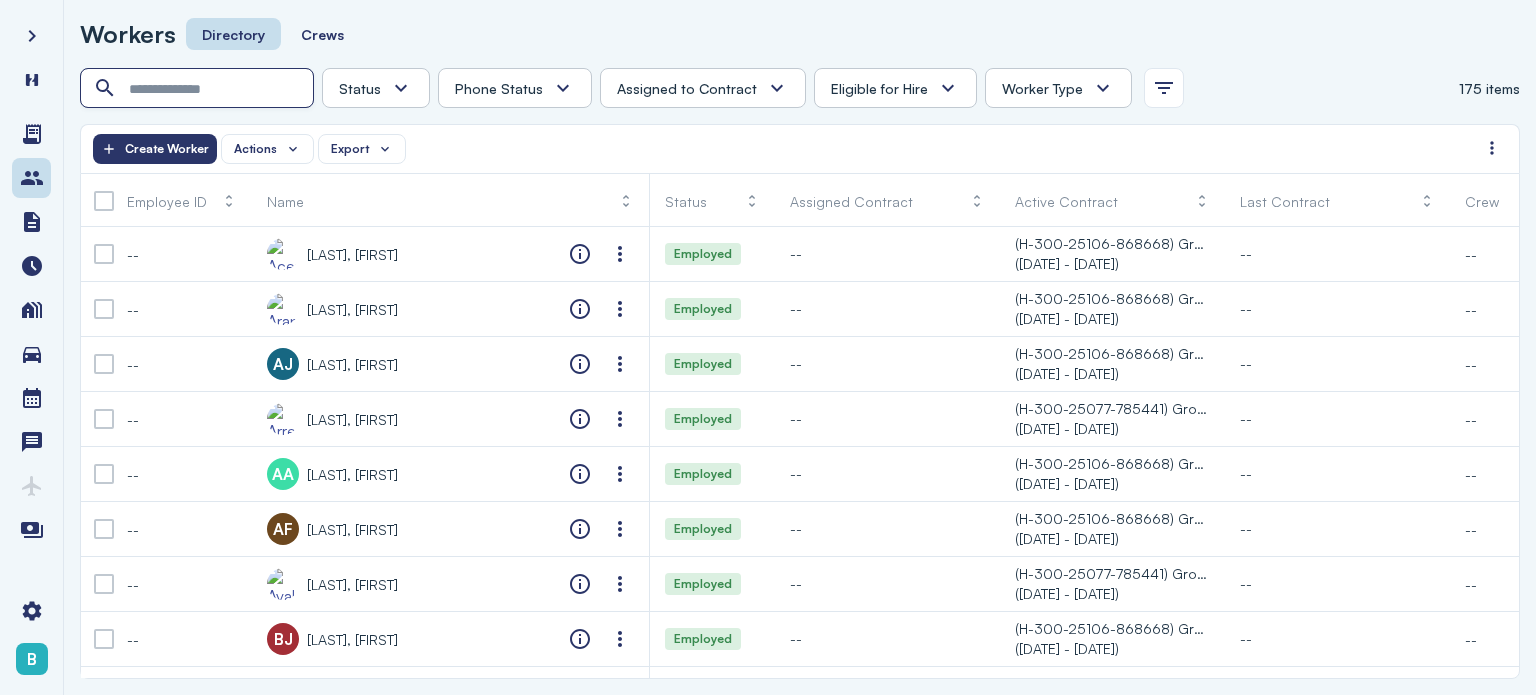 click at bounding box center [199, 89] 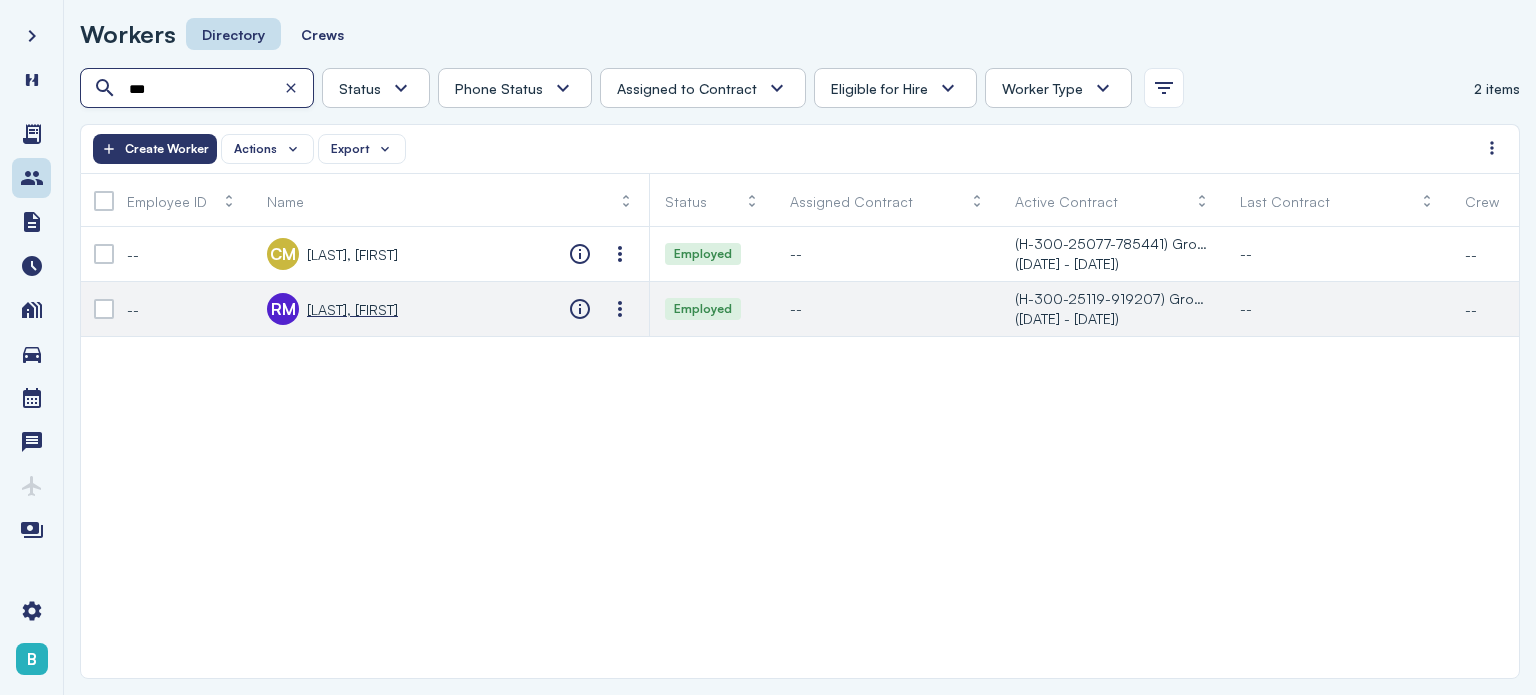 type on "***" 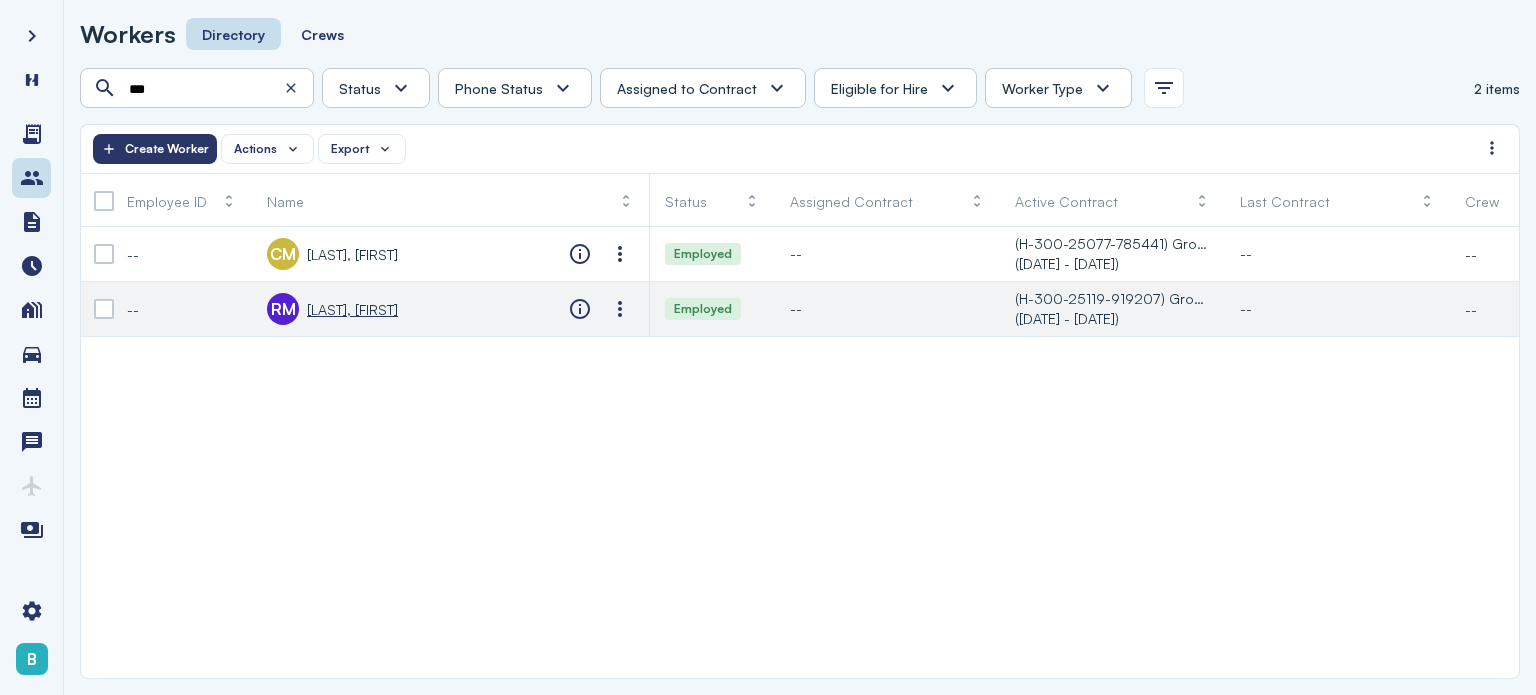click on "[LAST], [FIRST]" at bounding box center (352, 309) 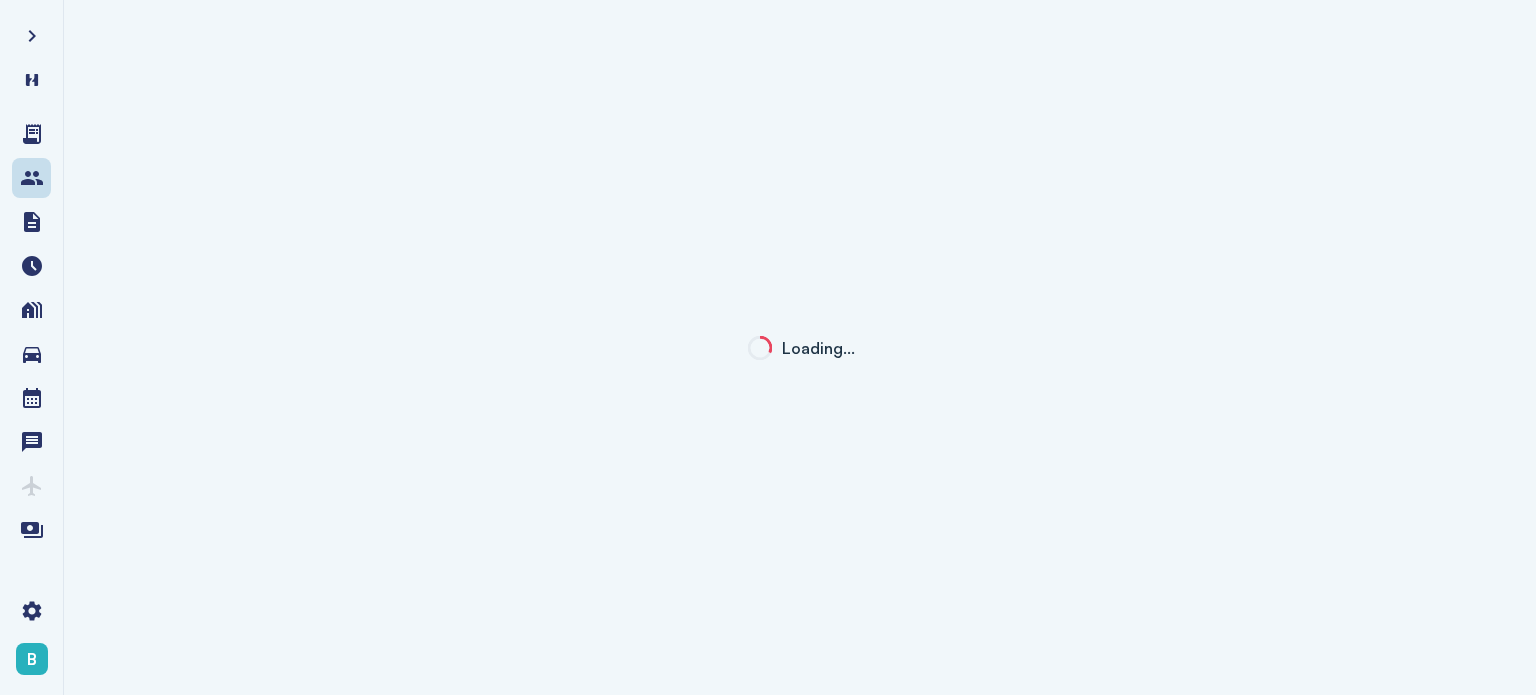 click on "Loading…" 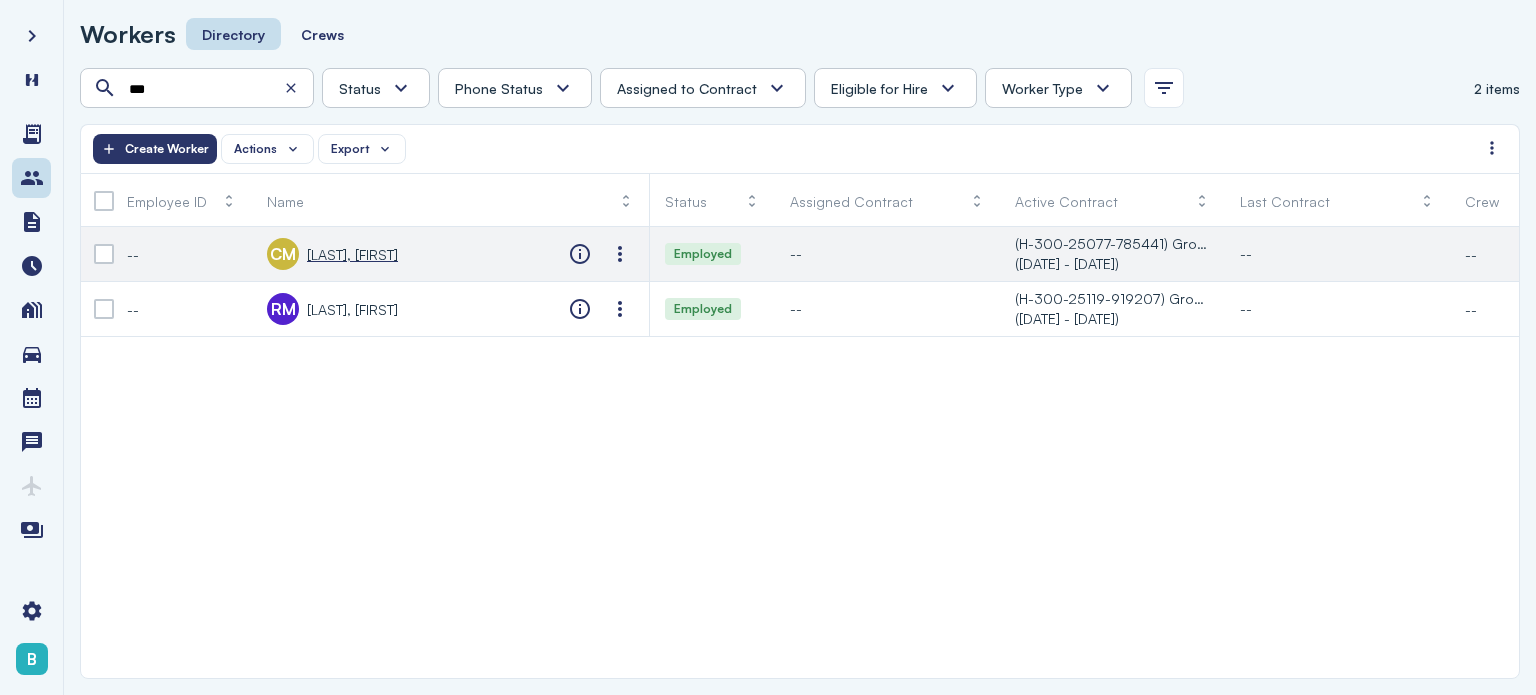 click on "[LAST], [FIRST]" at bounding box center (352, 254) 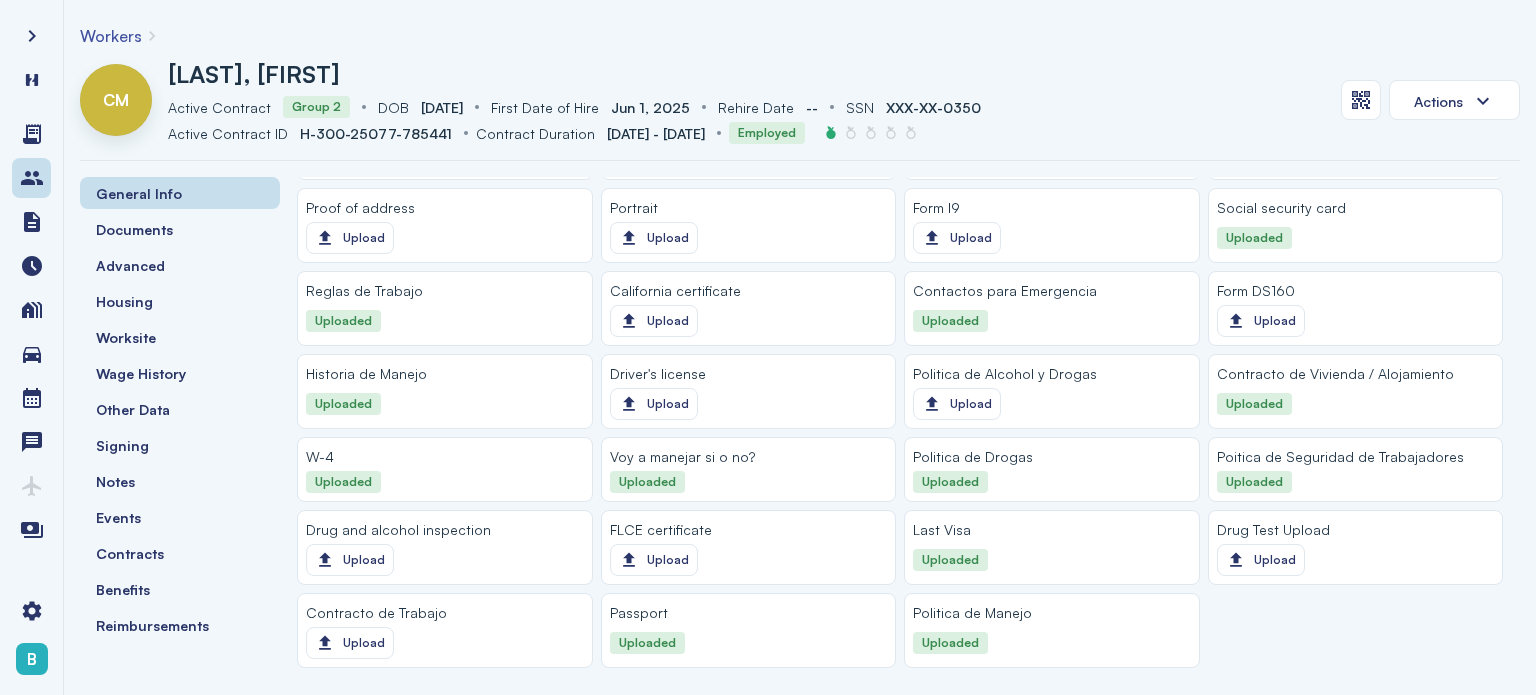 scroll, scrollTop: 1817, scrollLeft: 0, axis: vertical 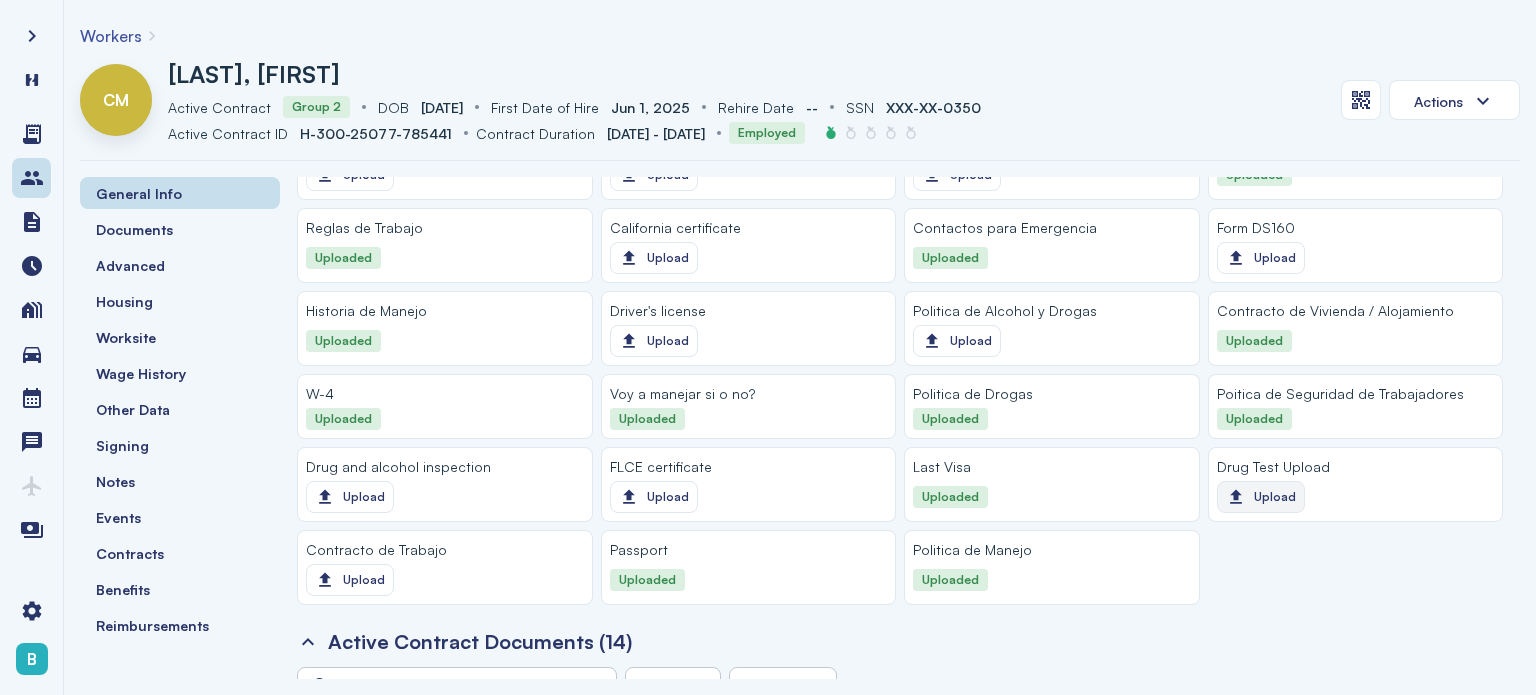 click on "Upload" at bounding box center (1261, 497) 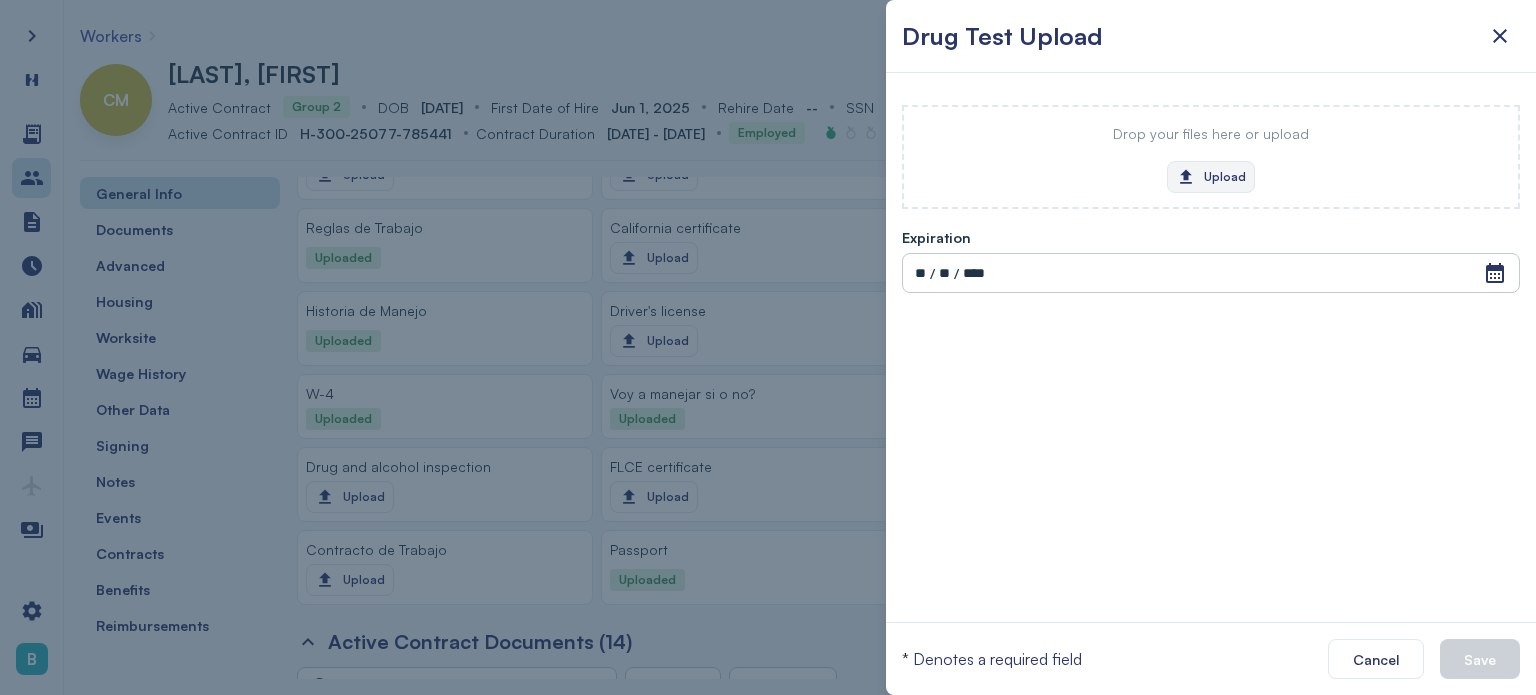 click on "Upload" at bounding box center [1211, 177] 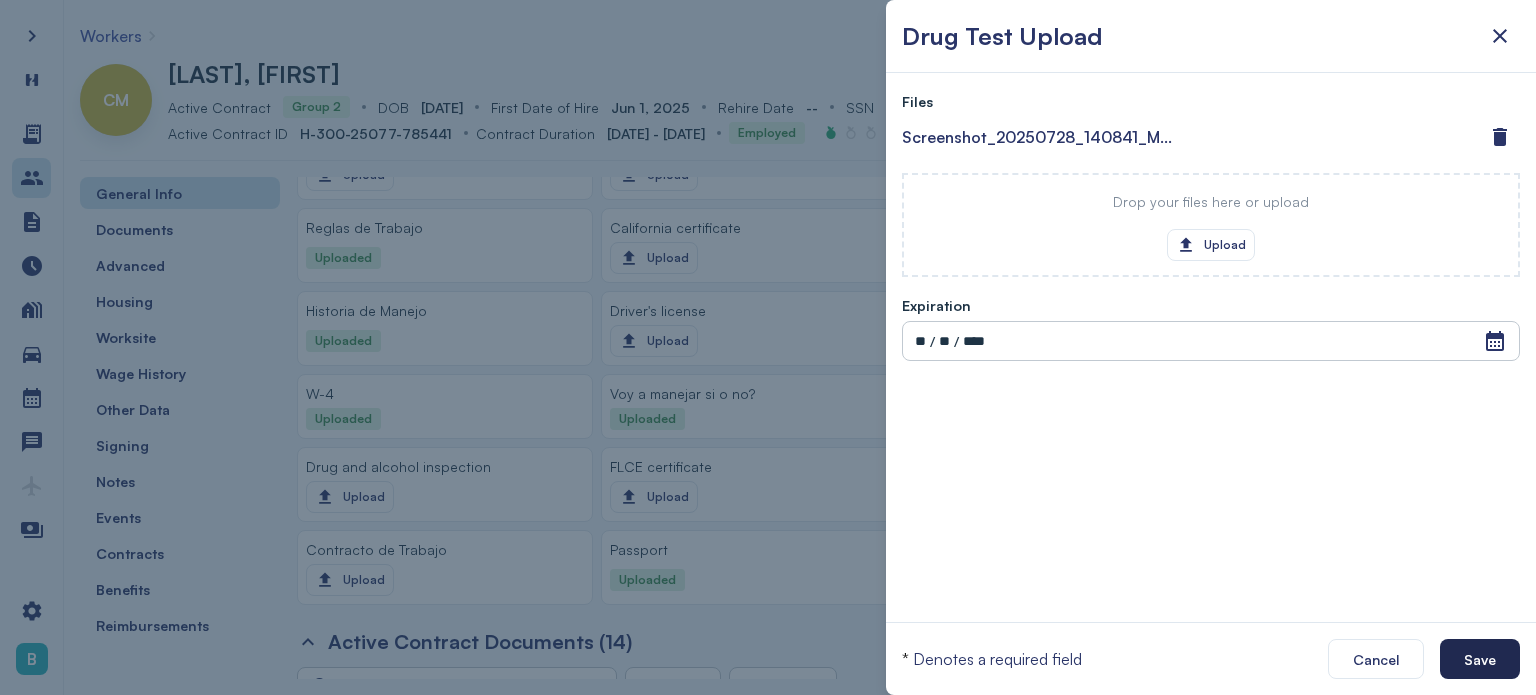 click on "Save" at bounding box center (1480, 659) 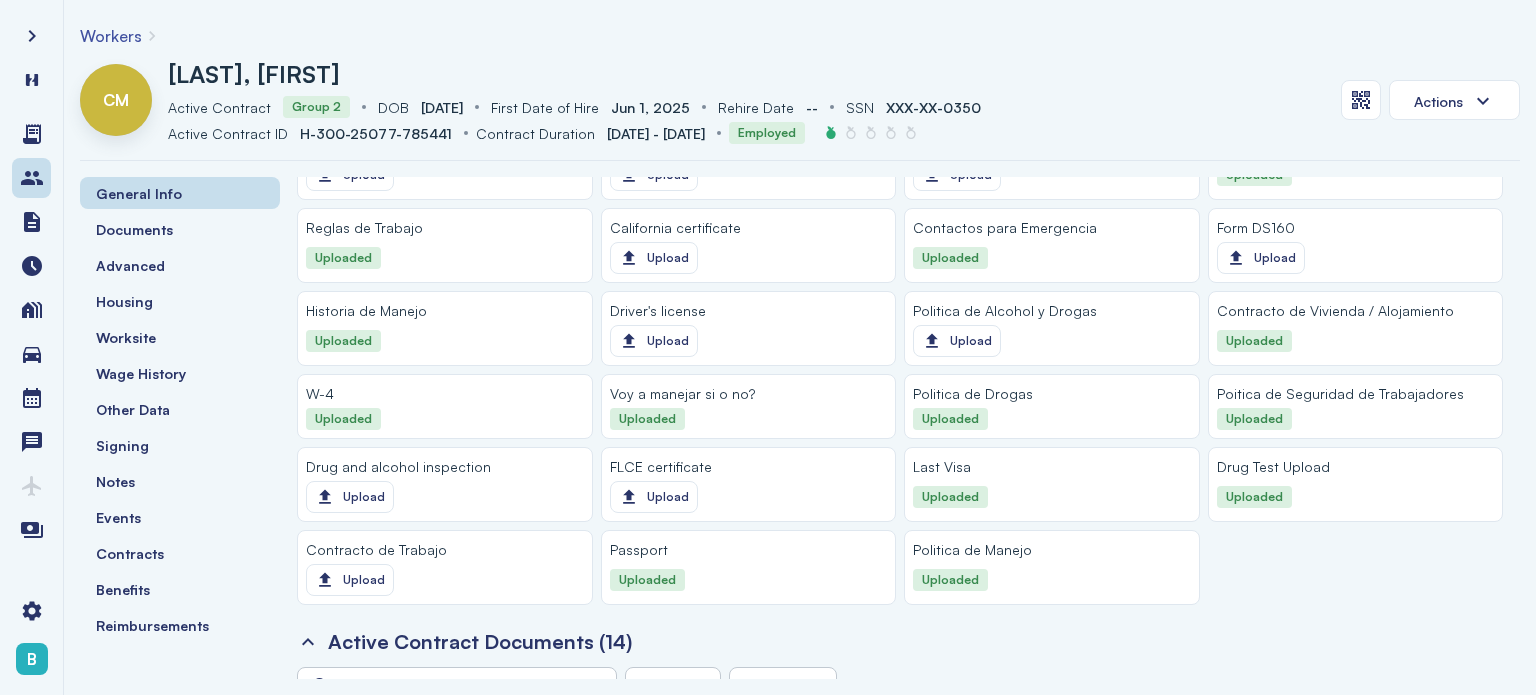click 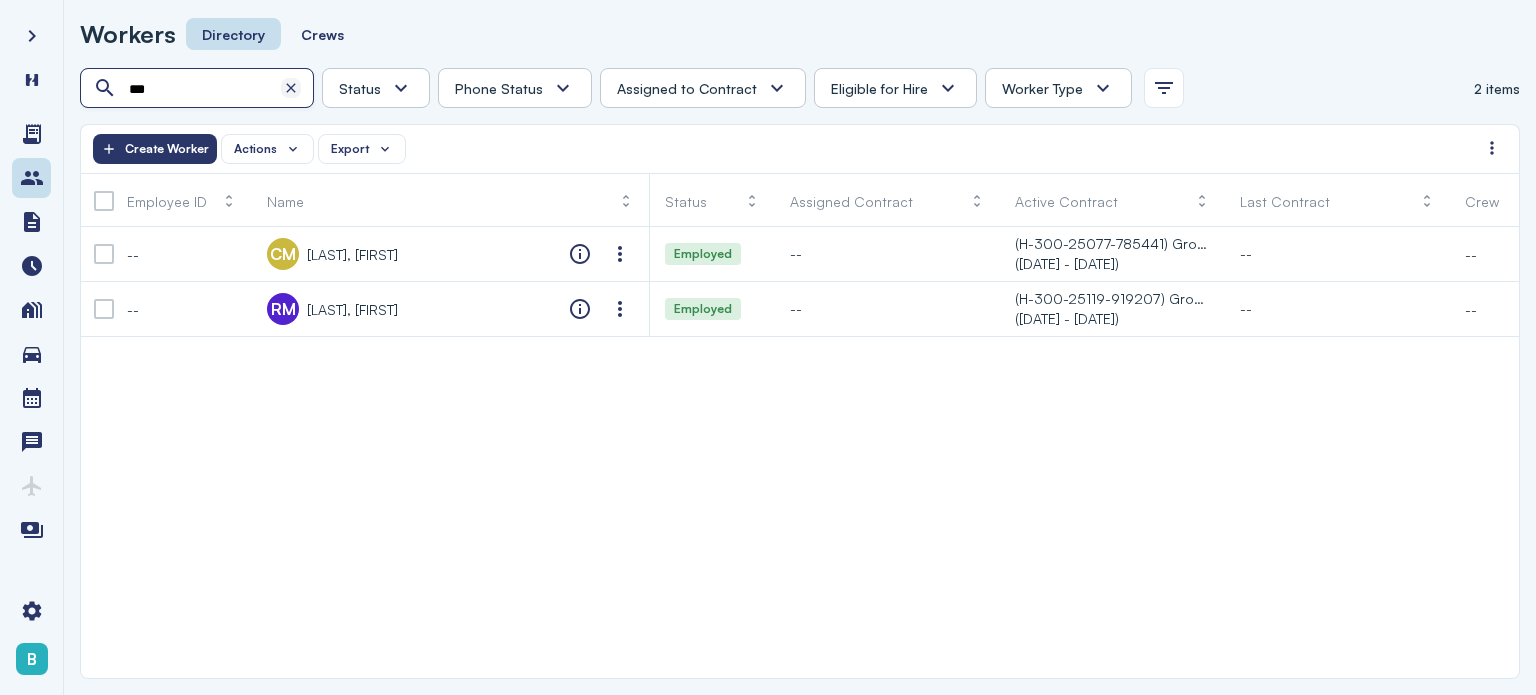 click at bounding box center [291, 88] 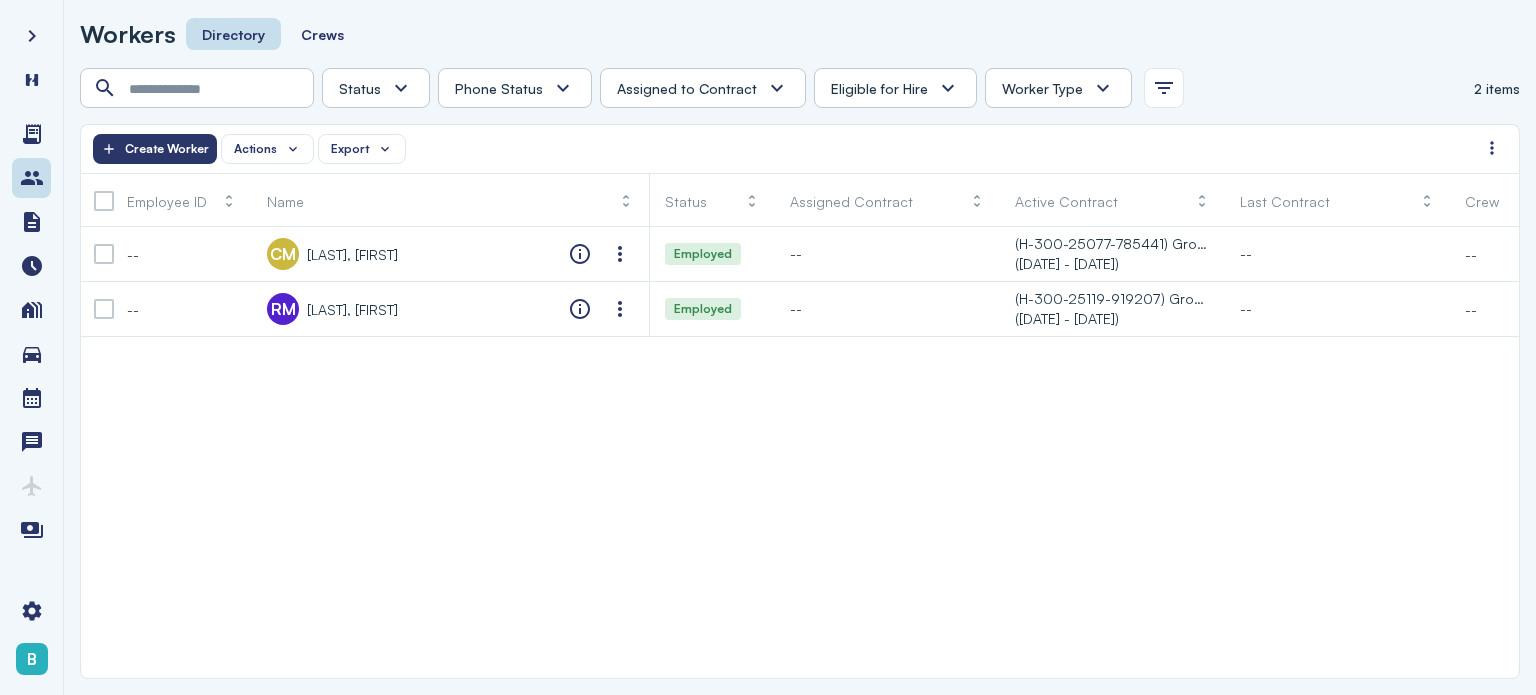 click on "-- CM       [LAST], [FIRST]             Employed   -- (H-300-25077-785441)   Group 2     (Jun 1, 2025 - Nov 15, 2025) -- --     -- -- H2     Unknown         Unknown Pending Failed Verified             -- RM       [LAST], [FIRST]             Employed   -- (H-300-25119-919207)   Group 4 (Onions)     (Jun 28, 2025 - Jan 15, 2026) -- --     -- -- H2     Unknown         Unknown Pending Failed Verified" at bounding box center (800, 452) 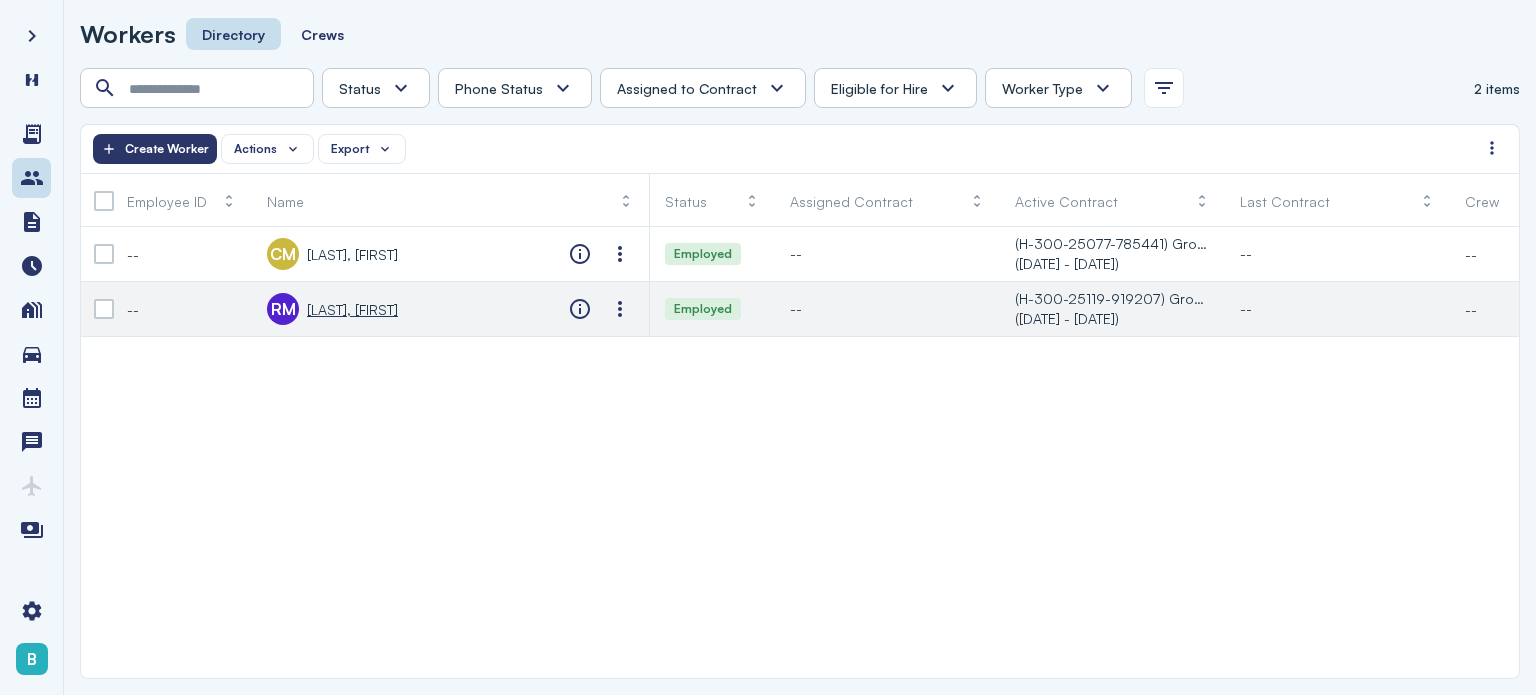 click on "[LAST], [FIRST]" at bounding box center [352, 309] 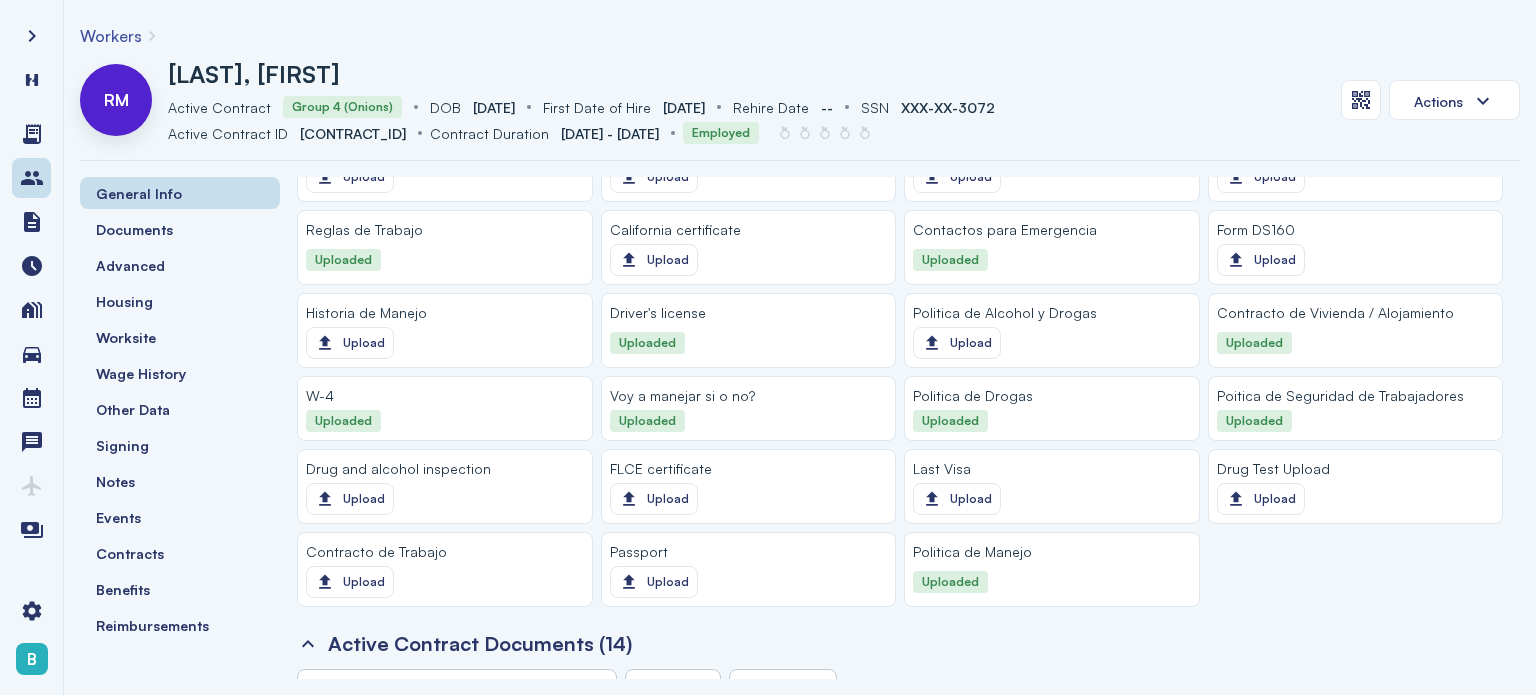 scroll, scrollTop: 1841, scrollLeft: 0, axis: vertical 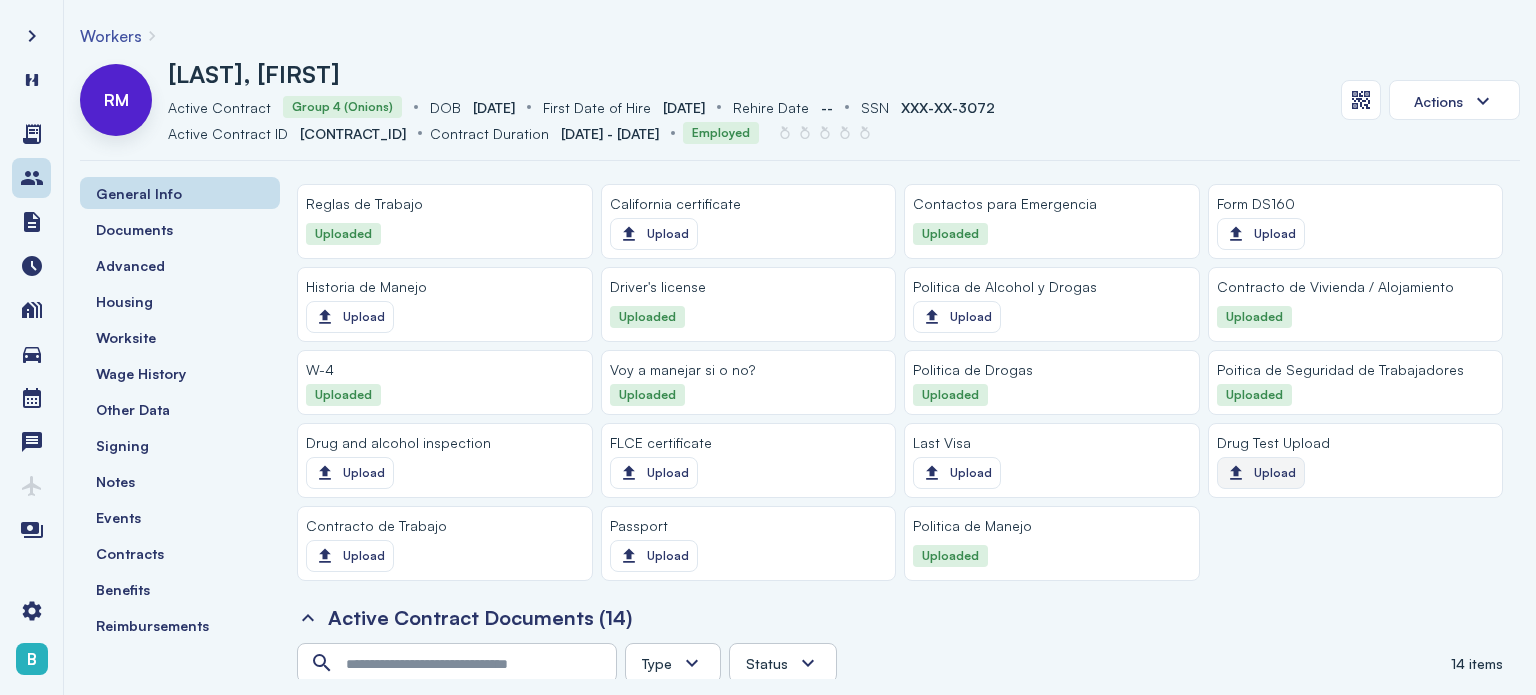 click on "Upload" at bounding box center (1261, 473) 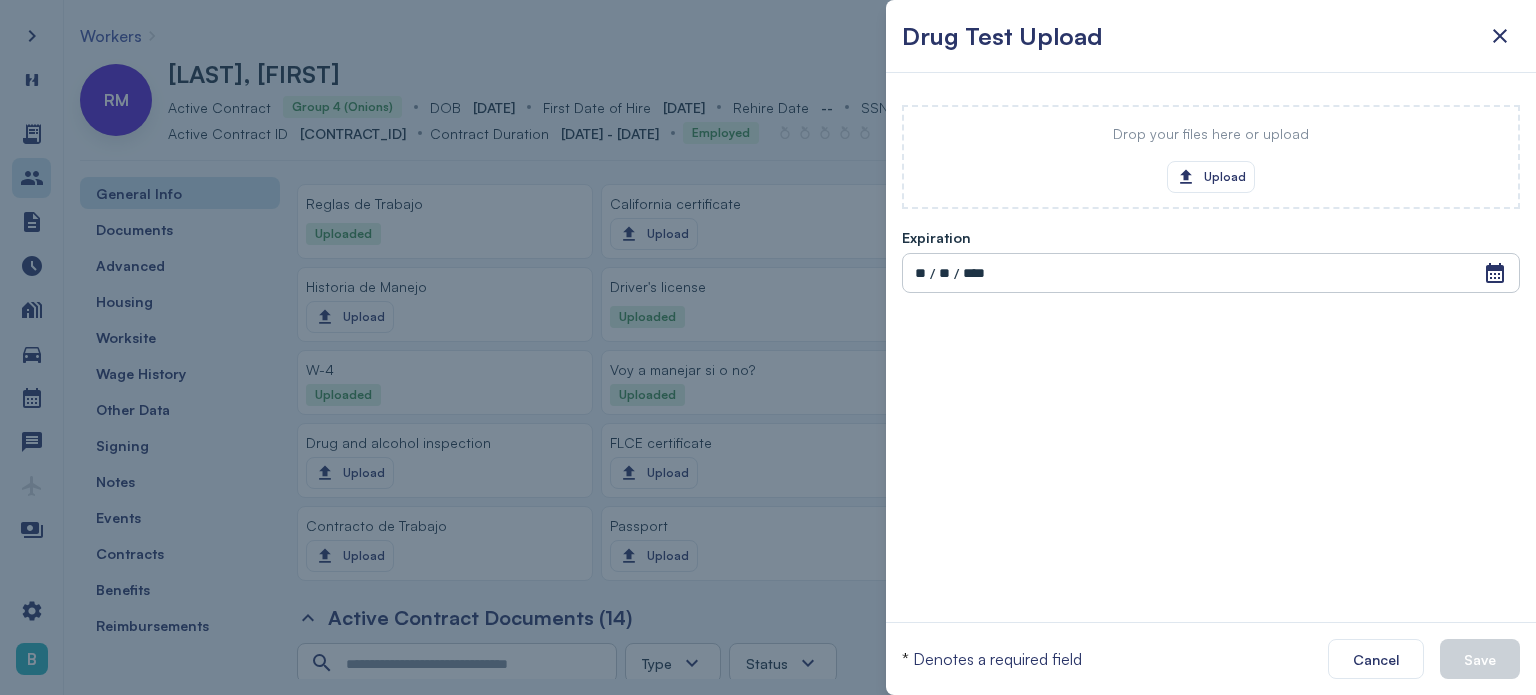 click on "Drop your files here or upload     Upload           Expiration     Open Calendar   **   /   **   /   ****           Invalid date" at bounding box center (1211, 347) 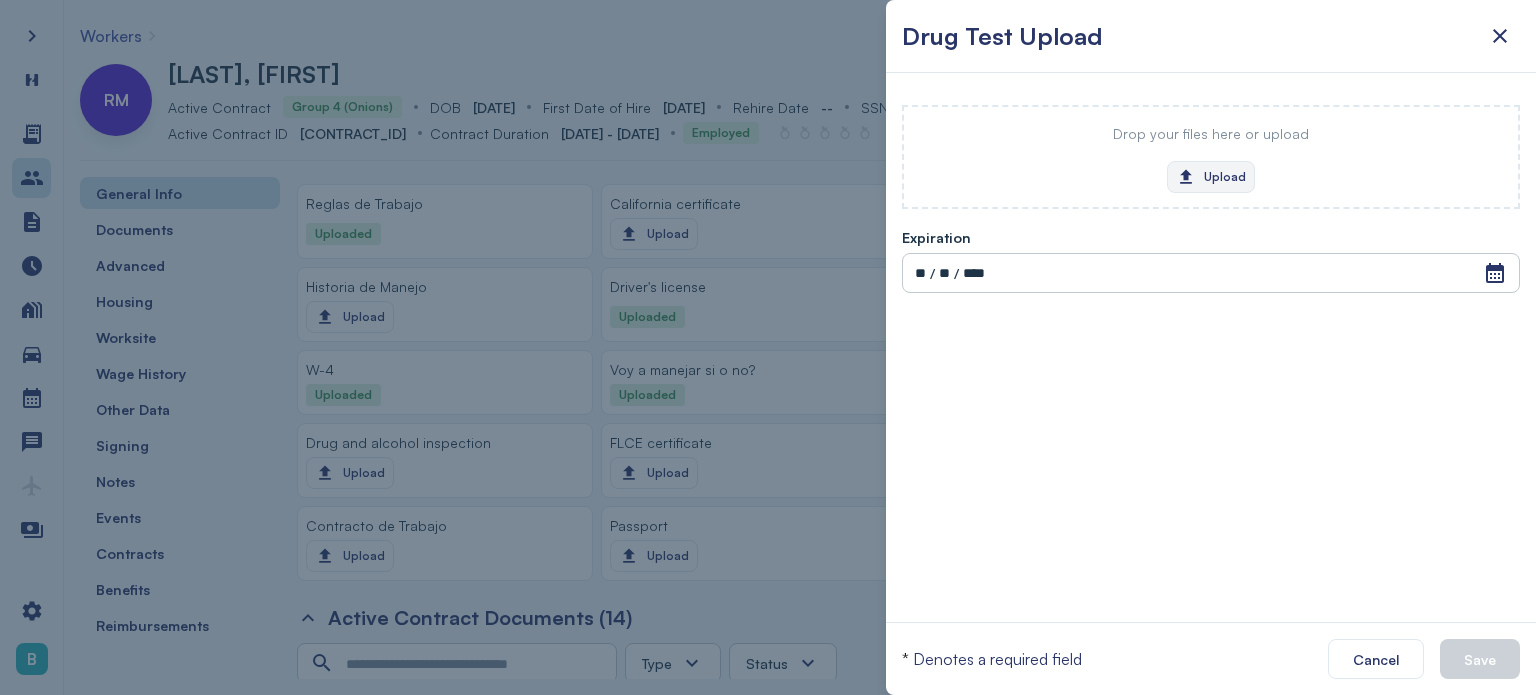 click on "Upload" at bounding box center (1211, 177) 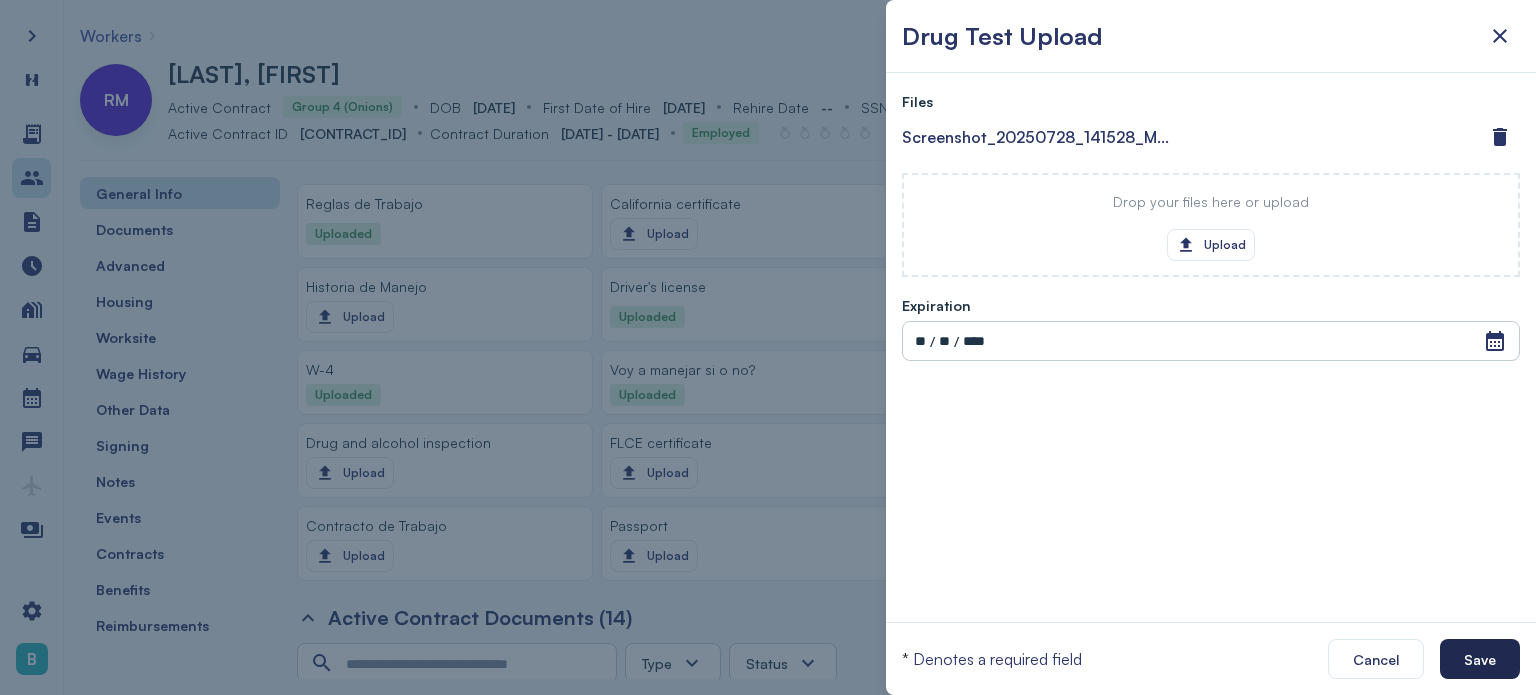 click on "Save" at bounding box center [1480, 659] 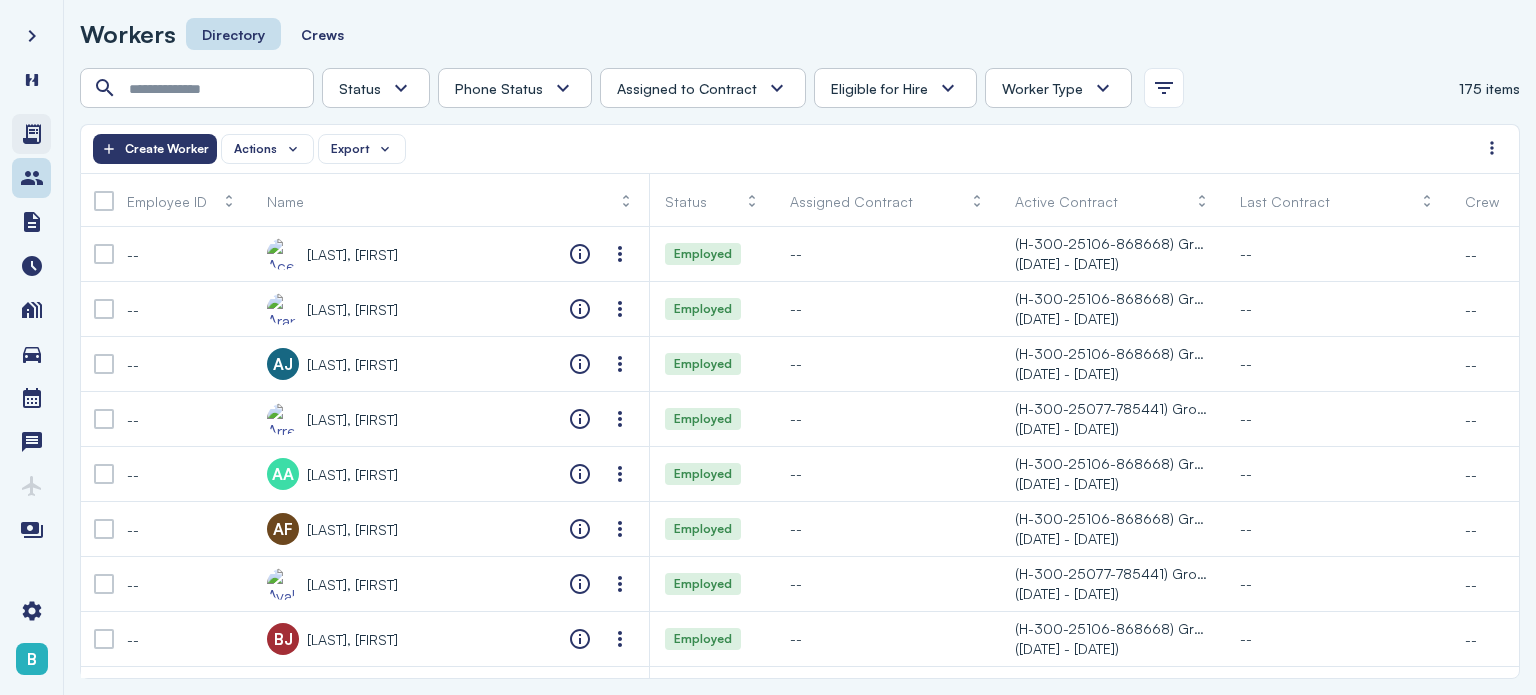 click at bounding box center (32, 134) 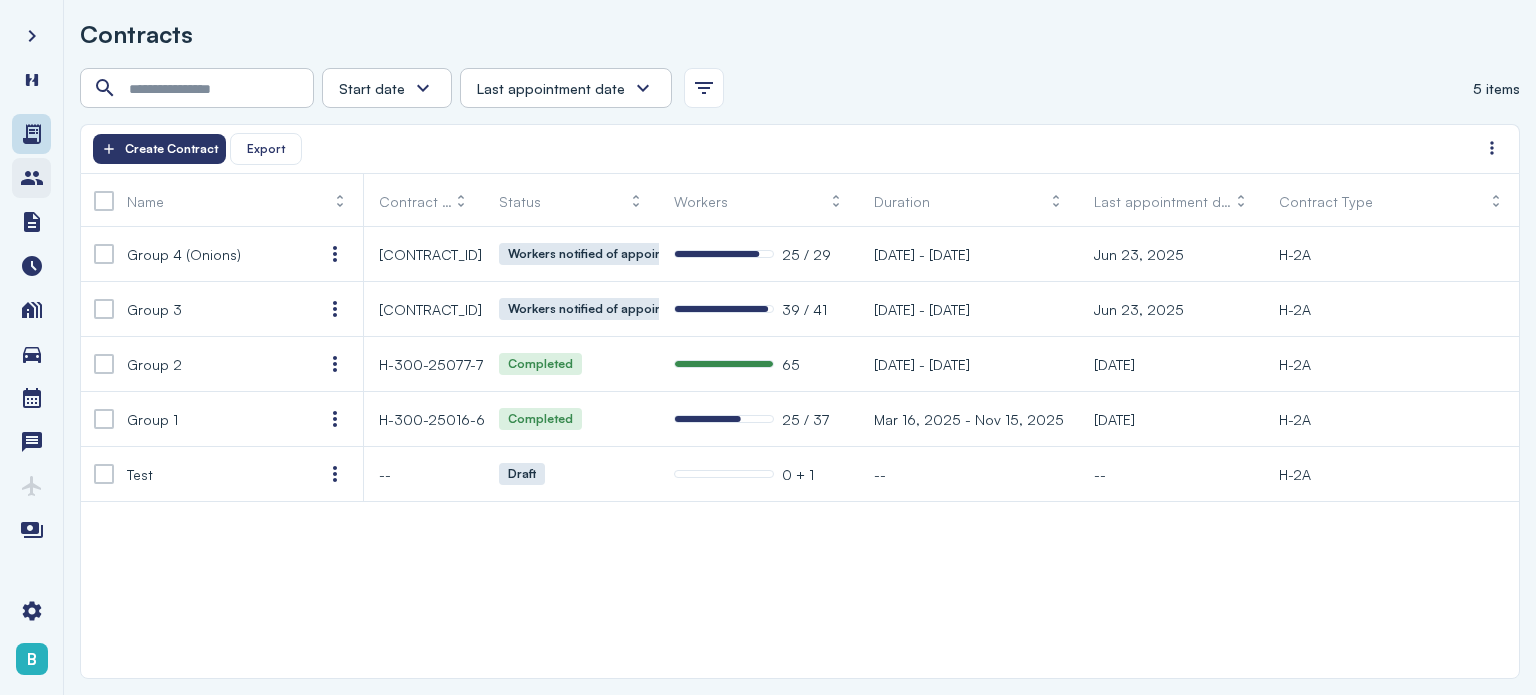 click at bounding box center [32, 178] 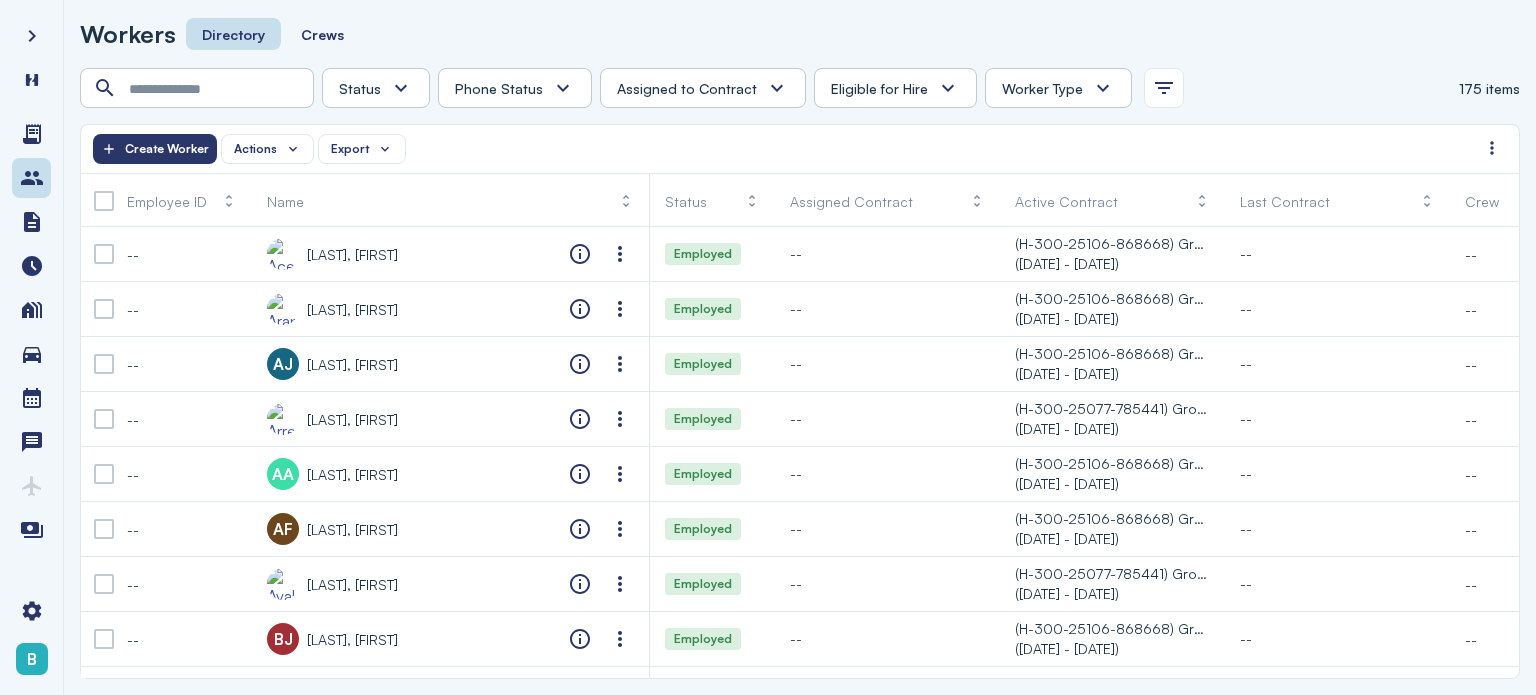 click at bounding box center [31, 60] 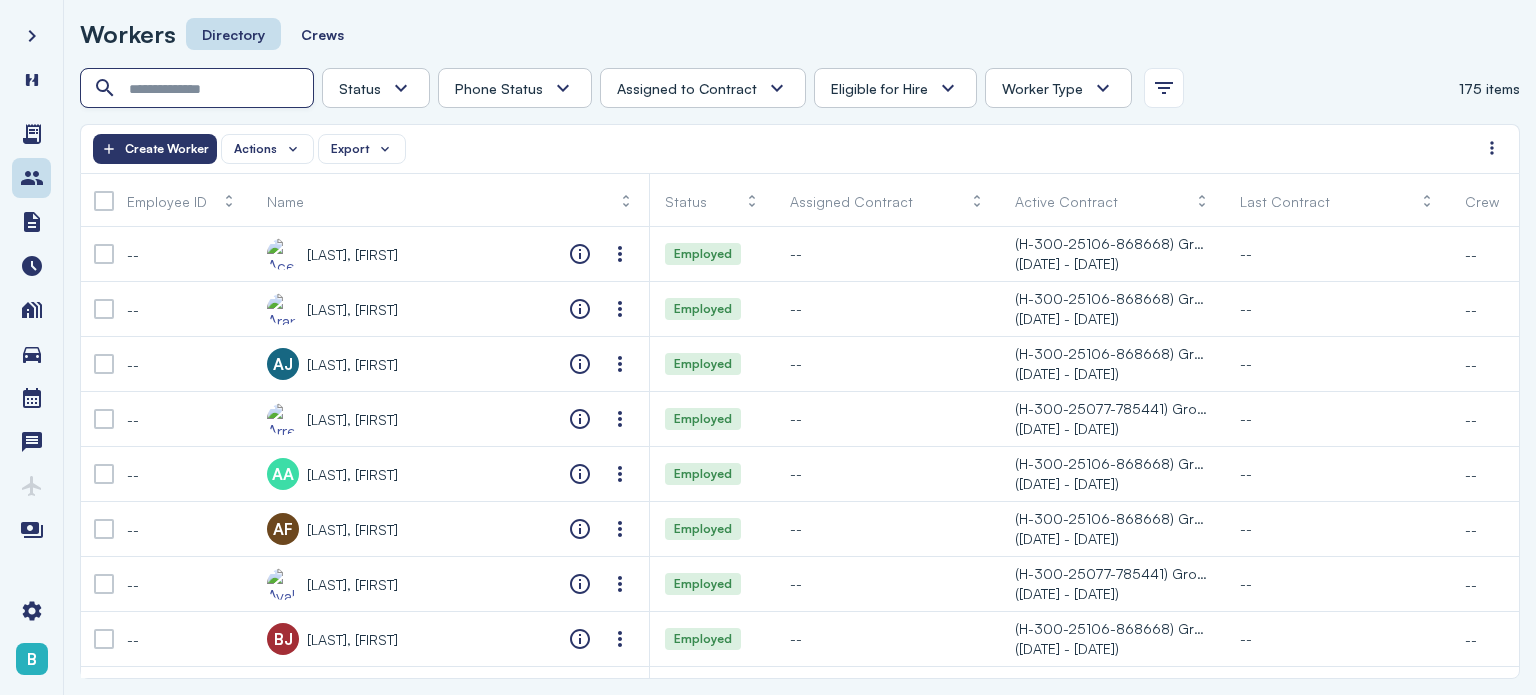 click at bounding box center (199, 89) 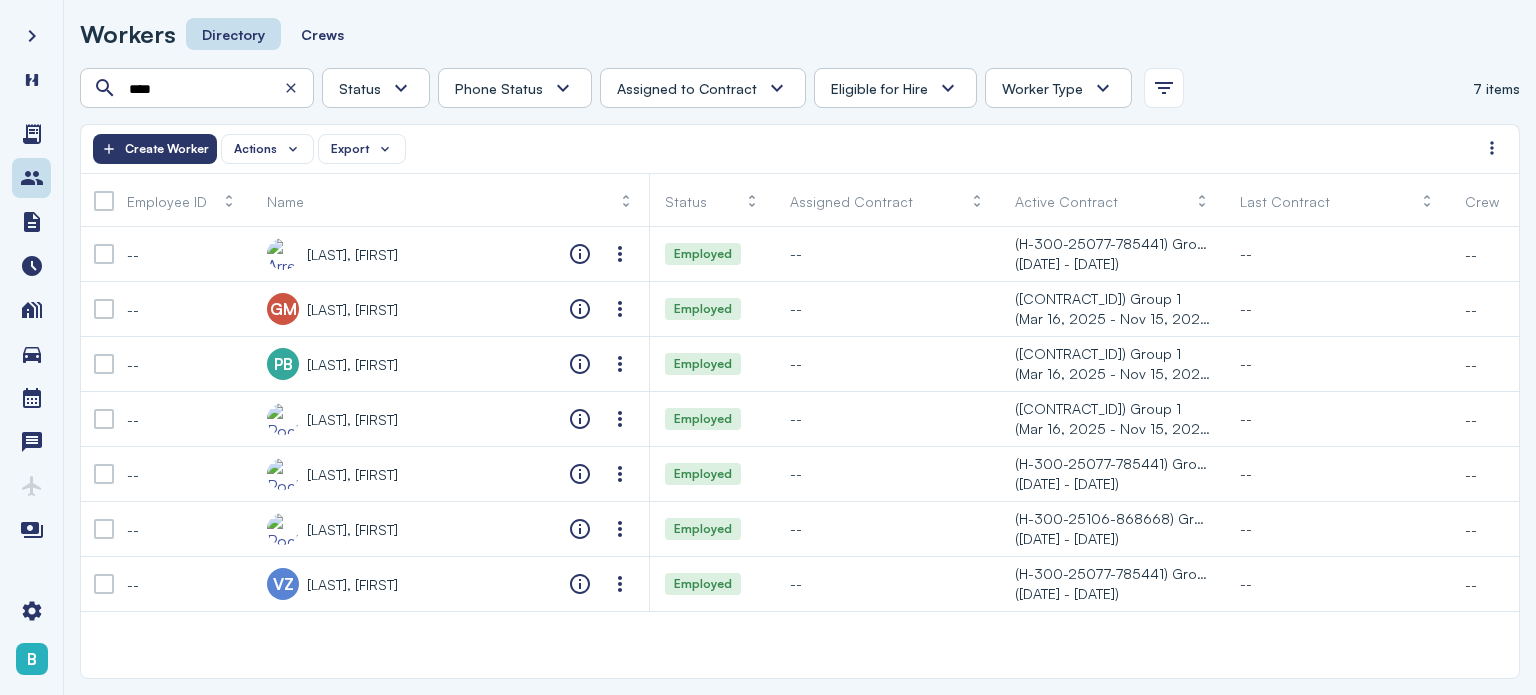 click on "****           Status         Absconded Assigned Available Employed End of Contract Quit     Phone Status         Unknown Pending Failed Verified     Assigned to Contract         Yes No     Eligible for Hire         Yes No     Worker Type         H2 Domestic Full-time           7 items       Actions           Export                 Create Worker                       Employee ID     Name       Status     Assigned Contract     Active Contract     Last Contract     Crew     Tags     Eligible for Hire     Benefits Eligible     Benefits Submitted     Benefits Eligibility Date     401k Eligible     401k Submitted     401k Eligibility Date     Worker Type     Phone Status                 --       [LAST], [FIRST]             Employed   -- (H-300-25077-785441)   Group 2     (Jun 1, 2025 - Nov 15, 2025) -- --     -- -- H2     Unknown         Unknown Pending Failed Verified             -- GM       [LAST], [FIRST]             Employed   -- (H-300-25016-621735)   Group 1   -- --     -- -- H2" at bounding box center (800, 373) 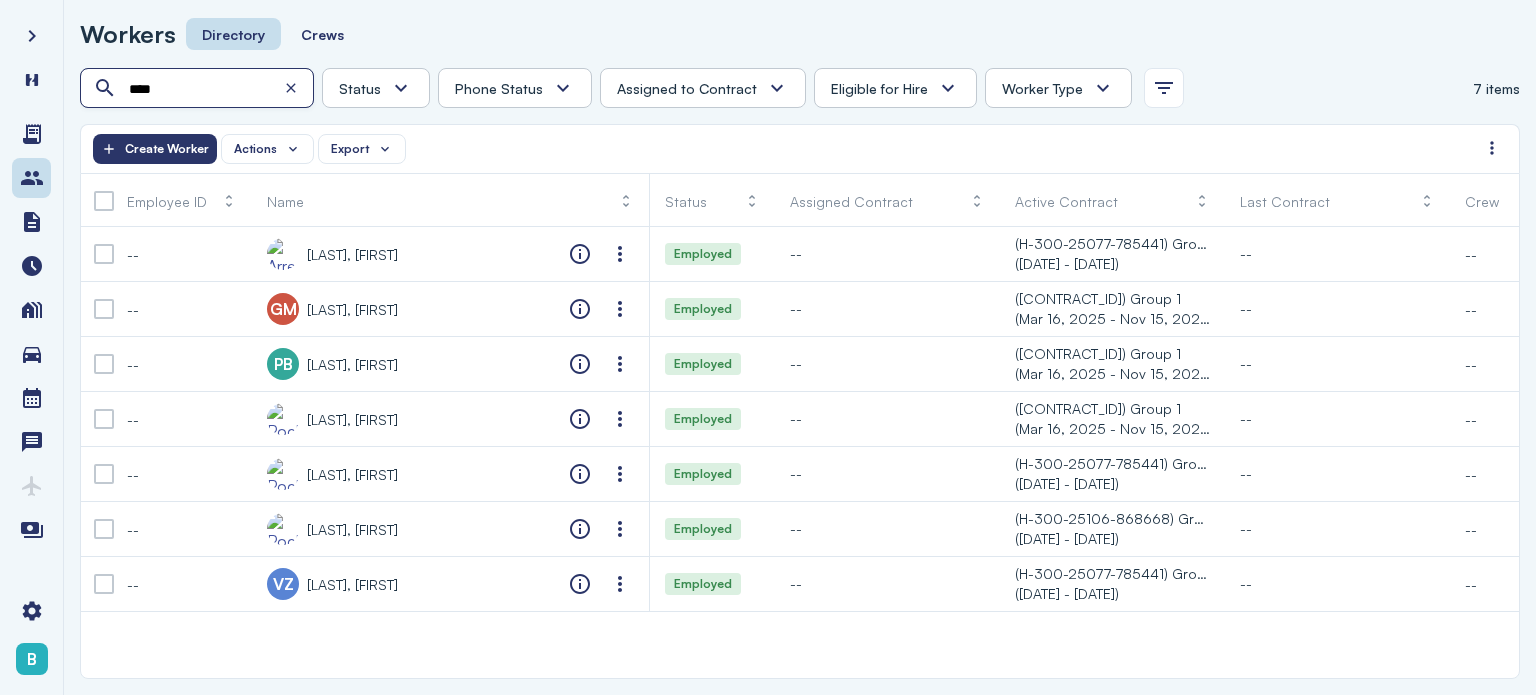 click on "****" at bounding box center [199, 89] 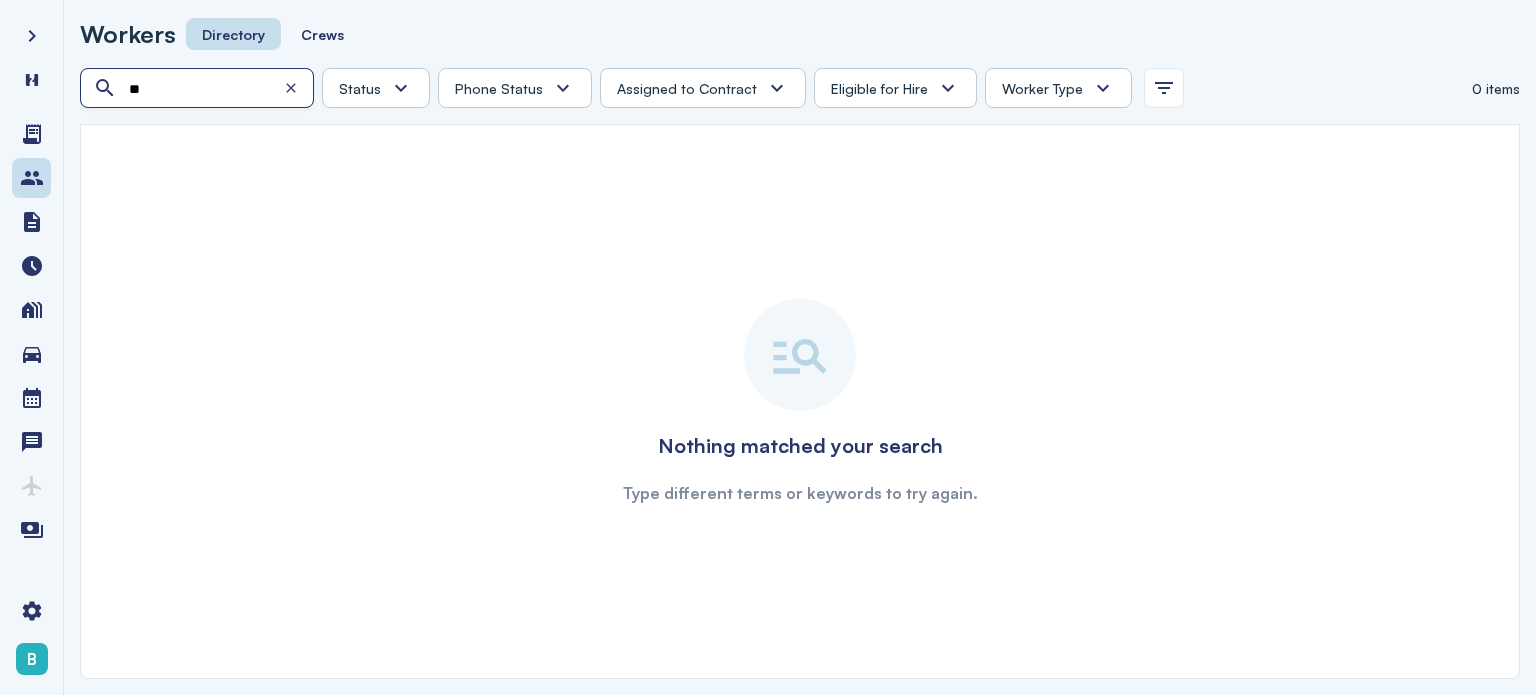 type on "*" 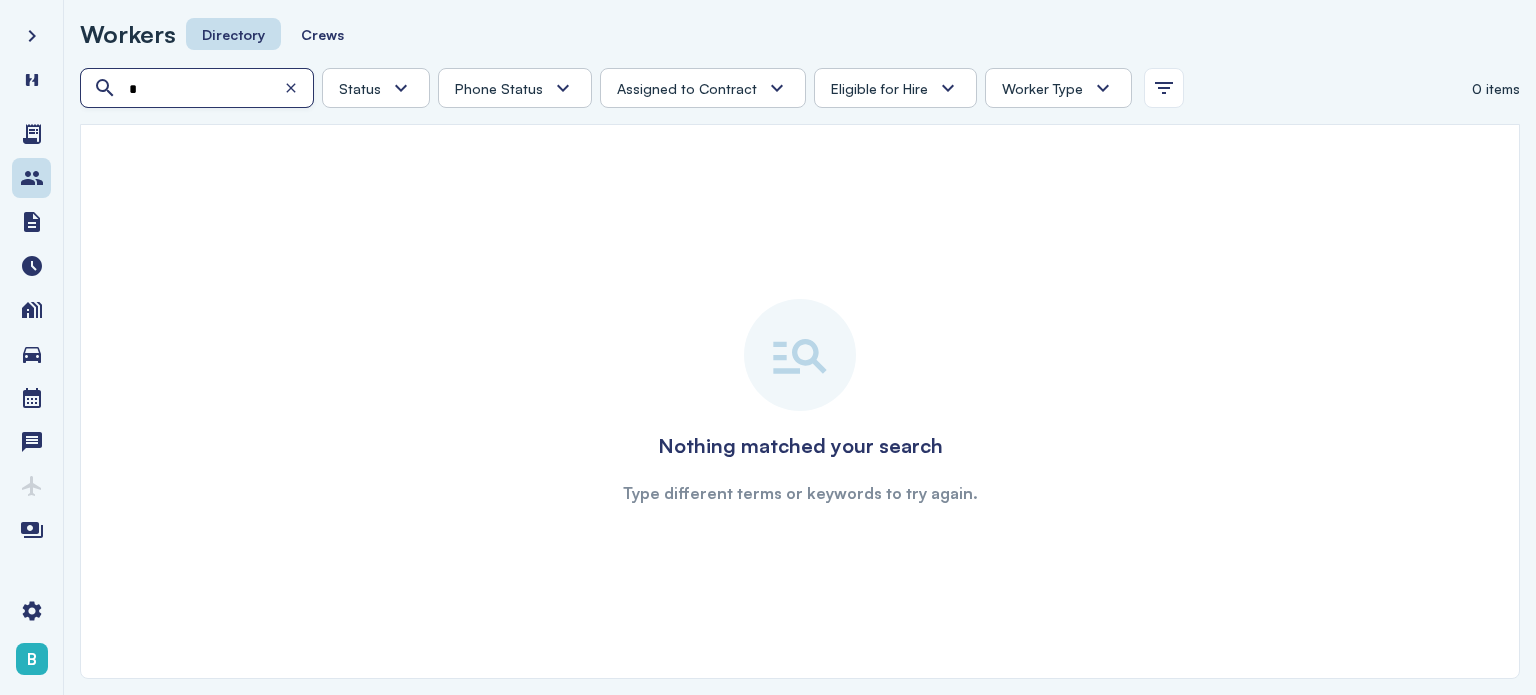 type 